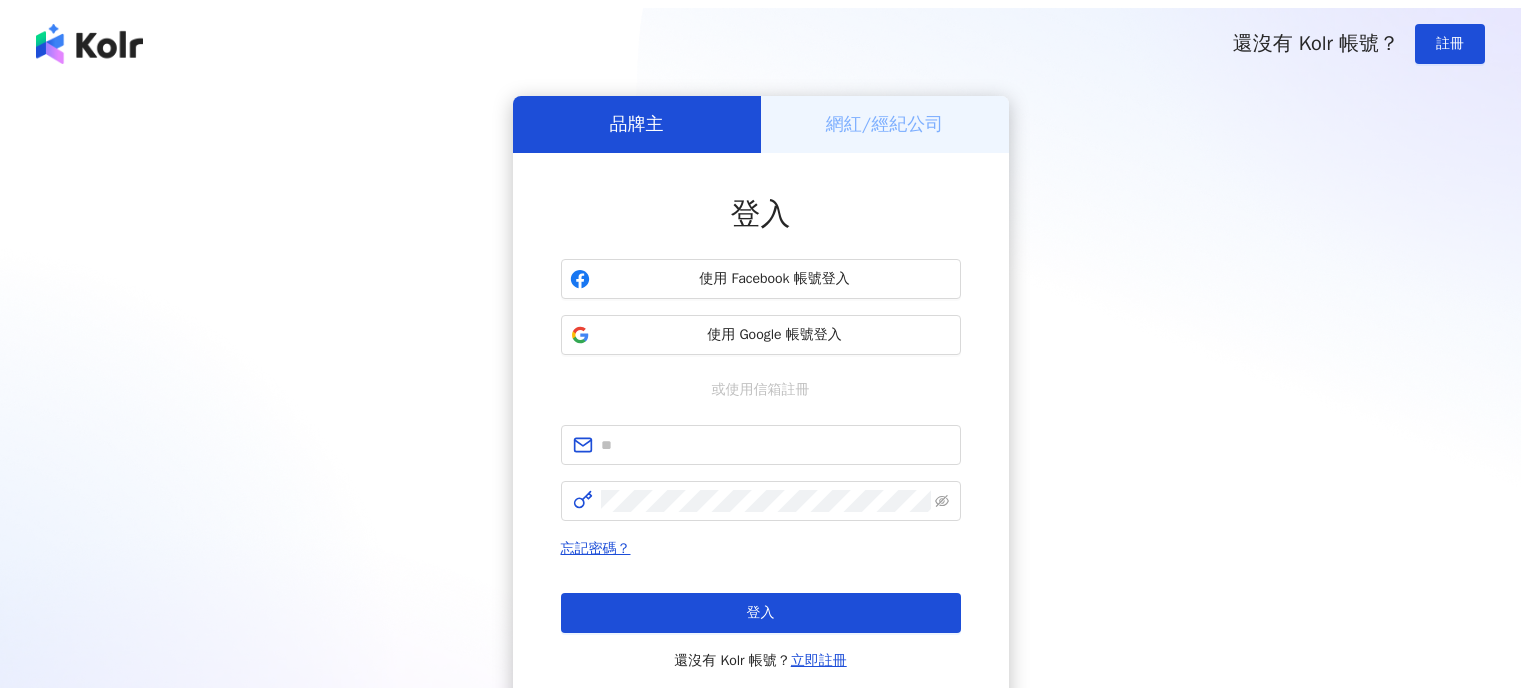 scroll, scrollTop: 0, scrollLeft: 0, axis: both 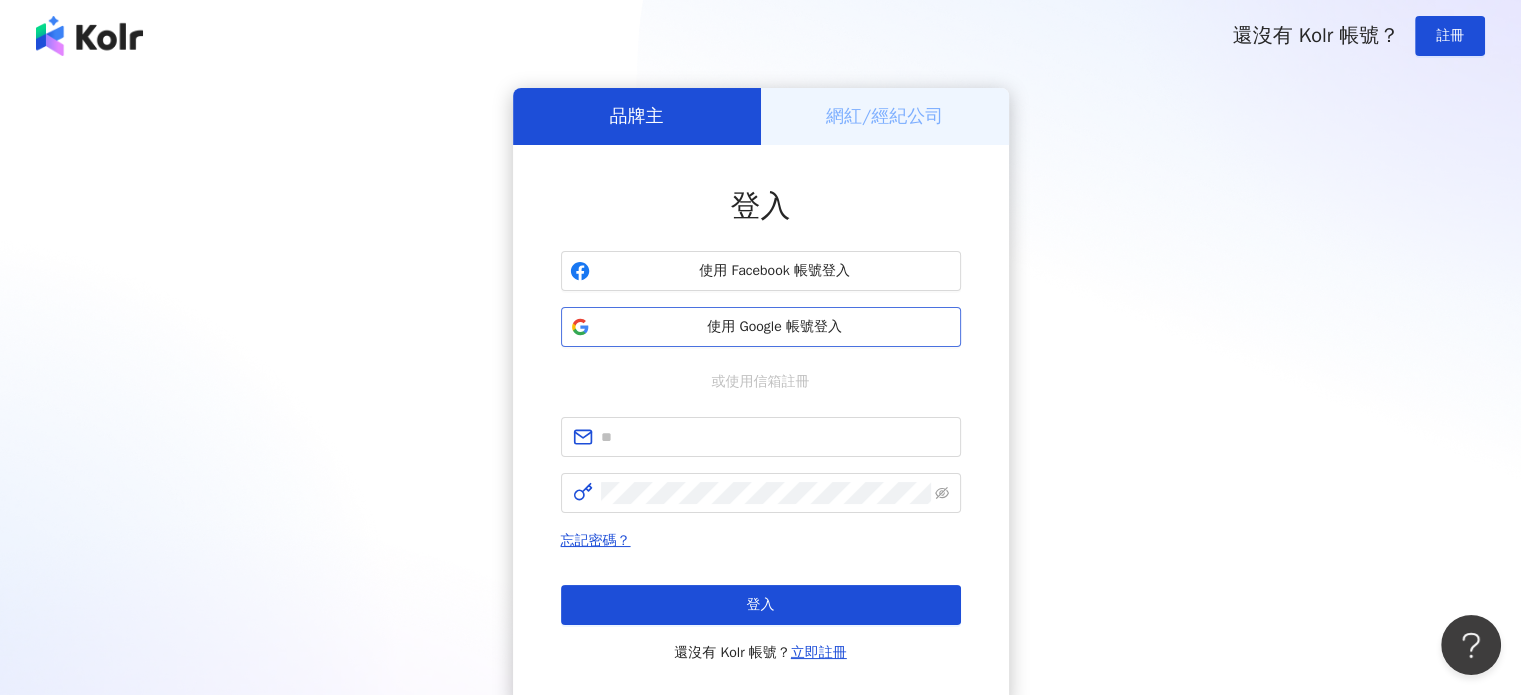 click on "使用 Google 帳號登入" at bounding box center (775, 327) 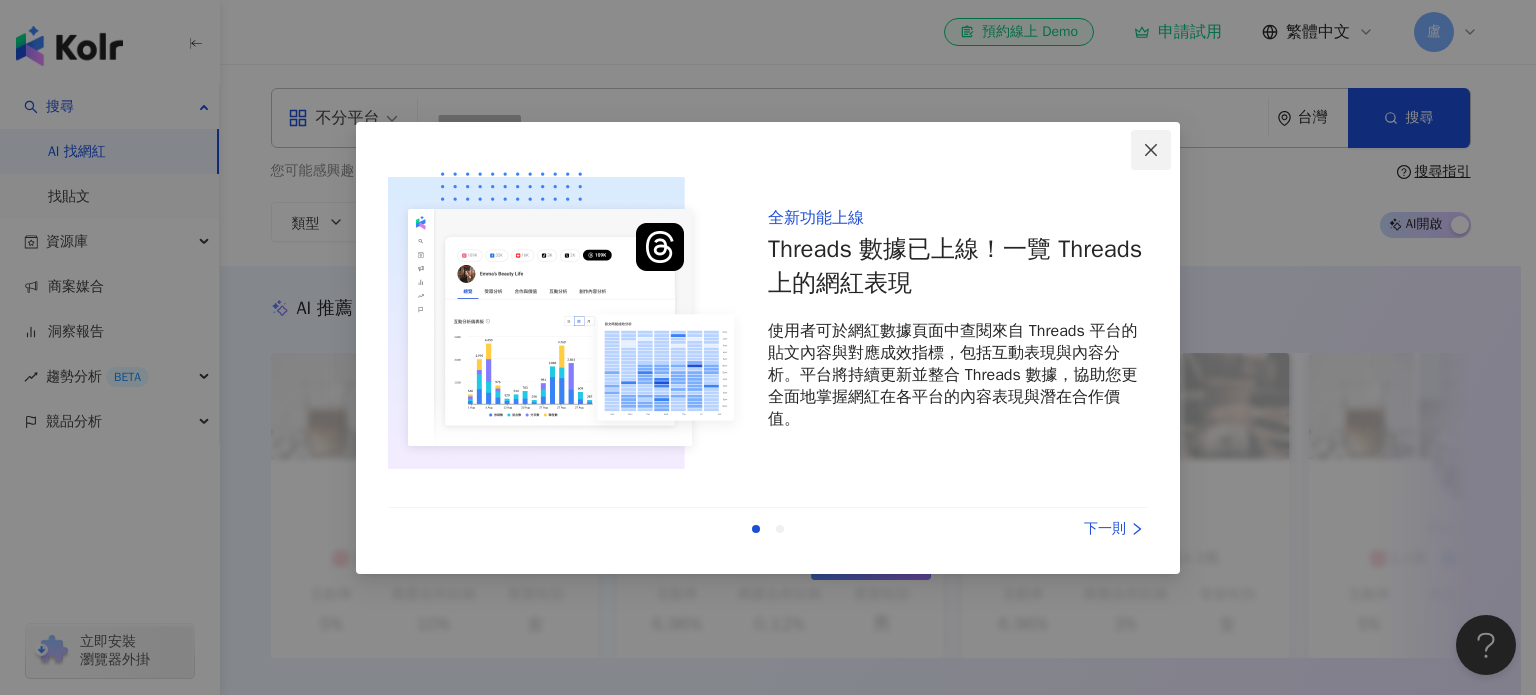 click at bounding box center [1151, 150] 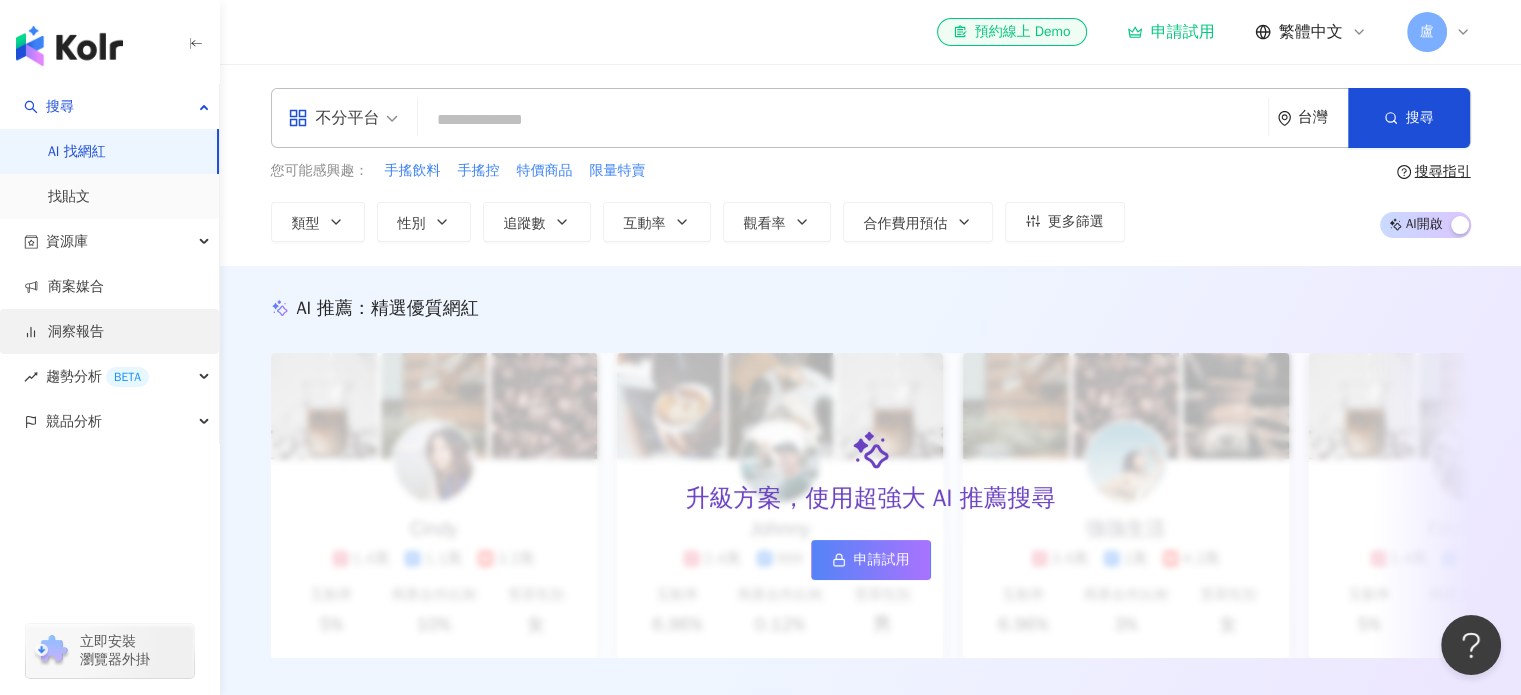 click on "洞察報告" at bounding box center [64, 332] 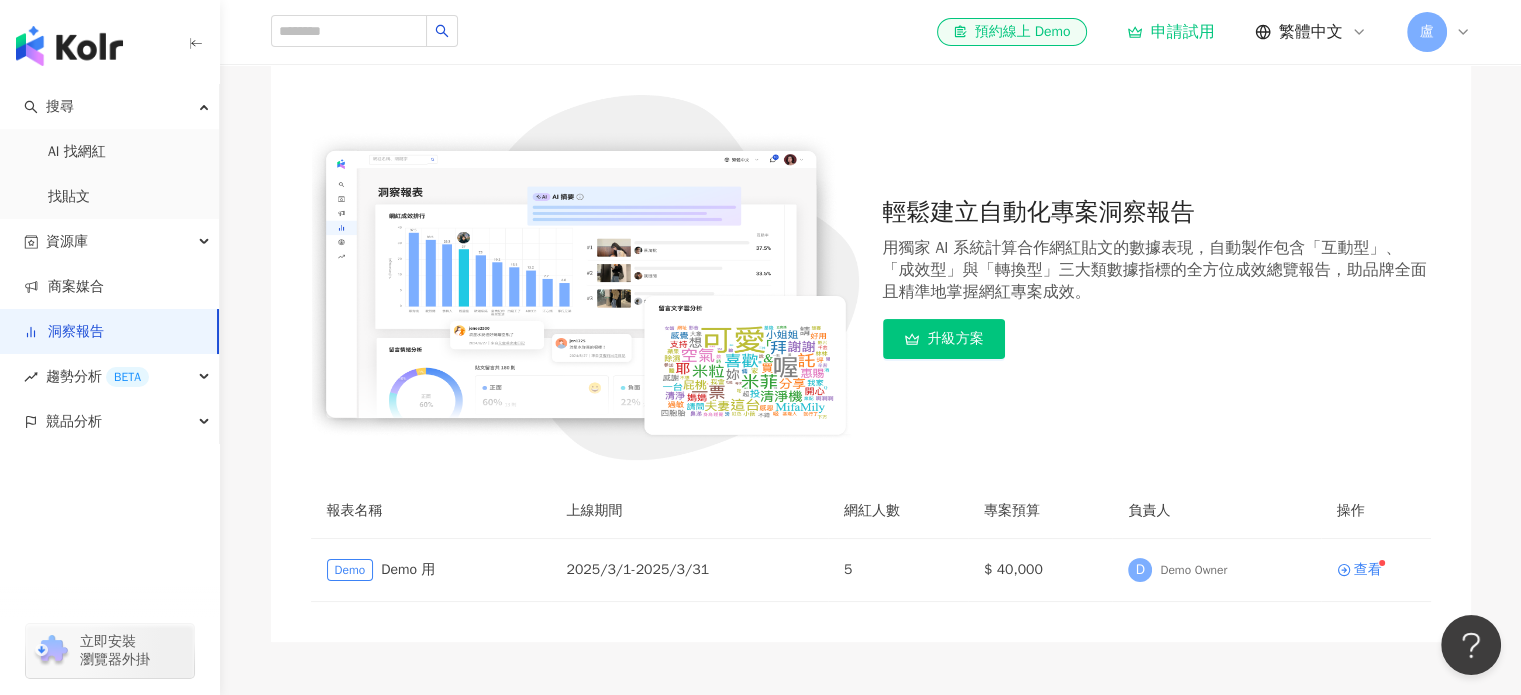 scroll, scrollTop: 340, scrollLeft: 0, axis: vertical 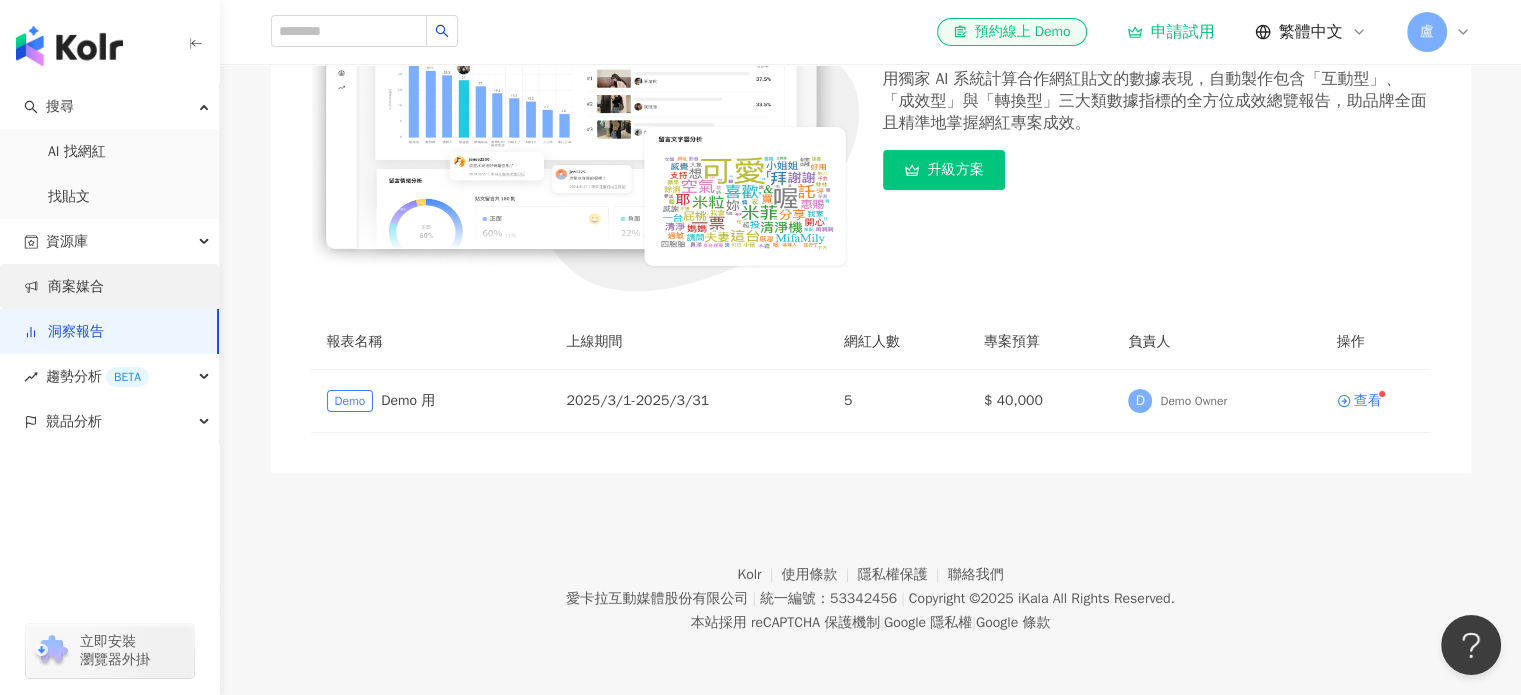 click on "商案媒合" at bounding box center [64, 287] 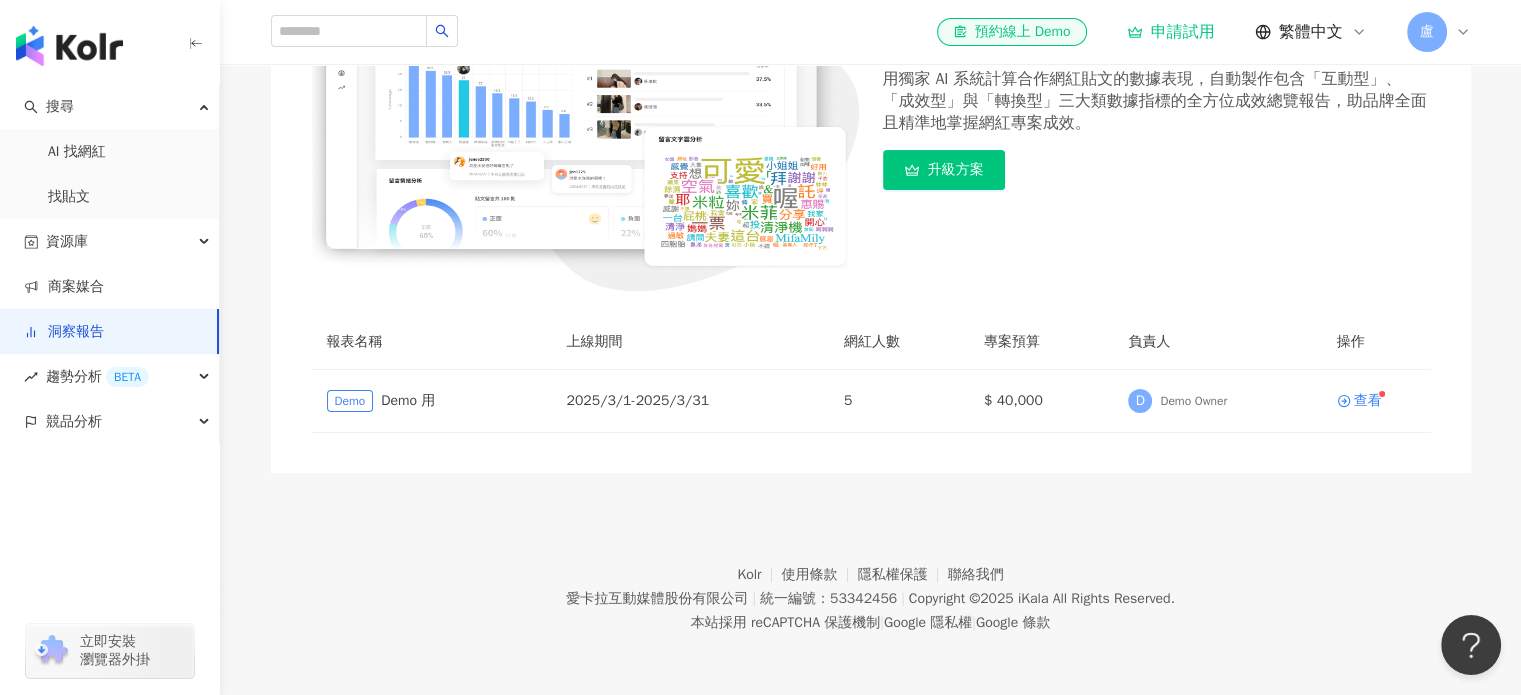 scroll, scrollTop: 0, scrollLeft: 0, axis: both 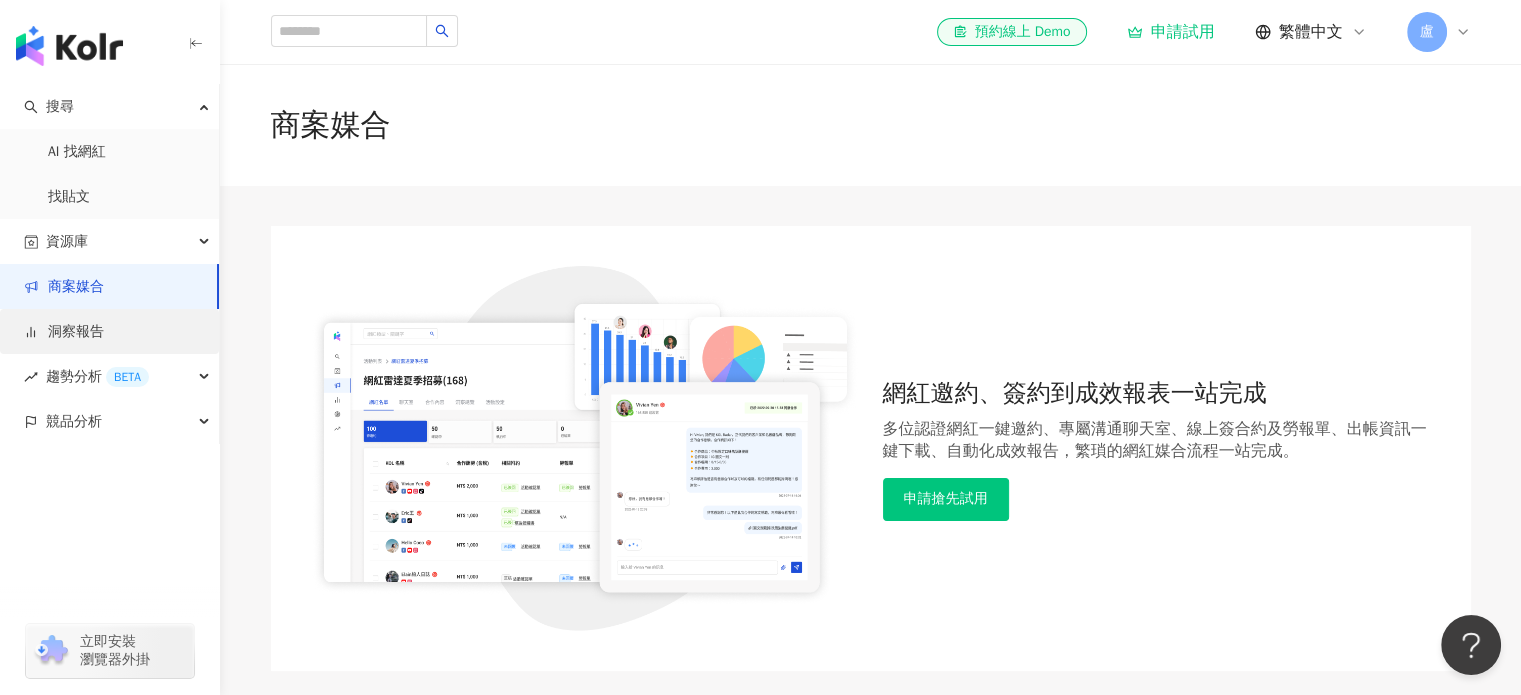 click on "洞察報告" at bounding box center [64, 332] 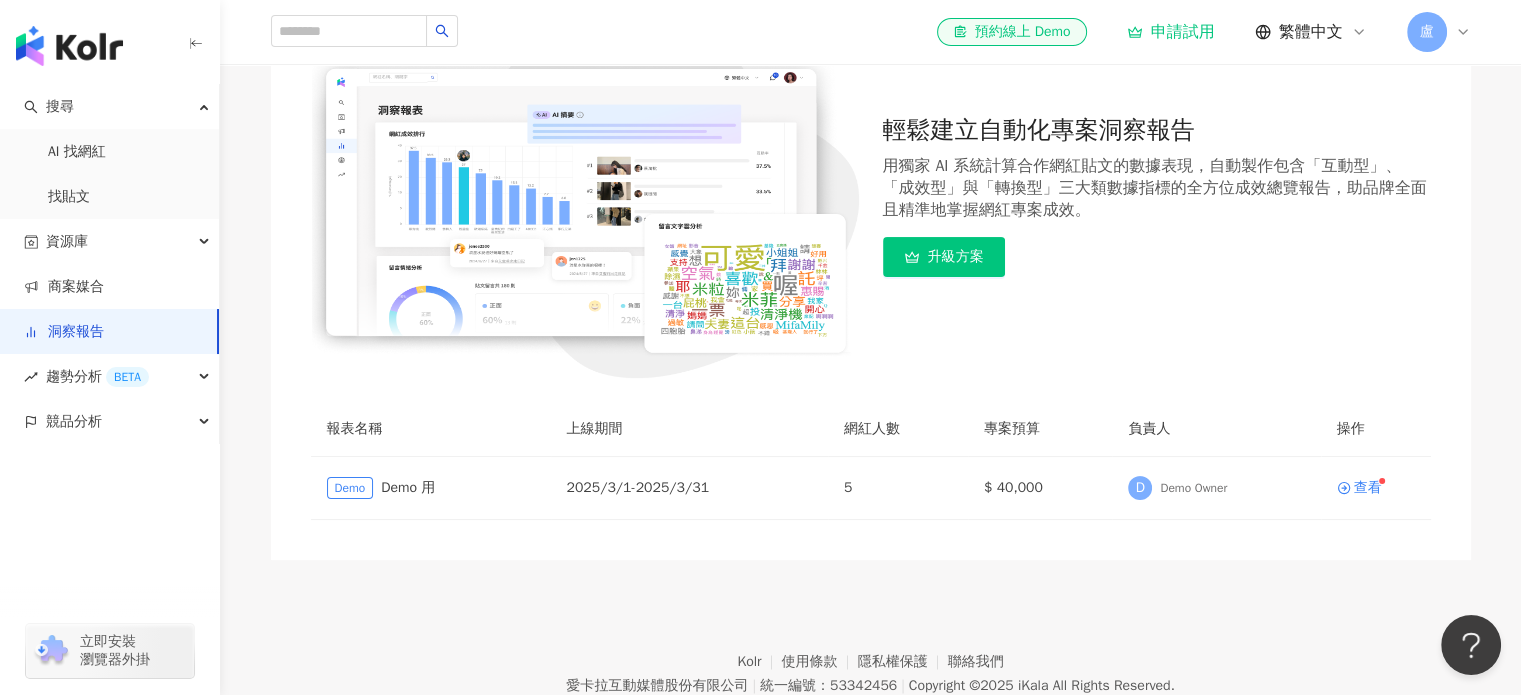 scroll, scrollTop: 340, scrollLeft: 0, axis: vertical 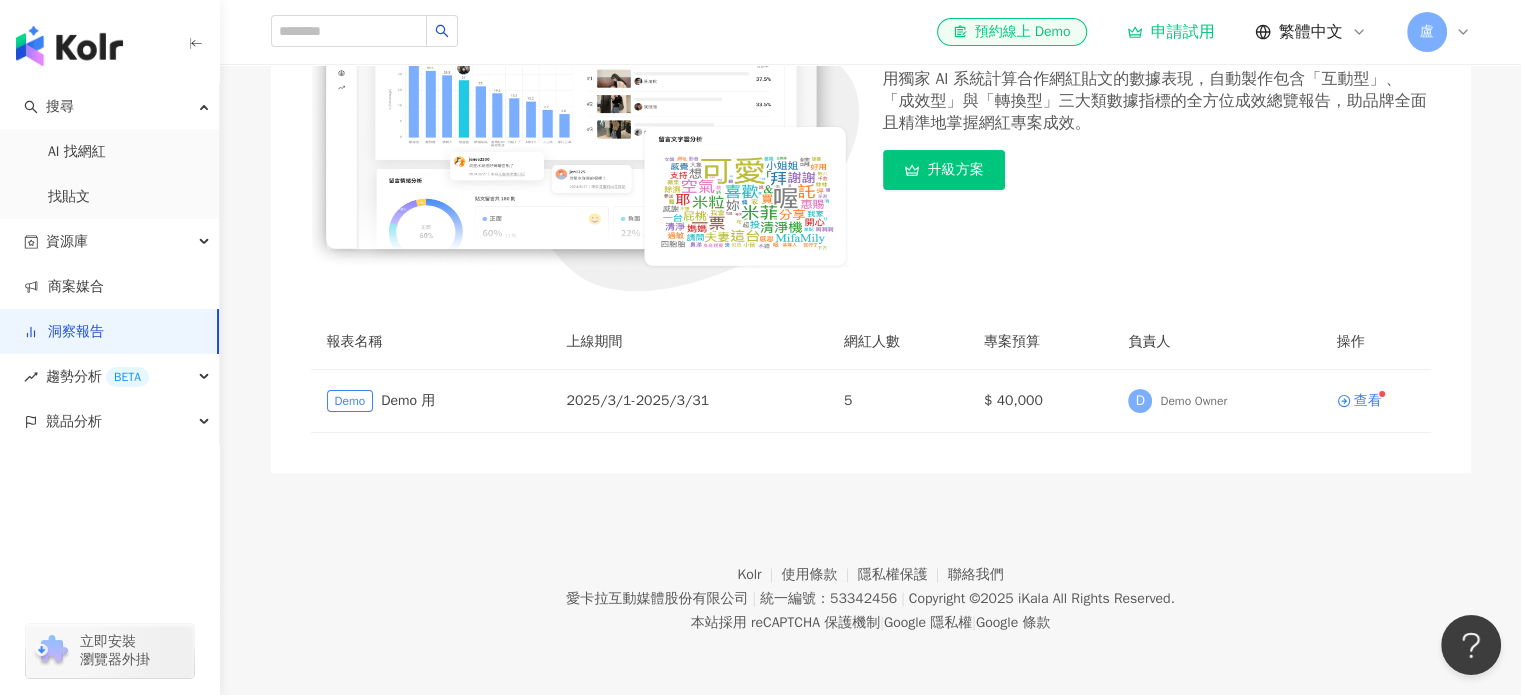 click on "盧" at bounding box center [1439, 32] 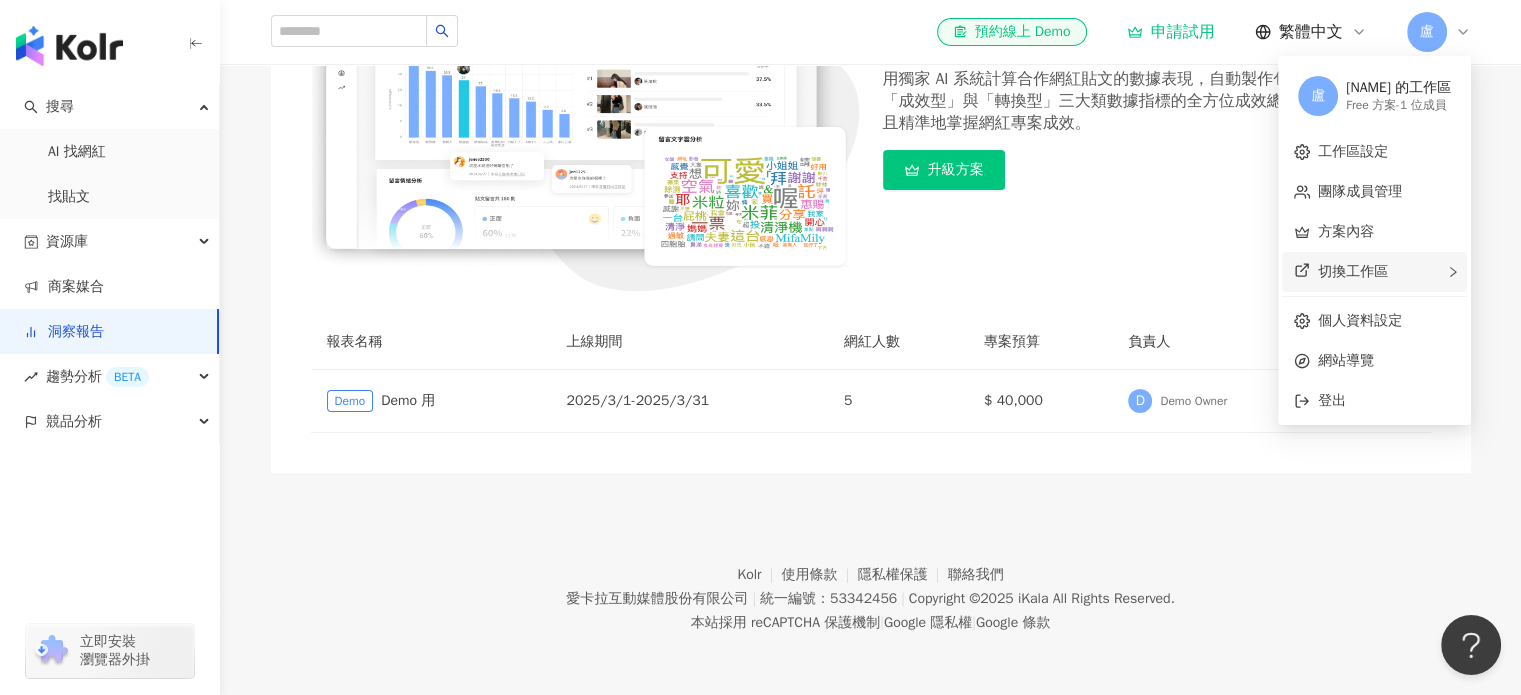 click on "切換工作區" at bounding box center [1374, 272] 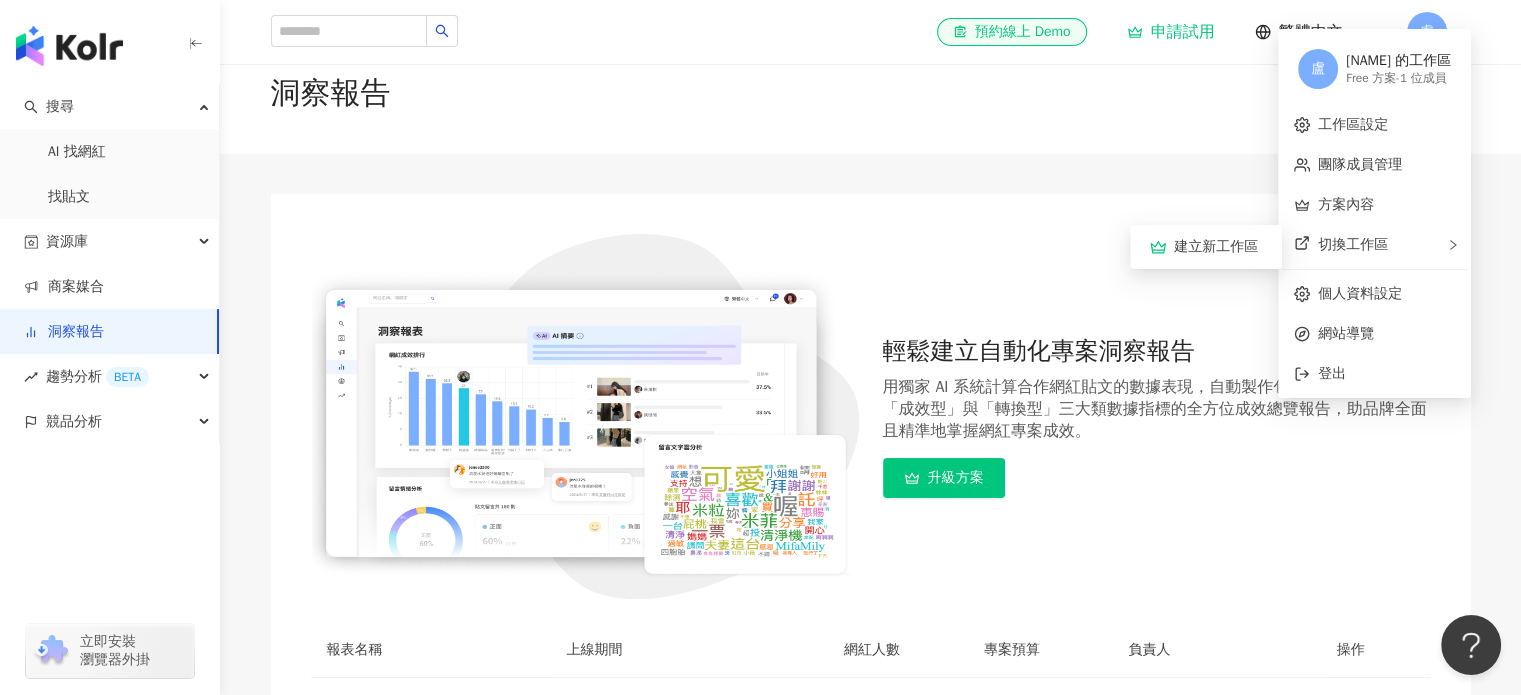 scroll, scrollTop: 0, scrollLeft: 0, axis: both 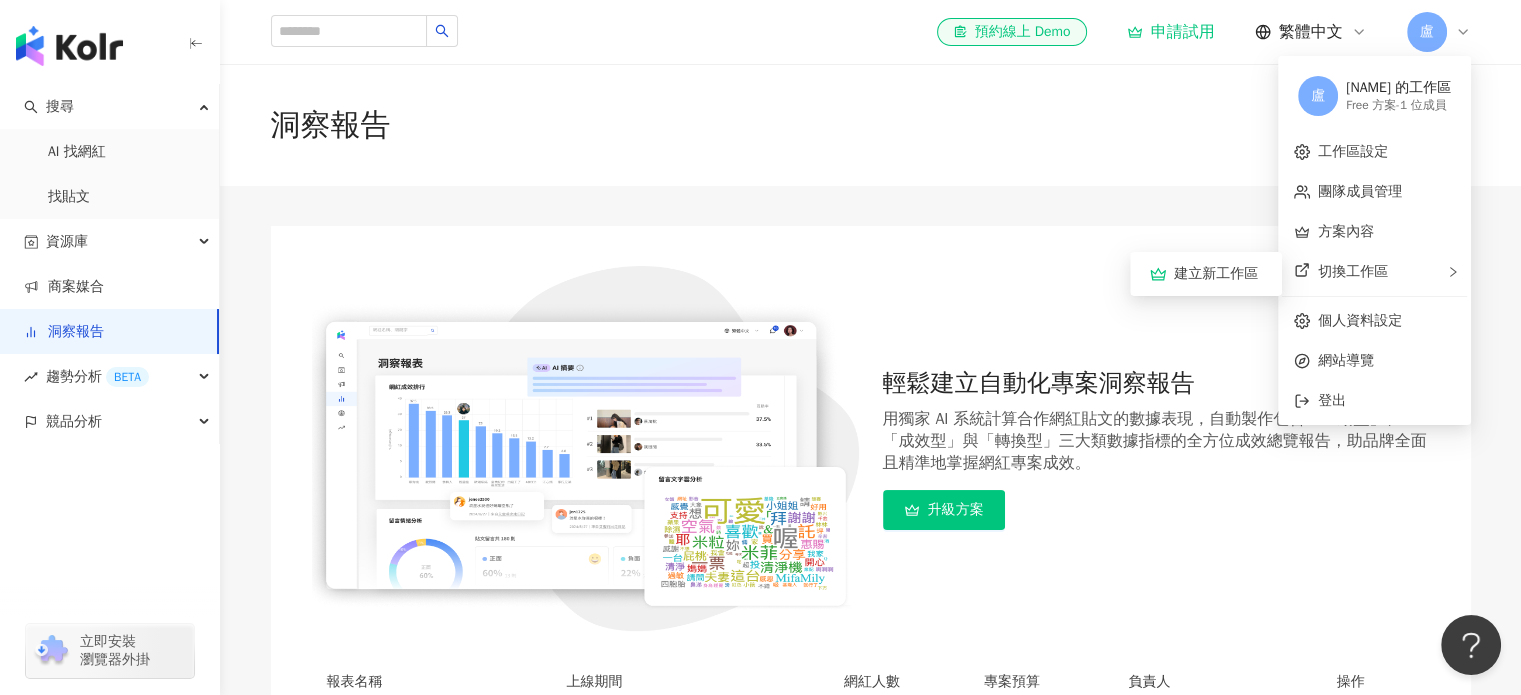 click on "盧家樂 的工作區" at bounding box center [1398, 88] 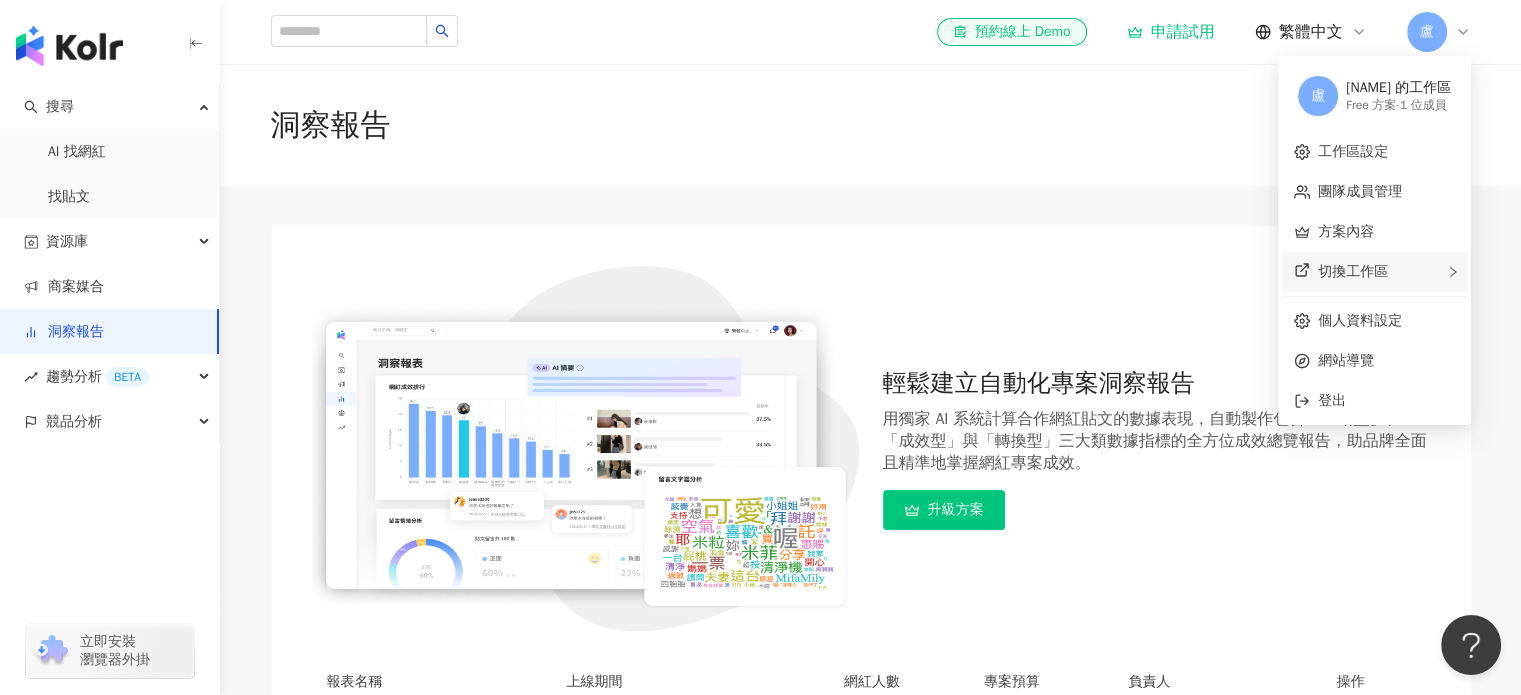 click 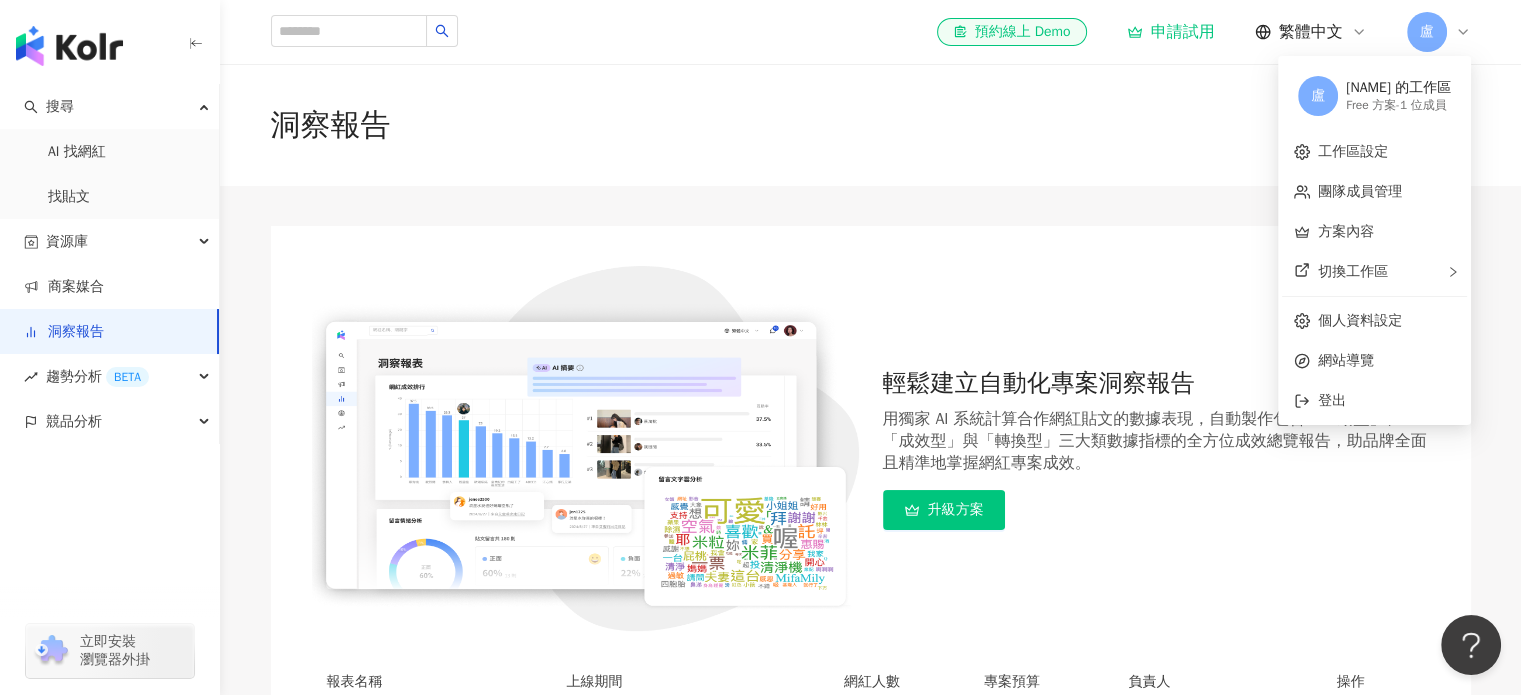 click on "盧" at bounding box center [1439, 32] 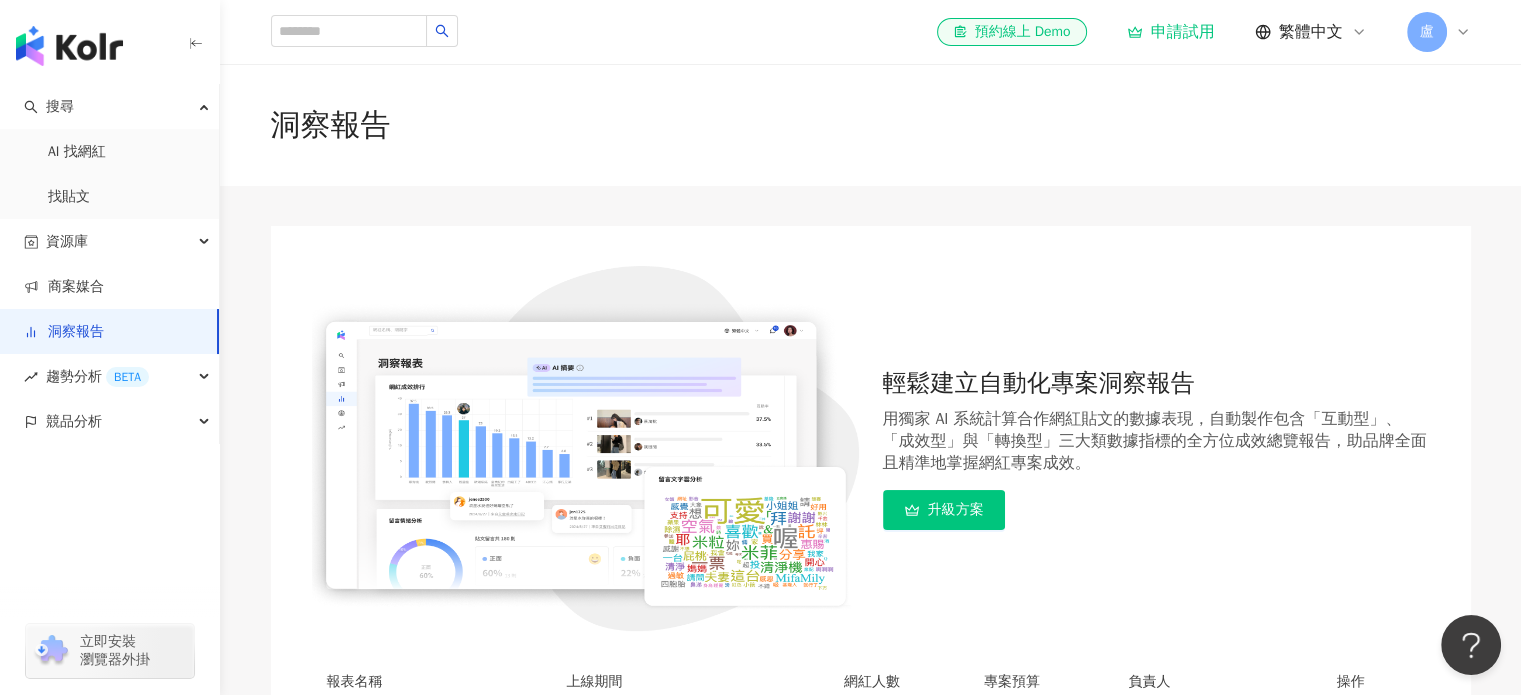 click on "盧" at bounding box center (1439, 32) 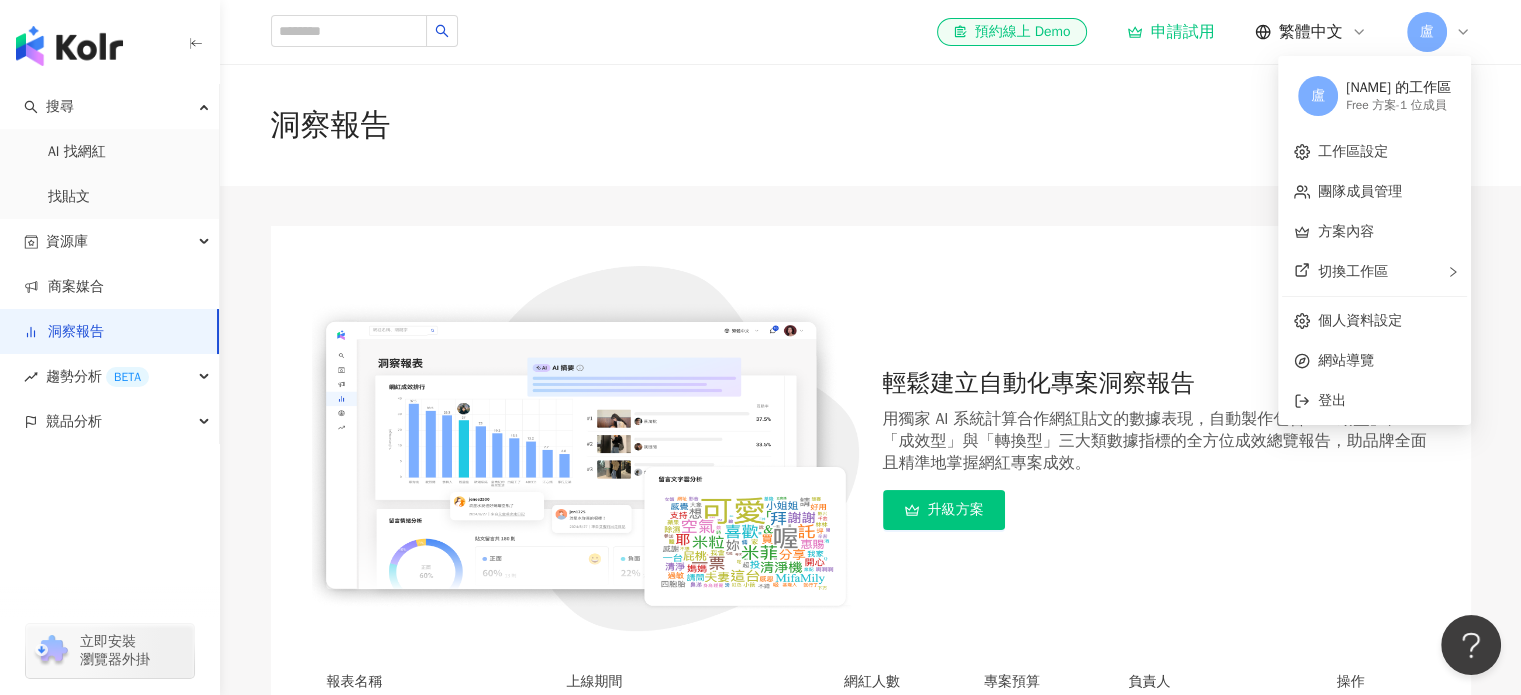 click on "洞察報告" at bounding box center [870, 125] 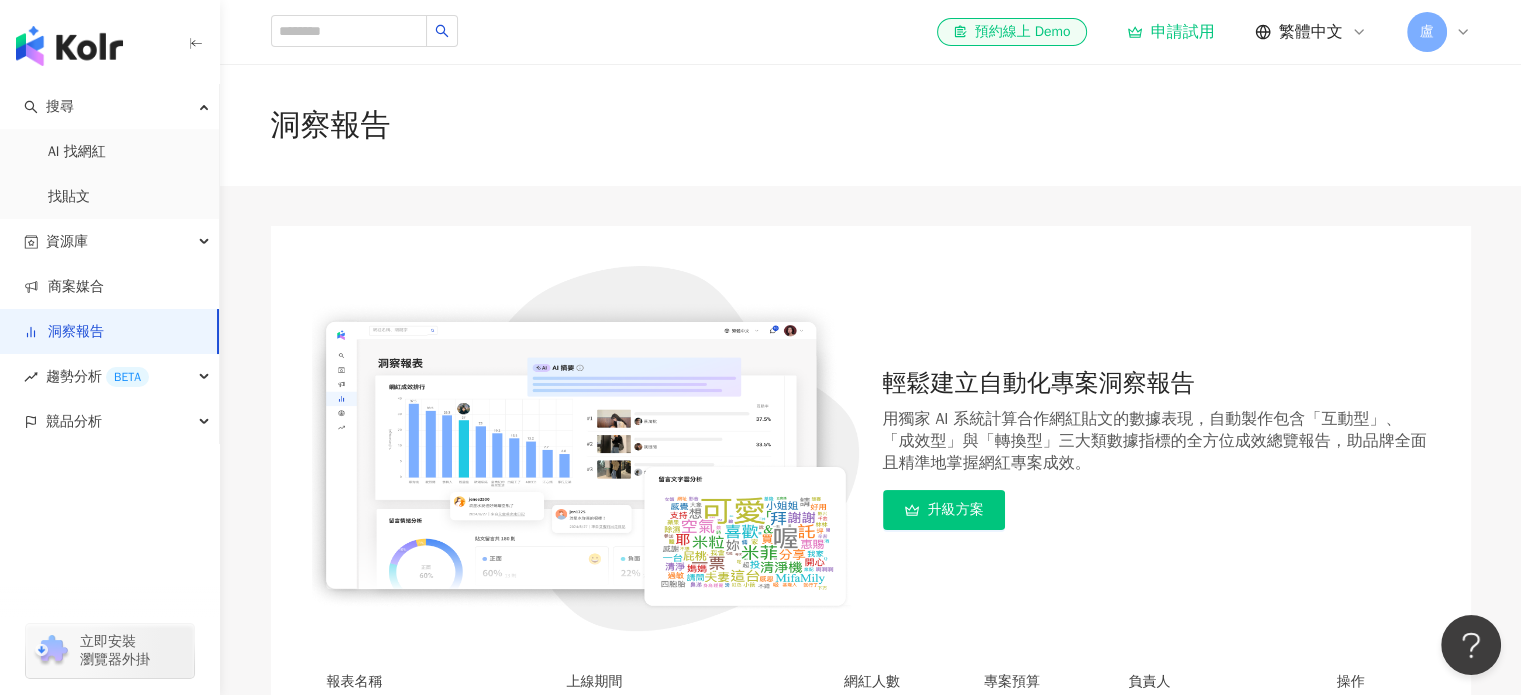 click on "盧" at bounding box center [1427, 32] 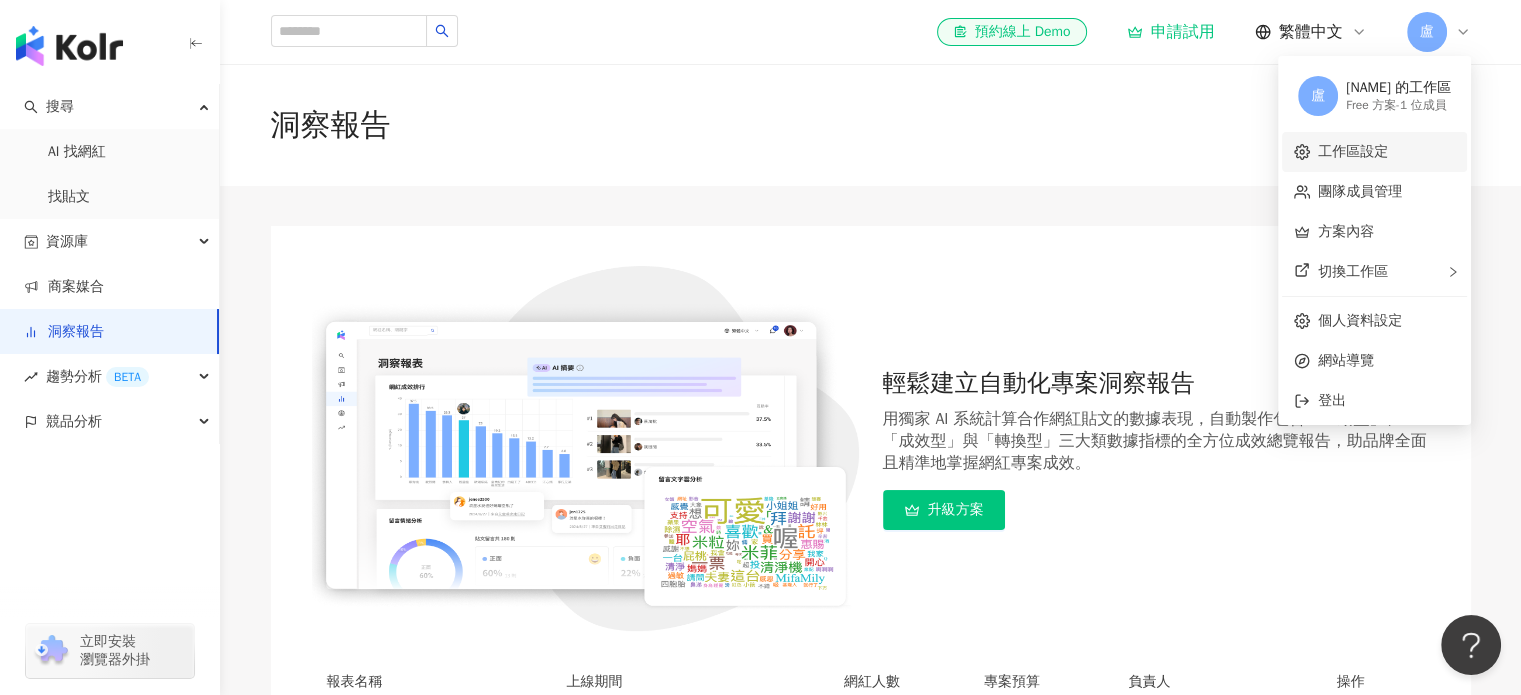 click on "工作區設定" at bounding box center (1353, 151) 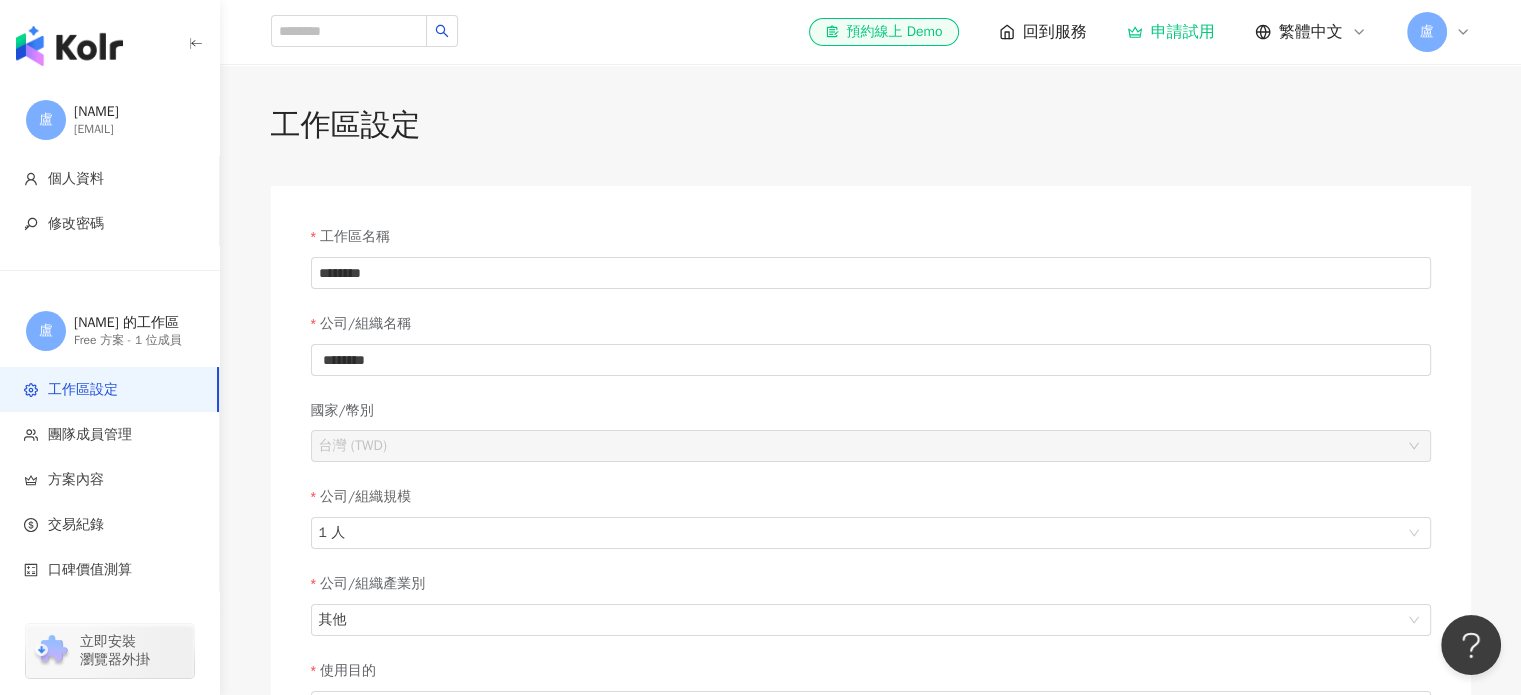 click on "盧" at bounding box center [1427, 32] 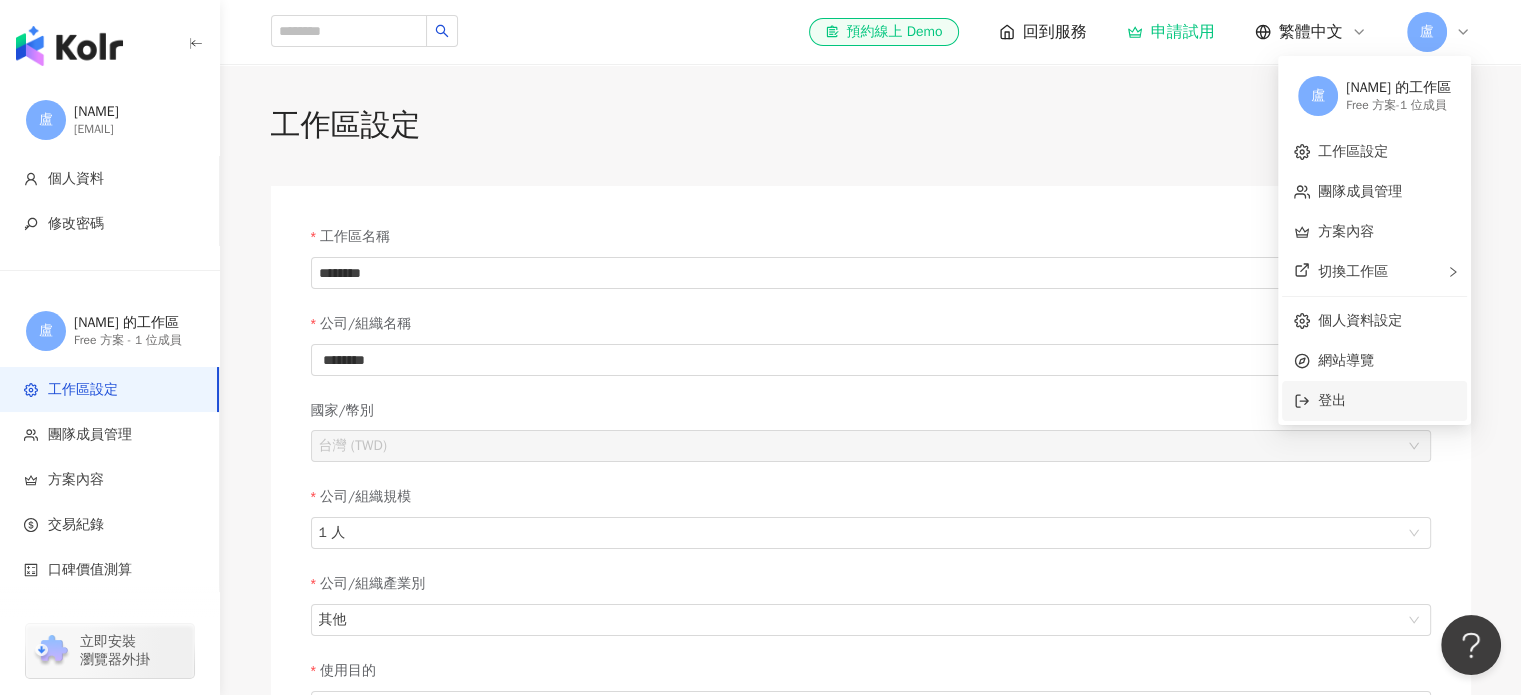 click on "登出" at bounding box center [1386, 401] 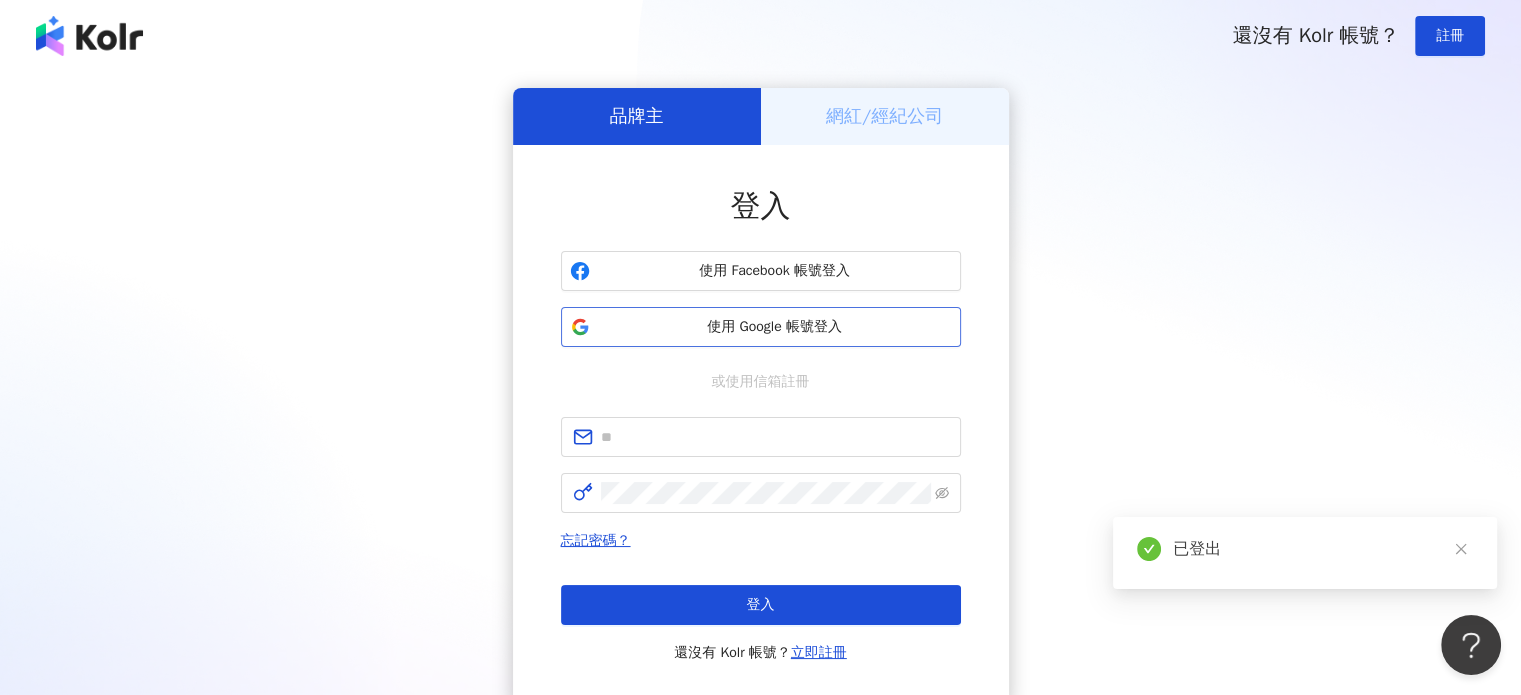 click on "使用 Google 帳號登入" at bounding box center (775, 327) 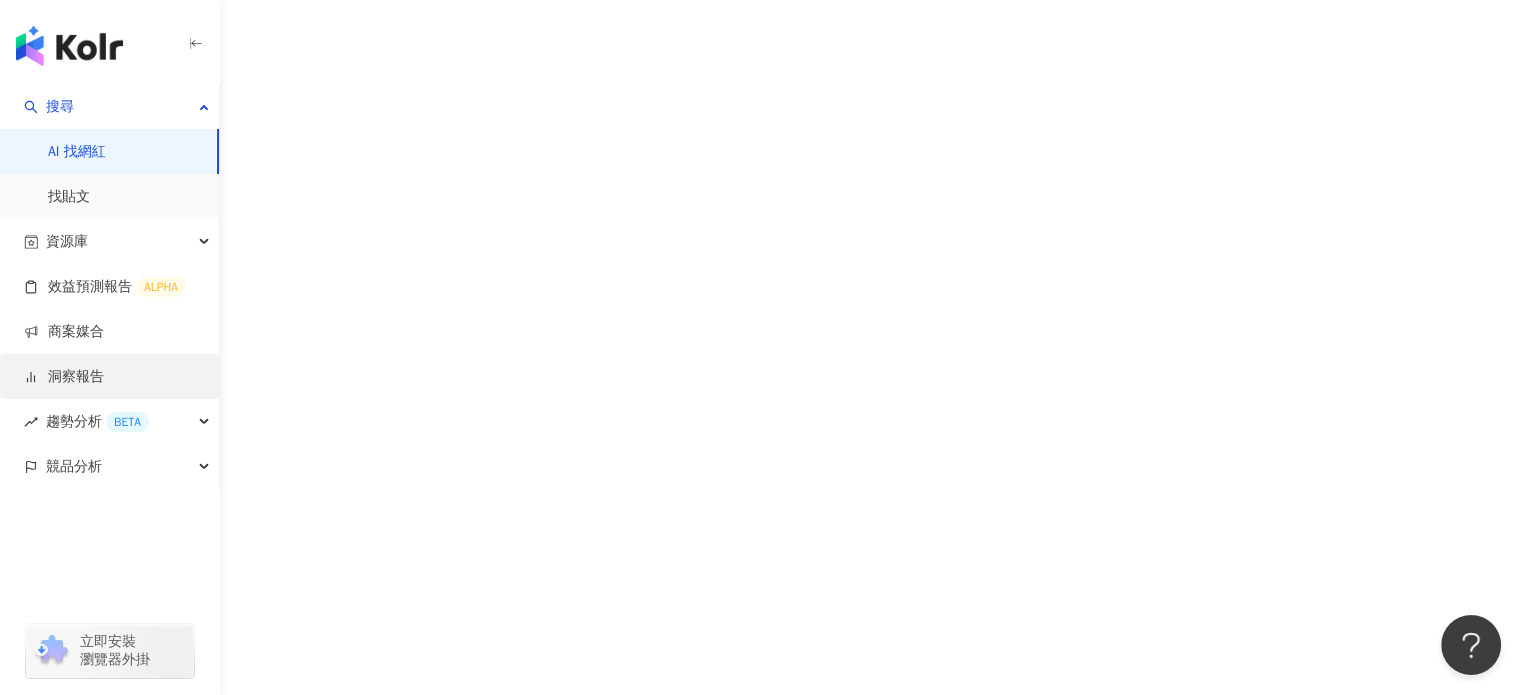 click on "洞察報告" at bounding box center [64, 377] 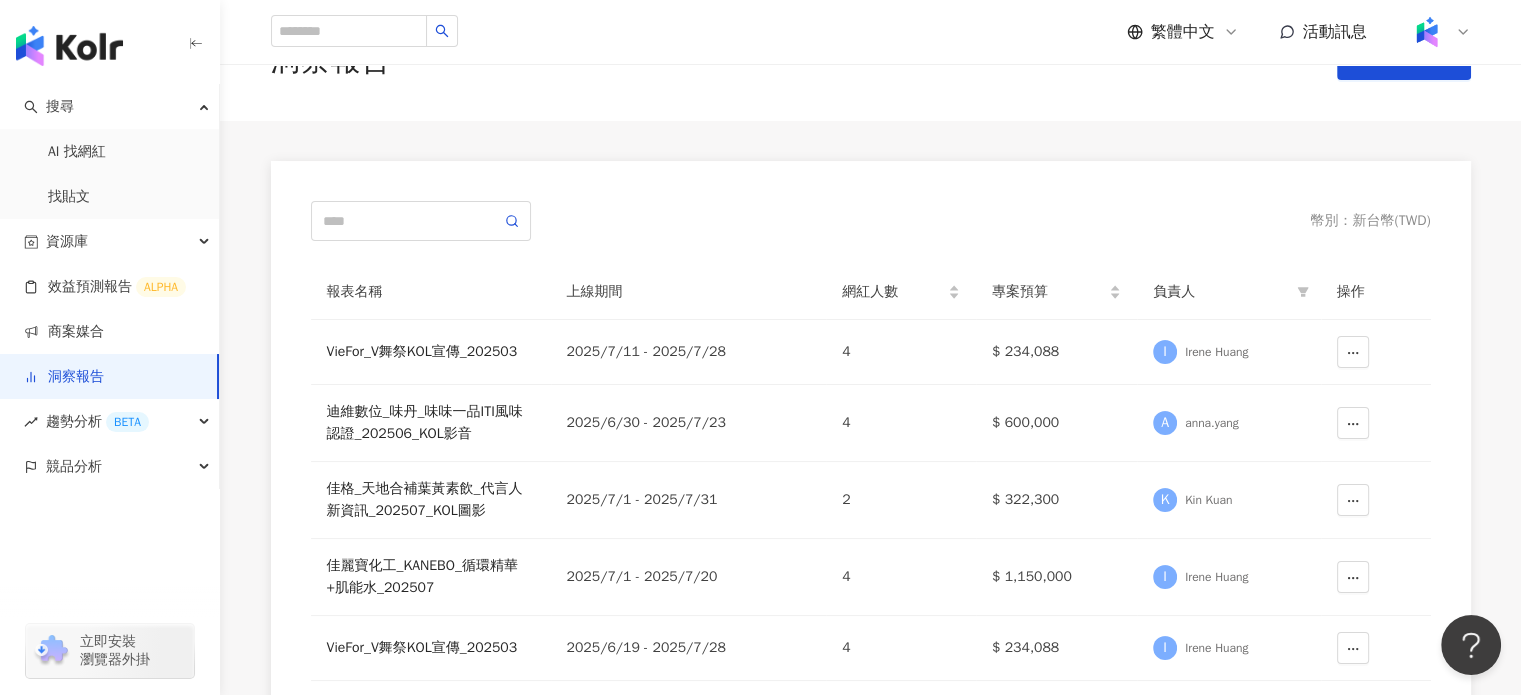 scroll, scrollTop: 100, scrollLeft: 0, axis: vertical 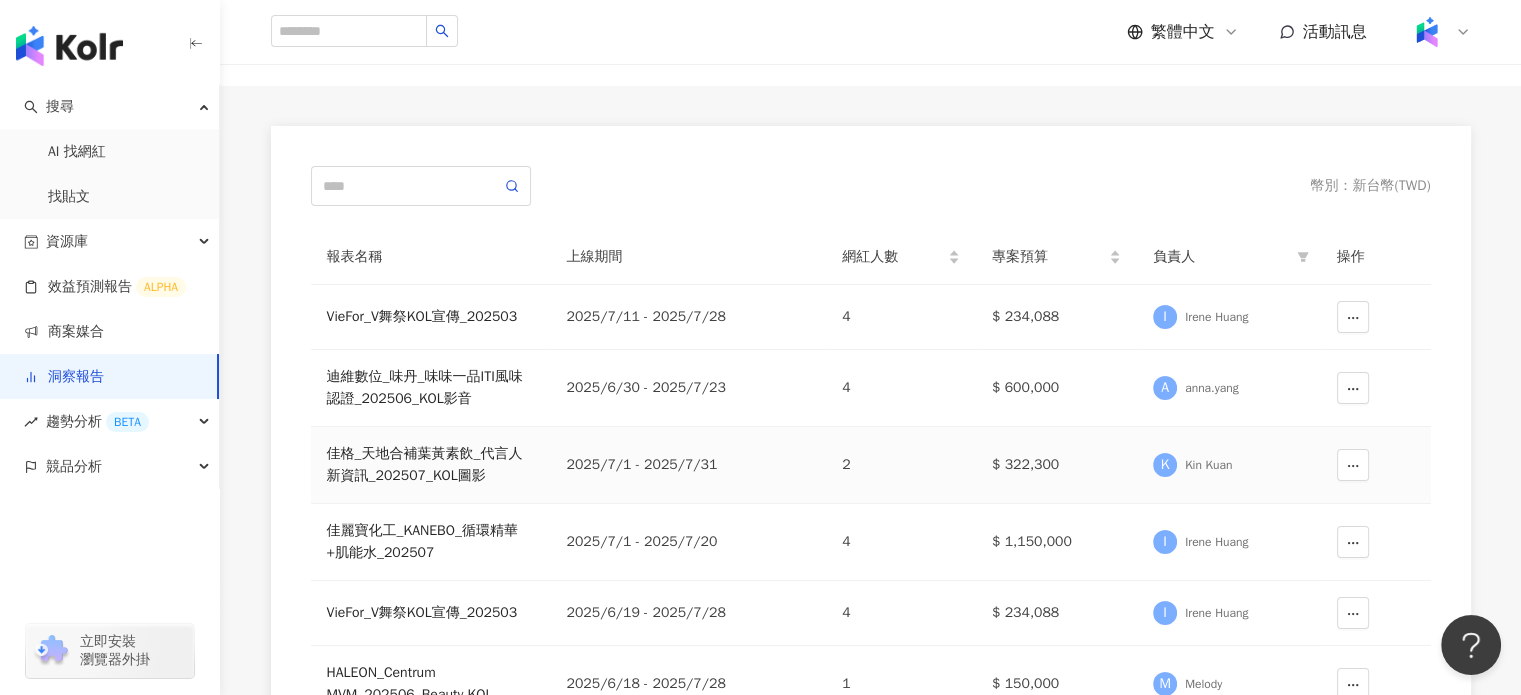 click on "佳格_天地合補葉黃素飲_代言人新資訊_202507_KOL圖影" at bounding box center (431, 465) 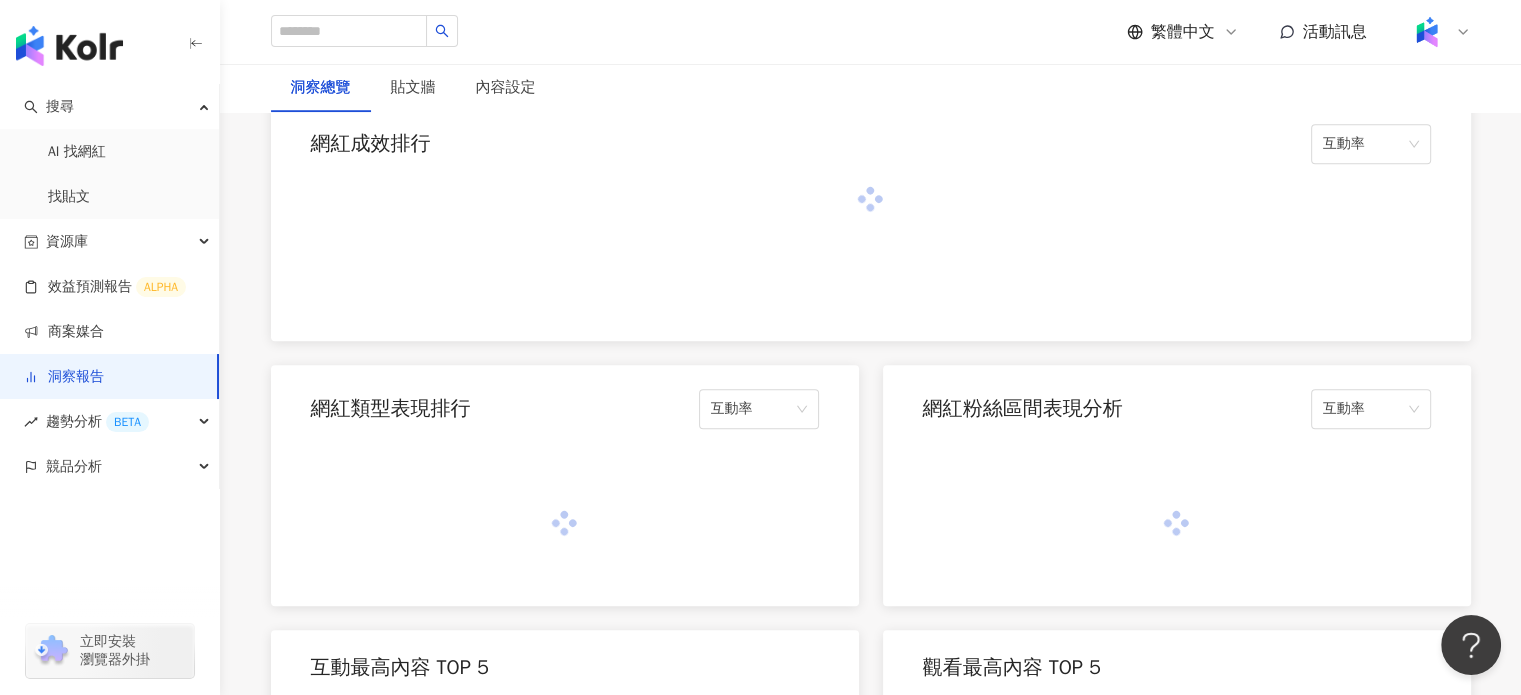 scroll, scrollTop: 1300, scrollLeft: 0, axis: vertical 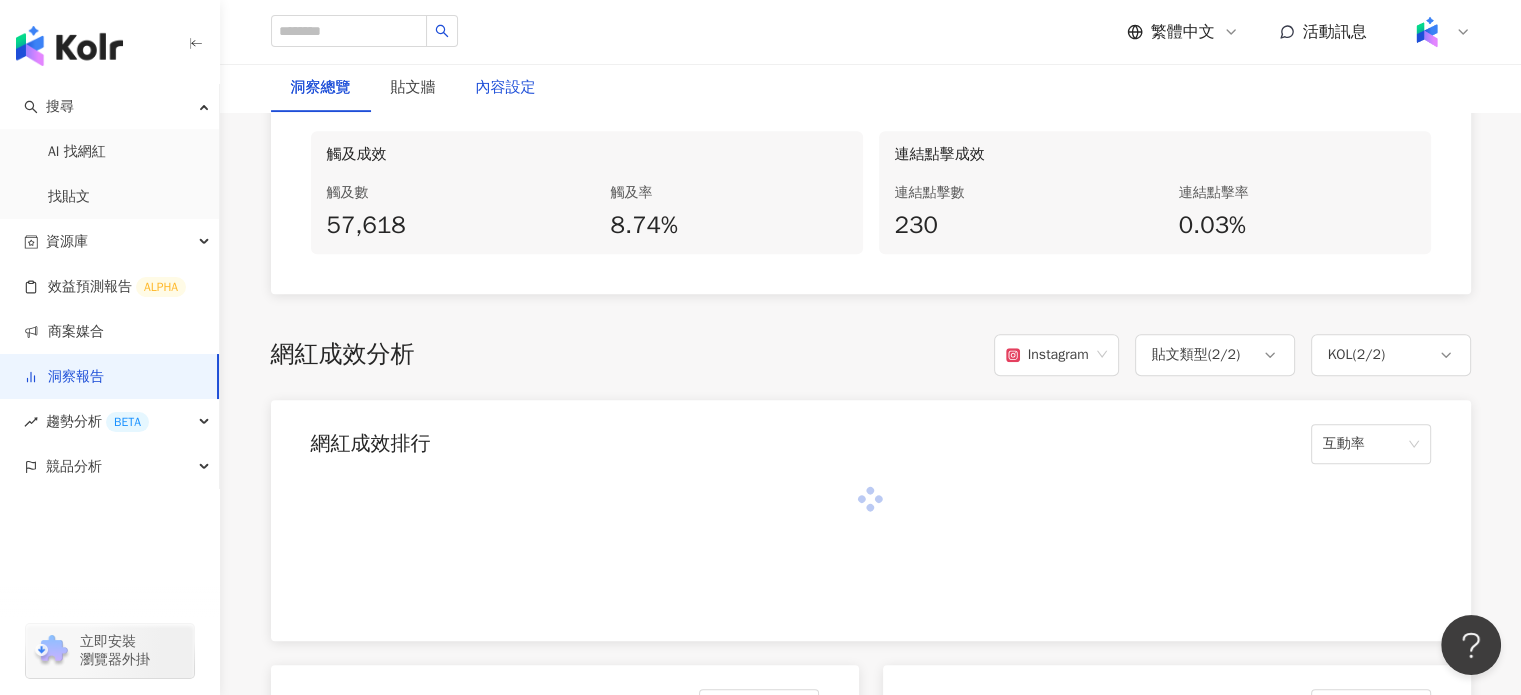 click on "內容設定" at bounding box center (506, 88) 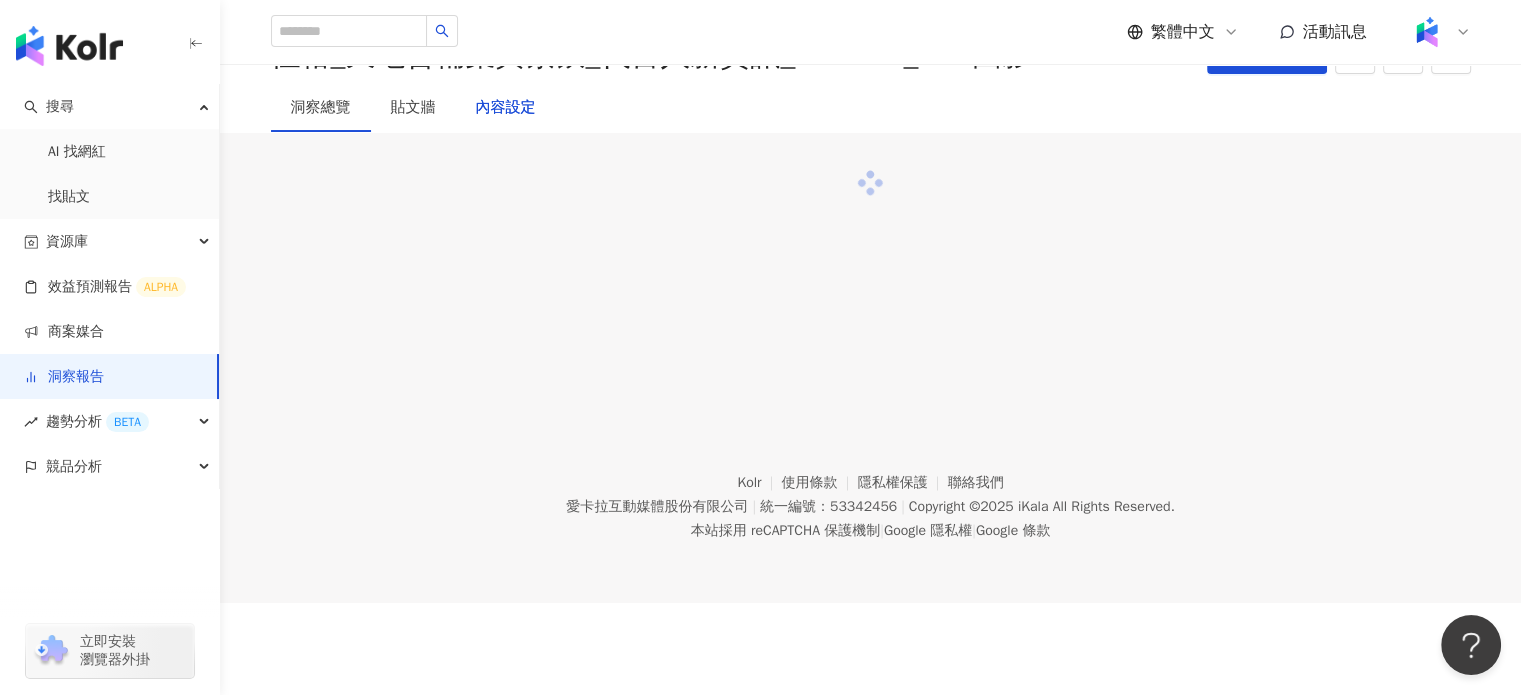 scroll, scrollTop: 0, scrollLeft: 0, axis: both 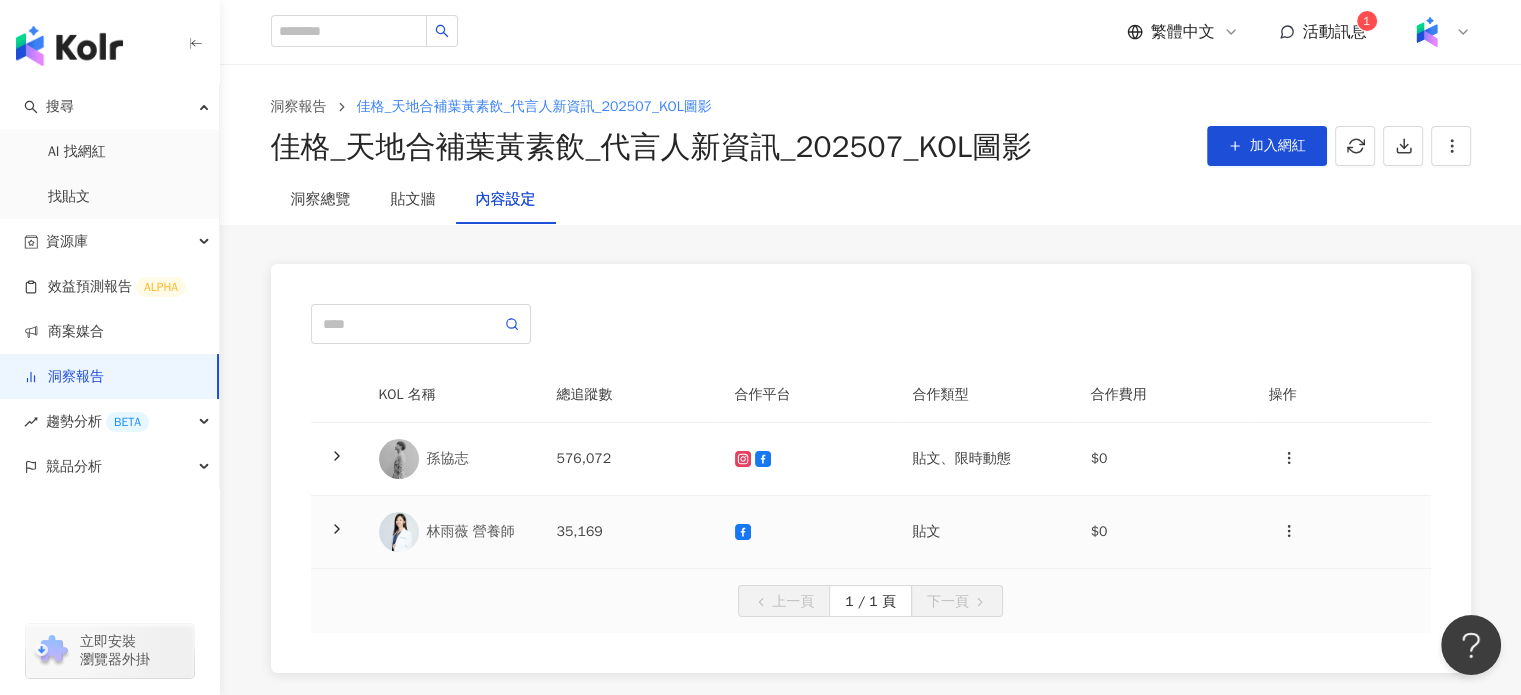 click on "林雨薇 營養師" at bounding box center [452, 532] 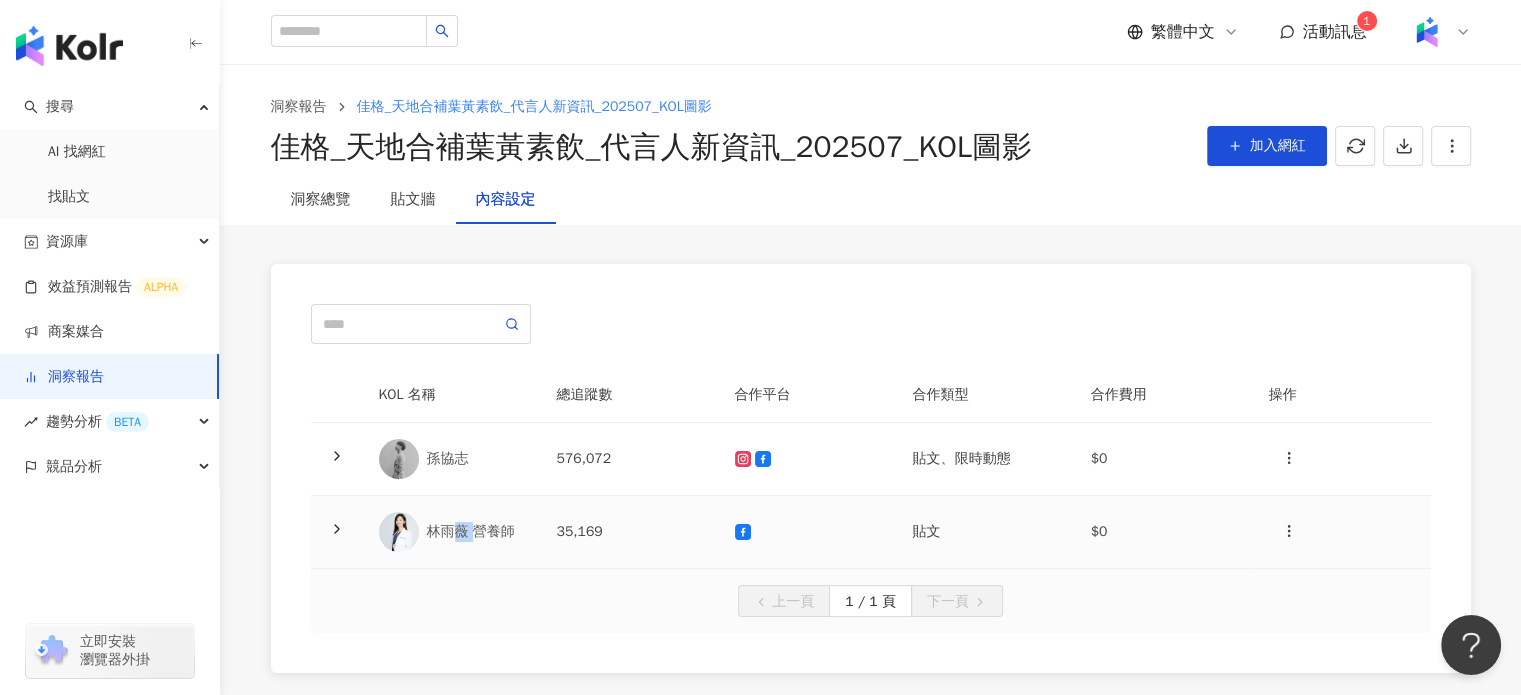 click on "林雨薇 營養師" at bounding box center (452, 532) 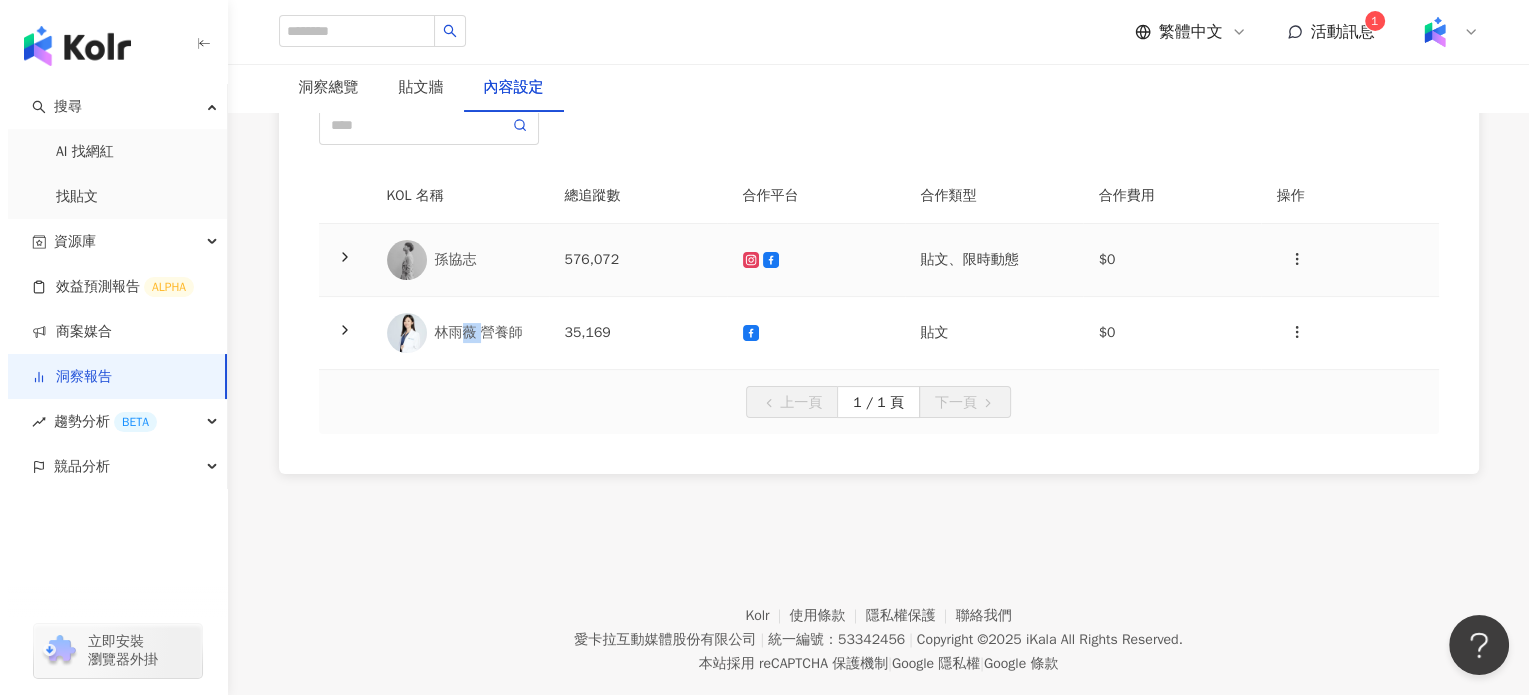 scroll, scrollTop: 204, scrollLeft: 0, axis: vertical 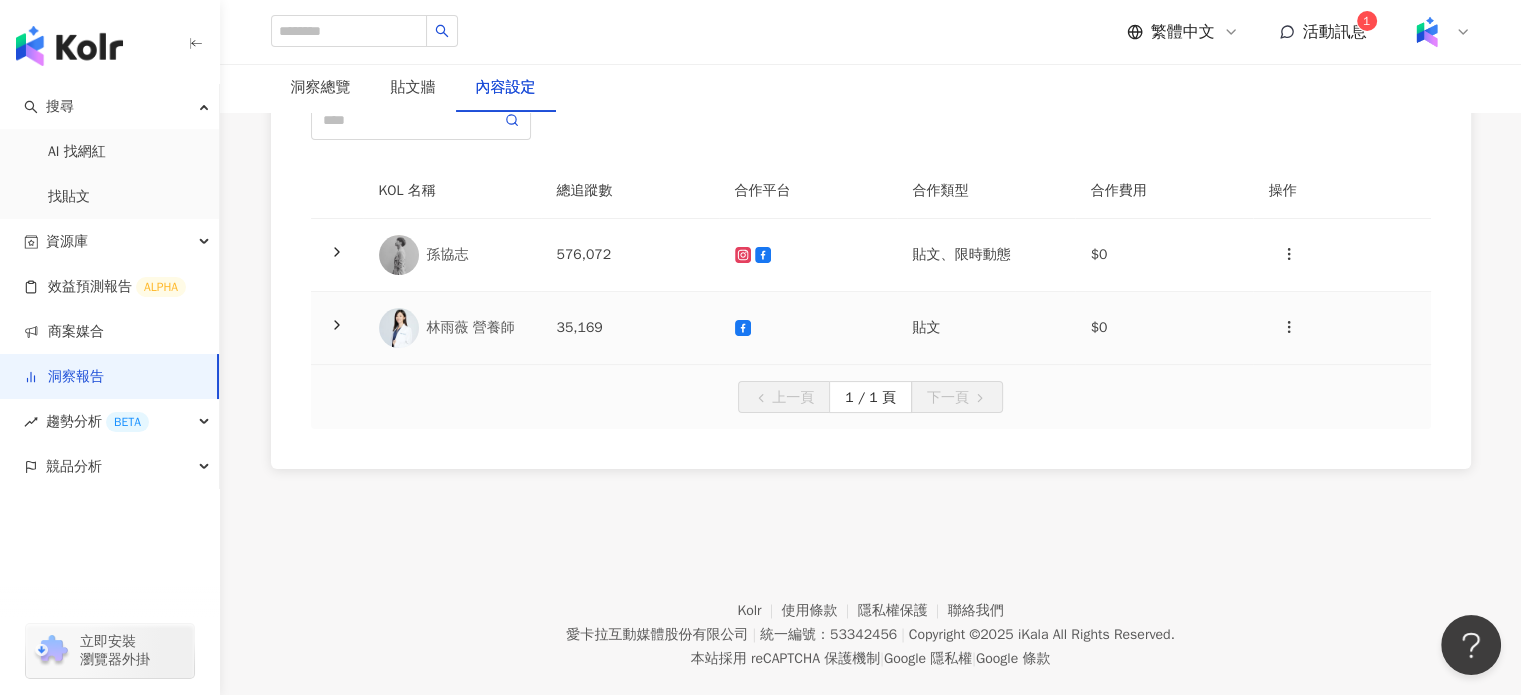 click on "35,169" at bounding box center (630, 328) 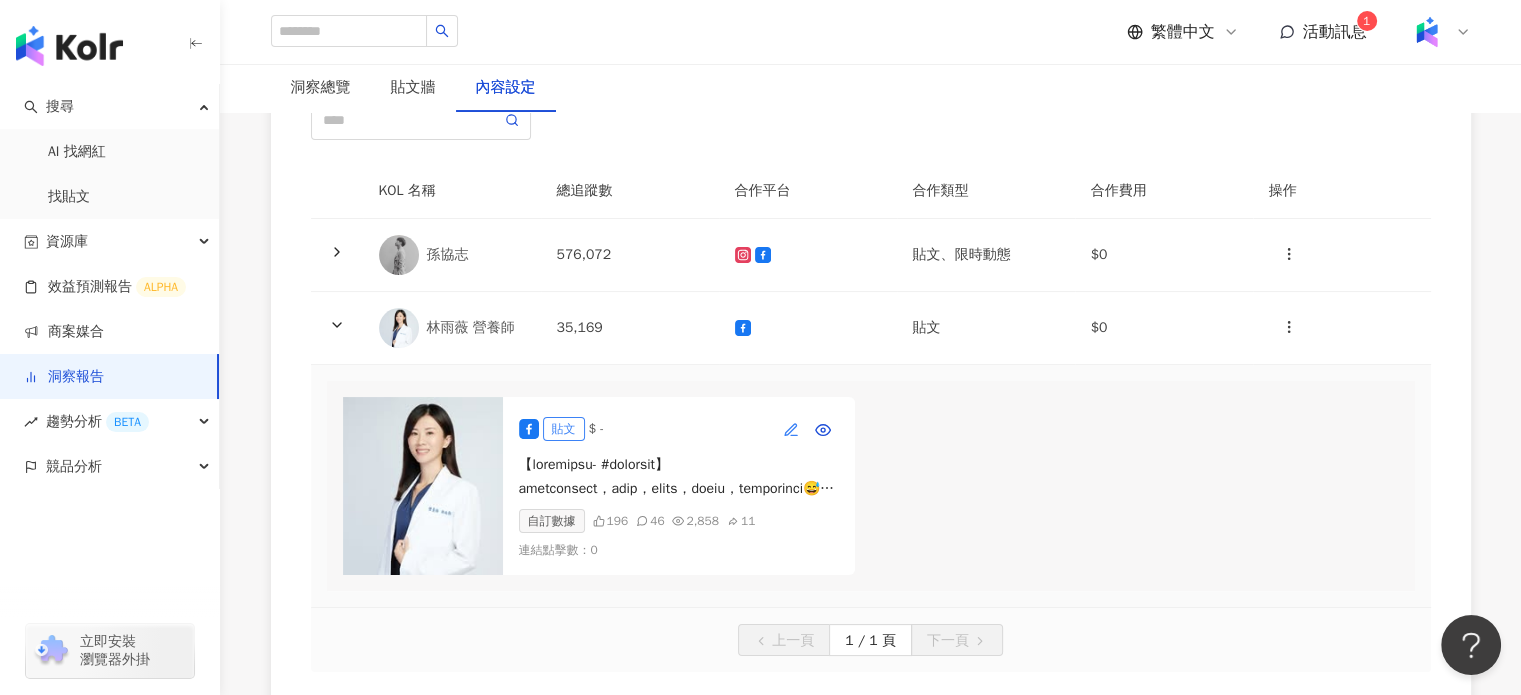 click at bounding box center [791, 429] 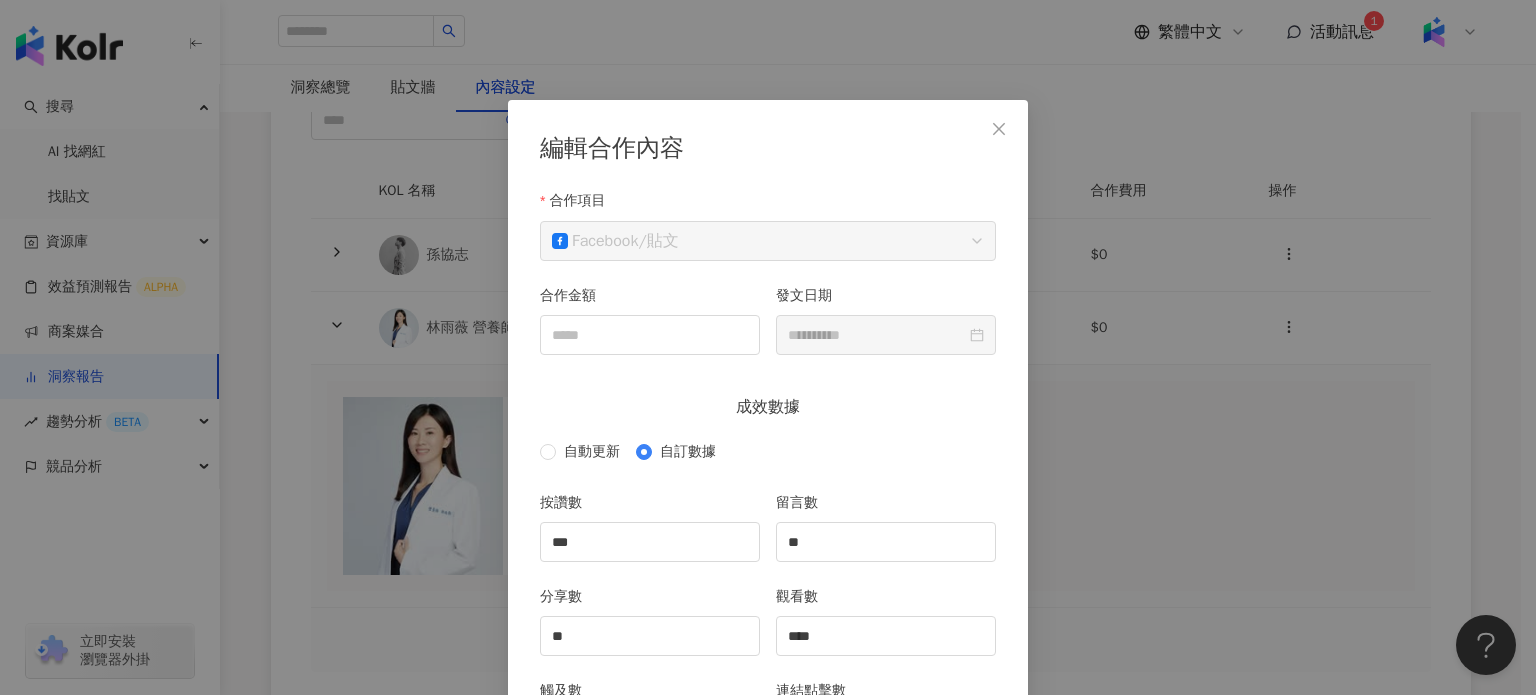 scroll, scrollTop: 100, scrollLeft: 0, axis: vertical 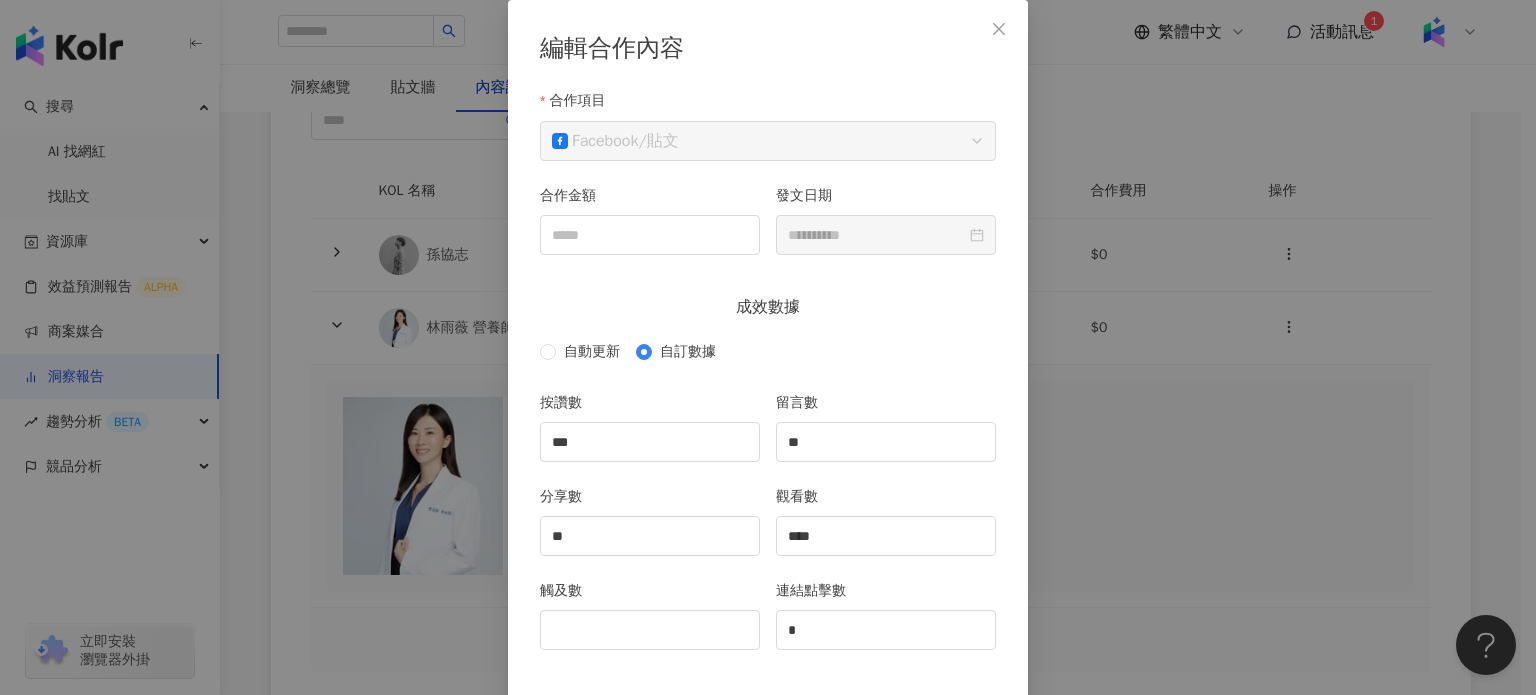 click on "**********" at bounding box center (768, 347) 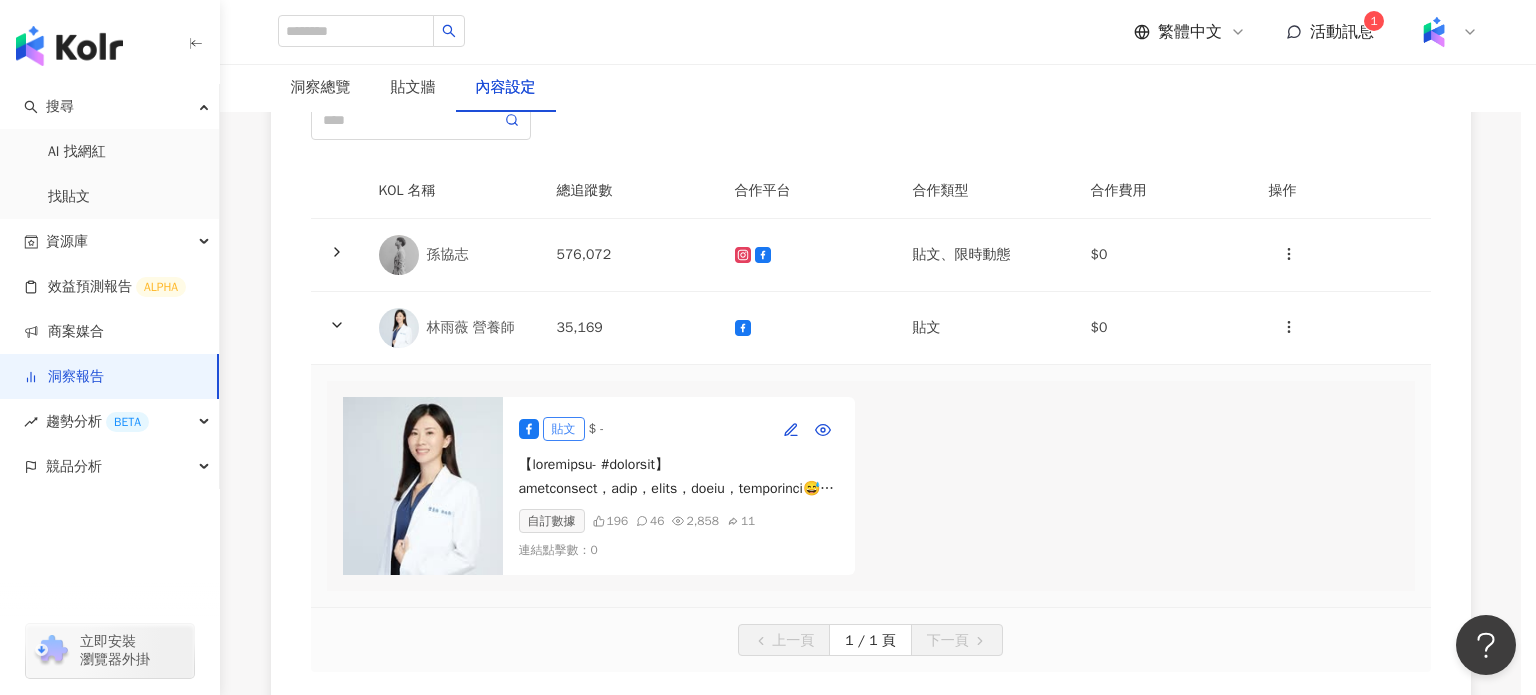 scroll, scrollTop: 88, scrollLeft: 0, axis: vertical 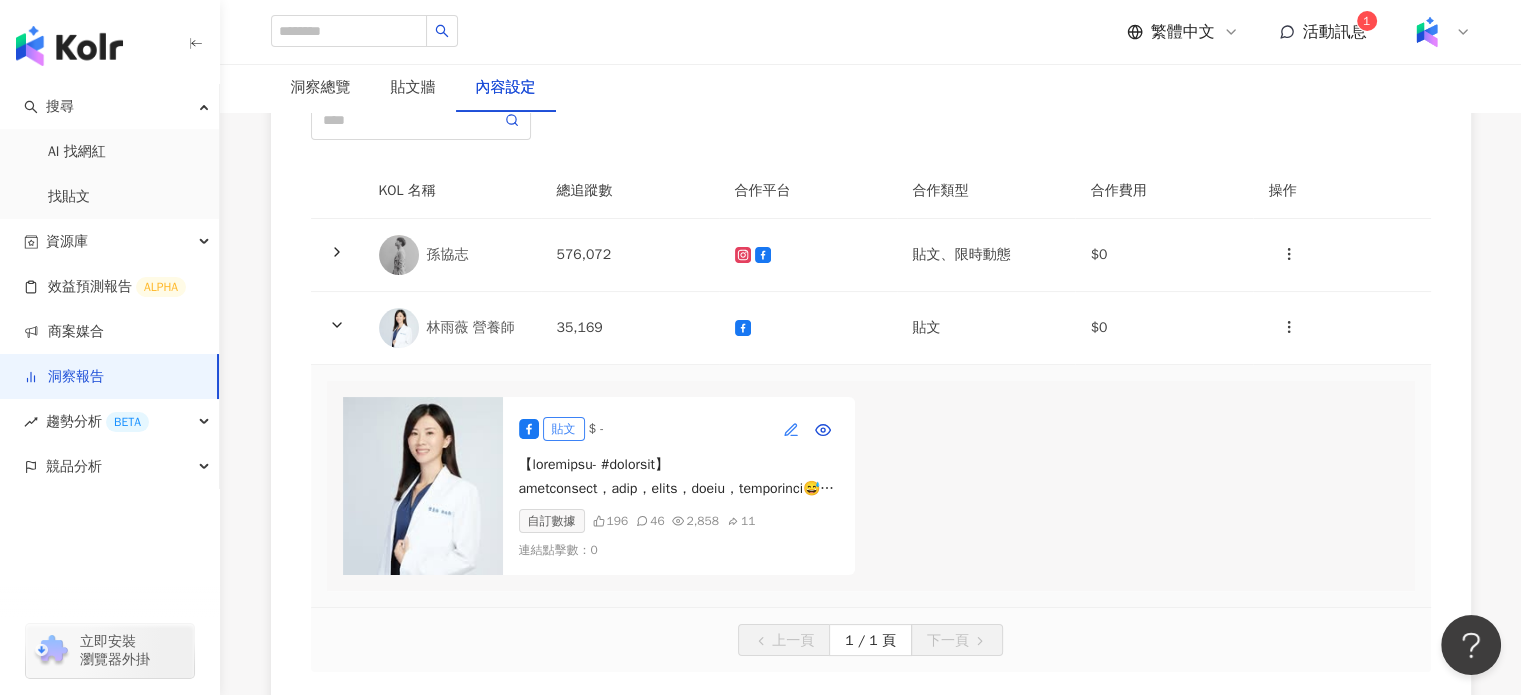 click at bounding box center [791, 429] 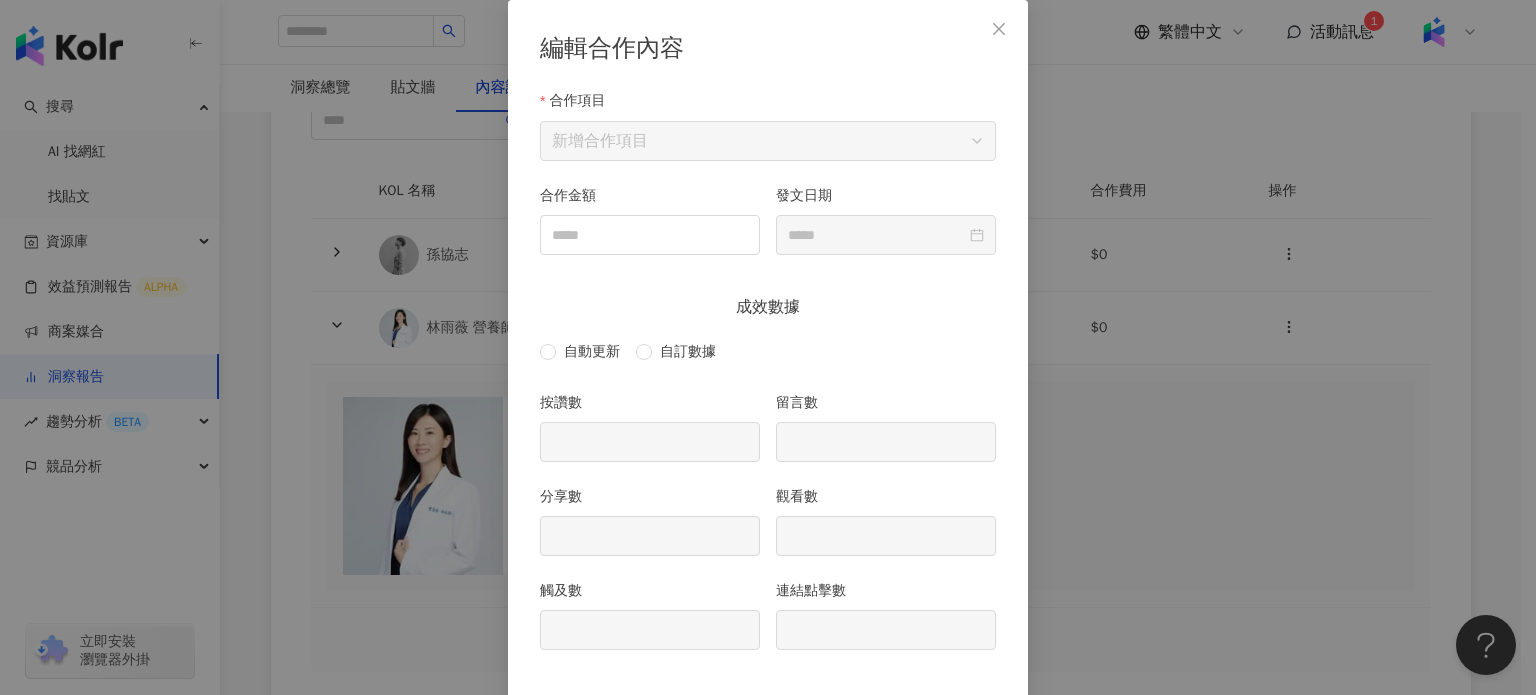 scroll, scrollTop: 188, scrollLeft: 0, axis: vertical 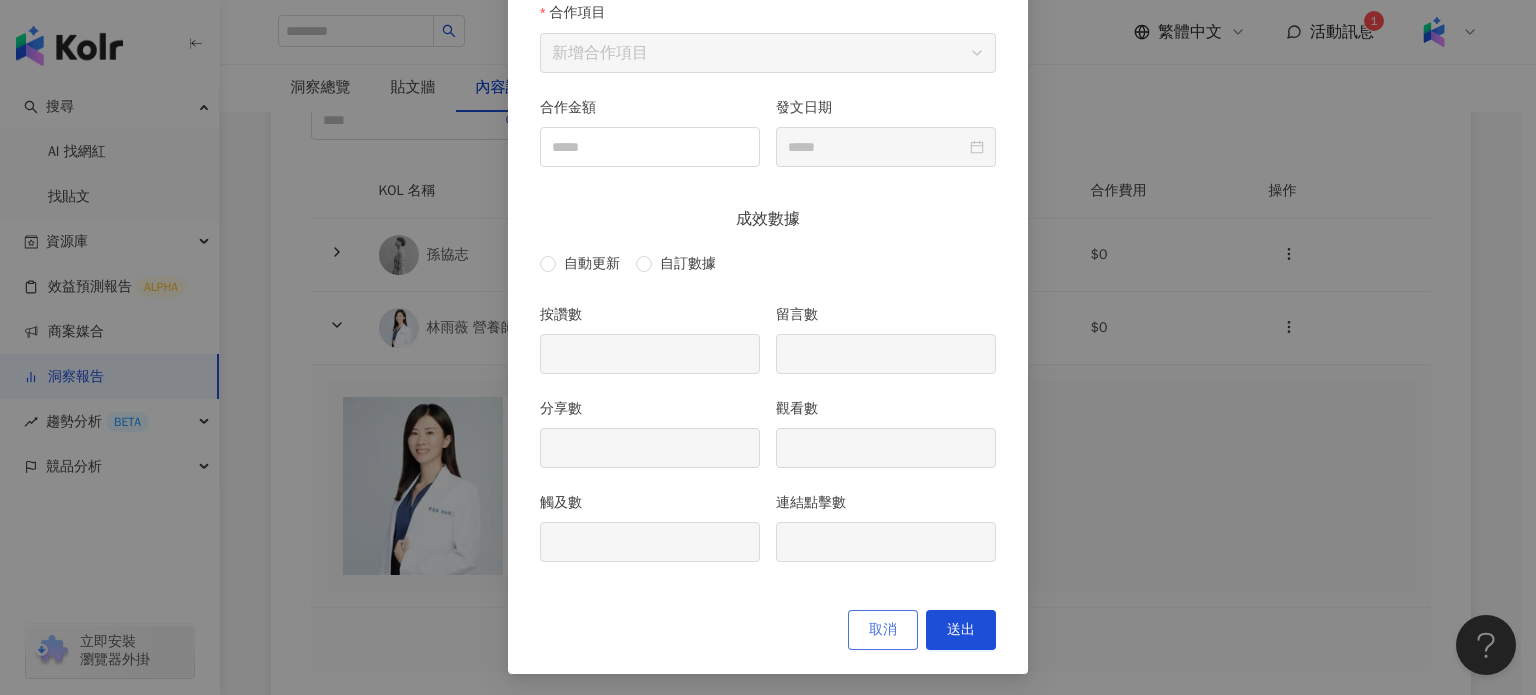 click on "取消" at bounding box center (883, 630) 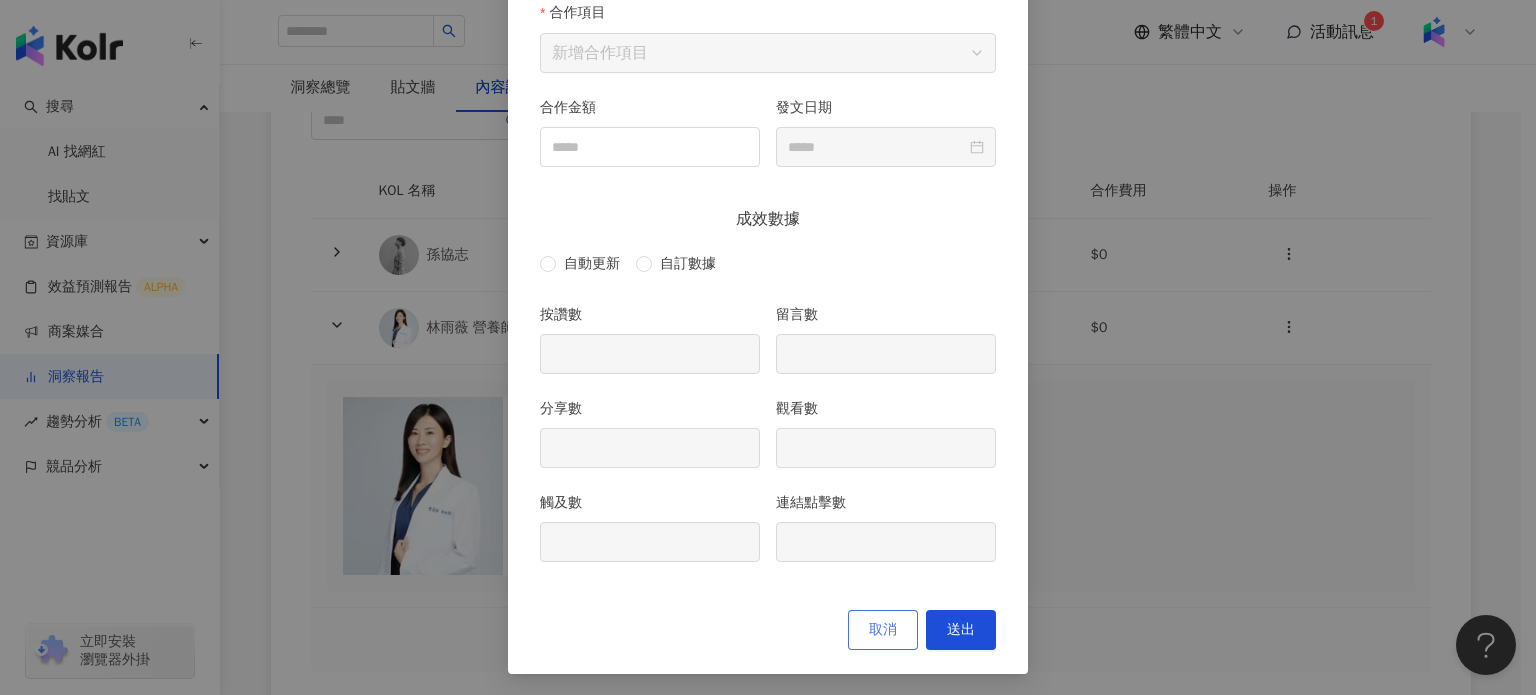 scroll, scrollTop: 88, scrollLeft: 0, axis: vertical 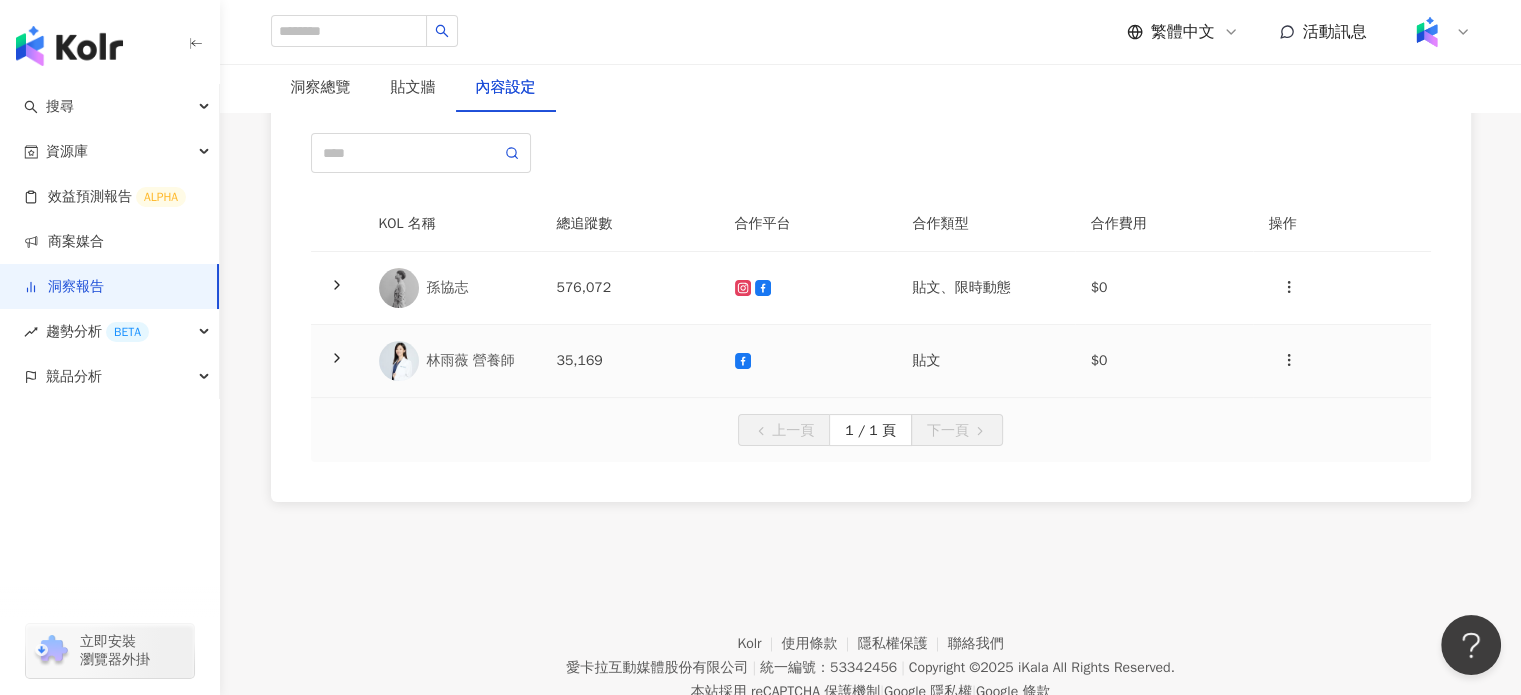 click on "35,169" at bounding box center (630, 361) 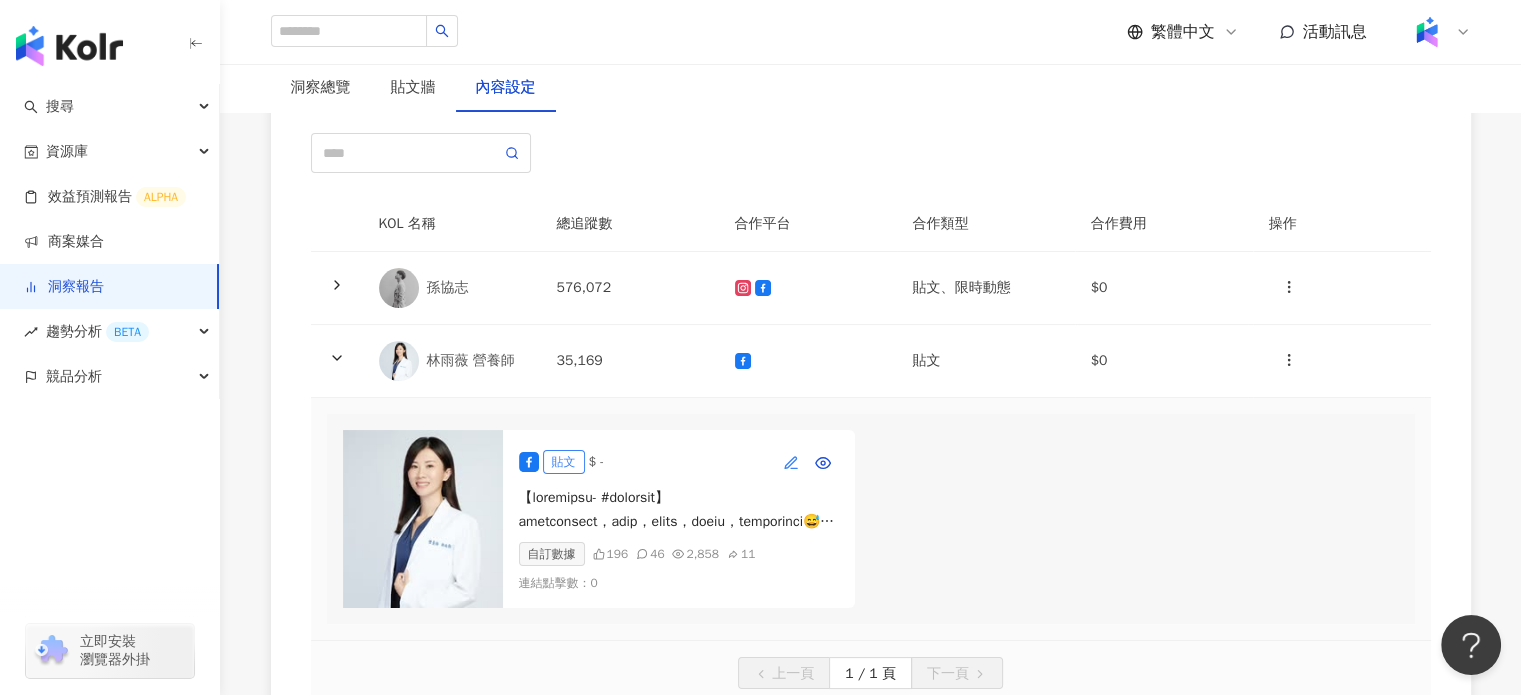 click 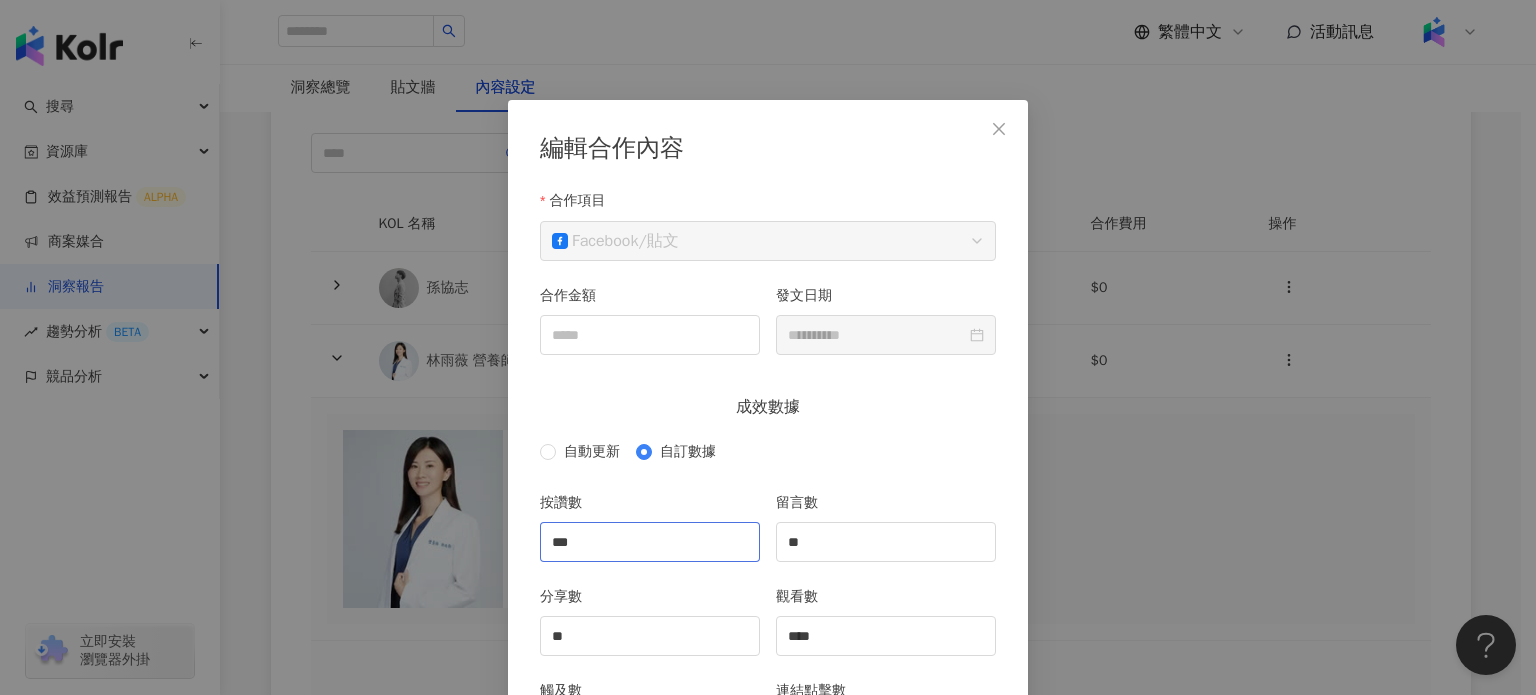 scroll, scrollTop: 100, scrollLeft: 0, axis: vertical 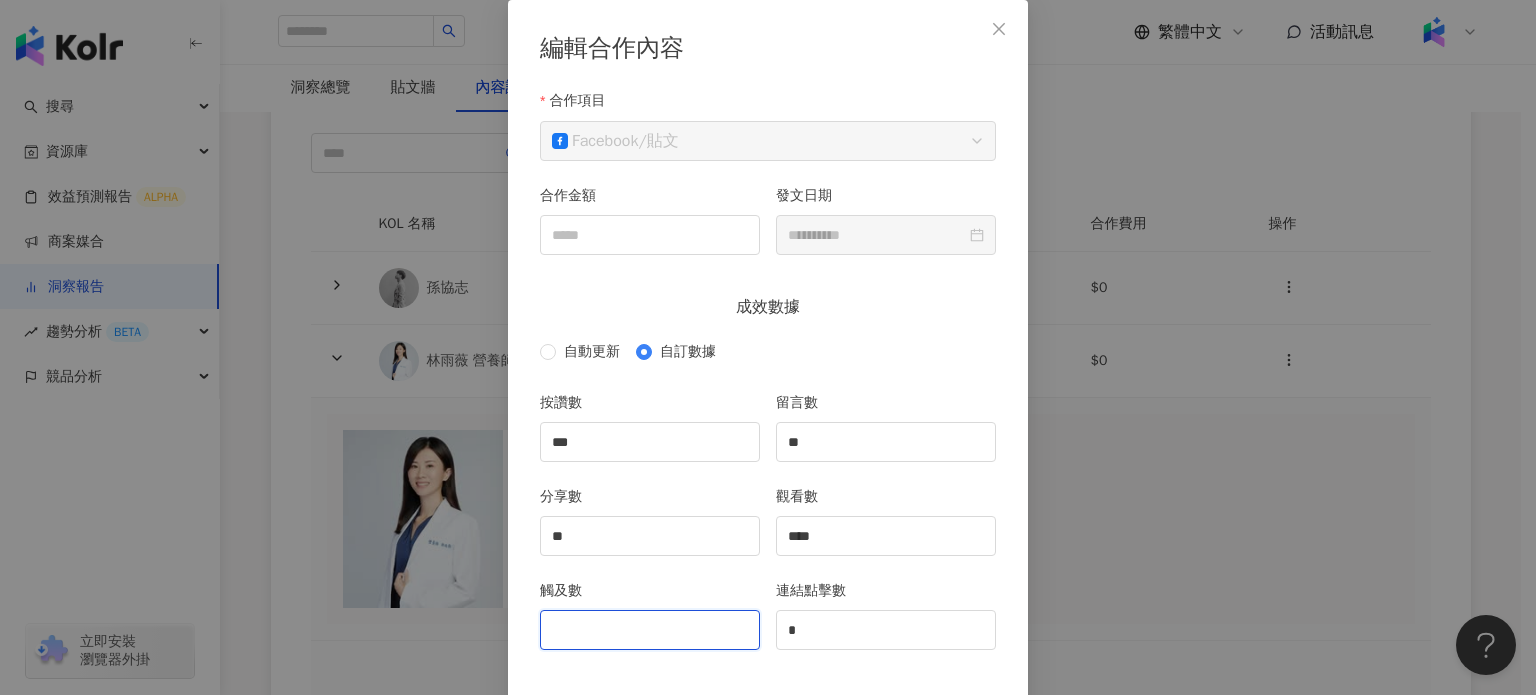 click on "觸及數" at bounding box center [650, 630] 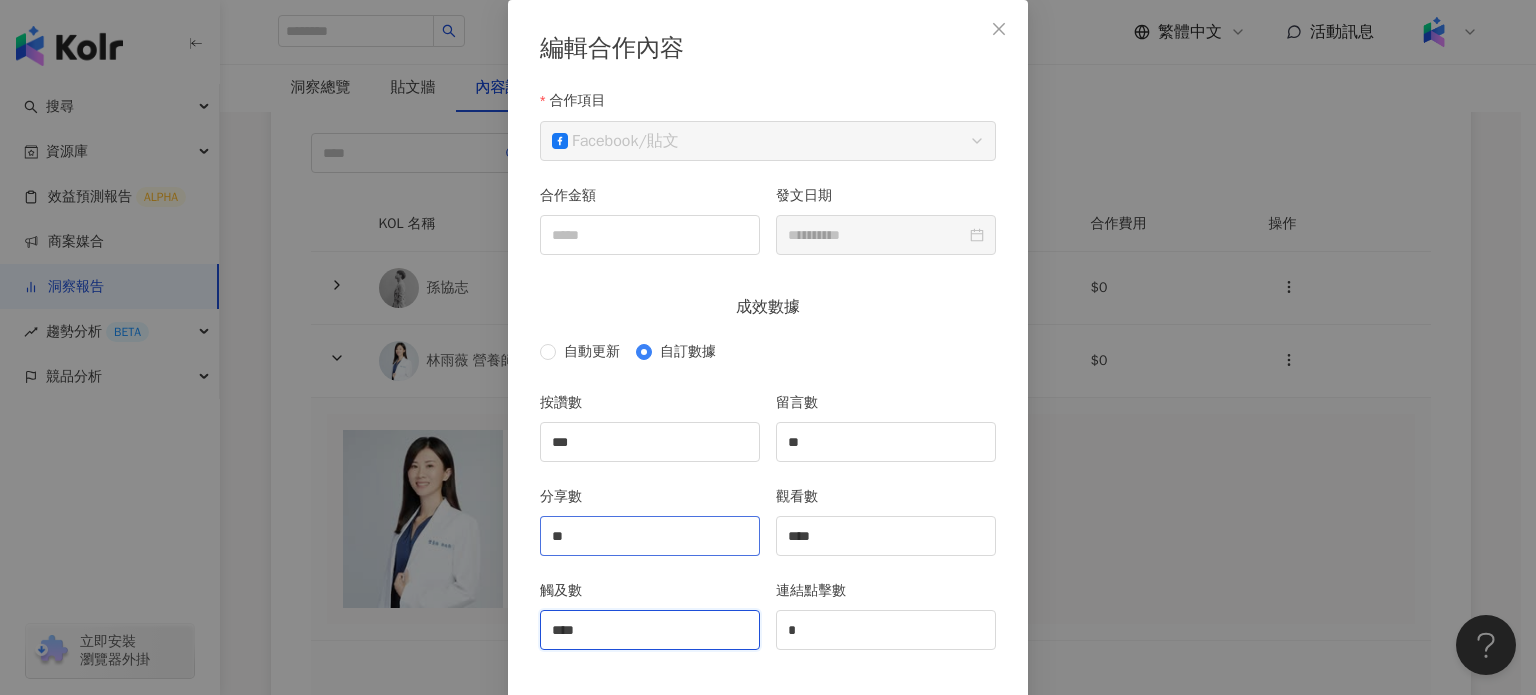 scroll, scrollTop: 188, scrollLeft: 0, axis: vertical 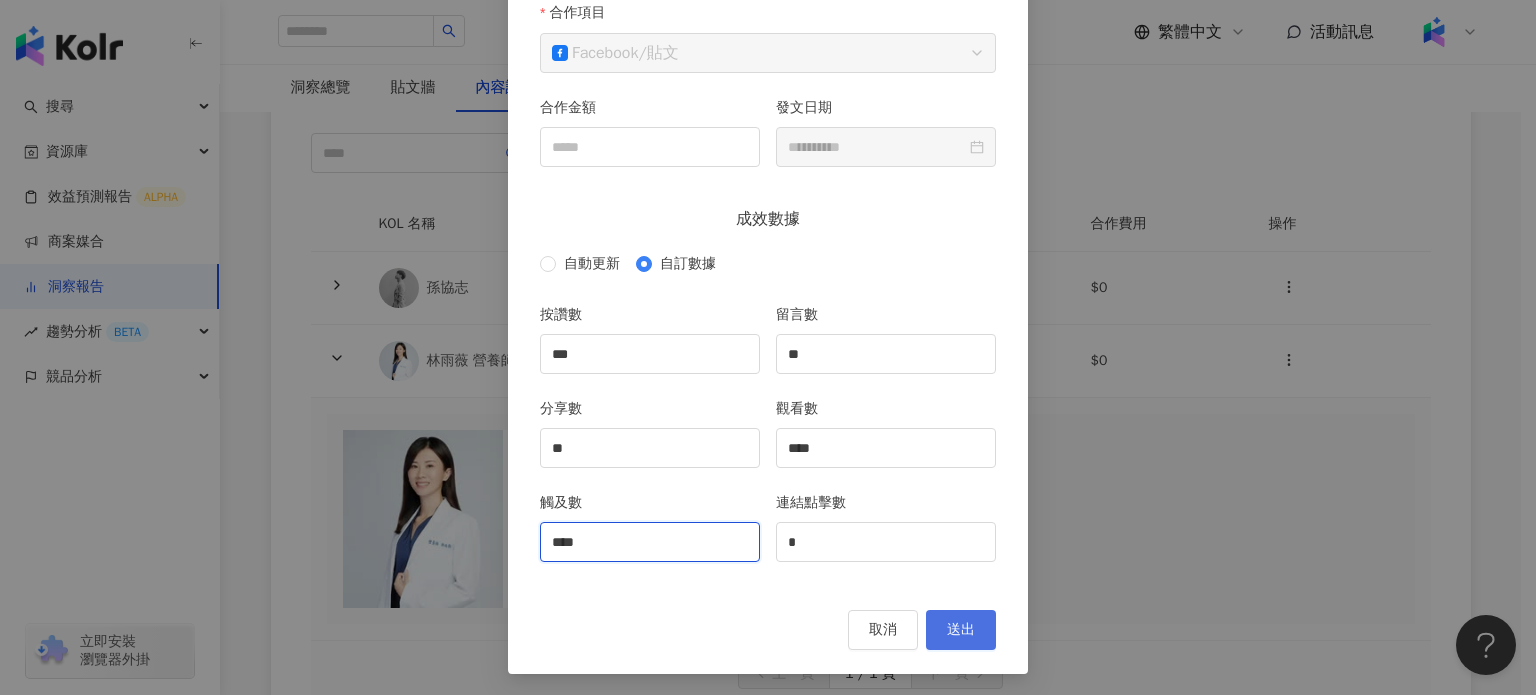 type on "****" 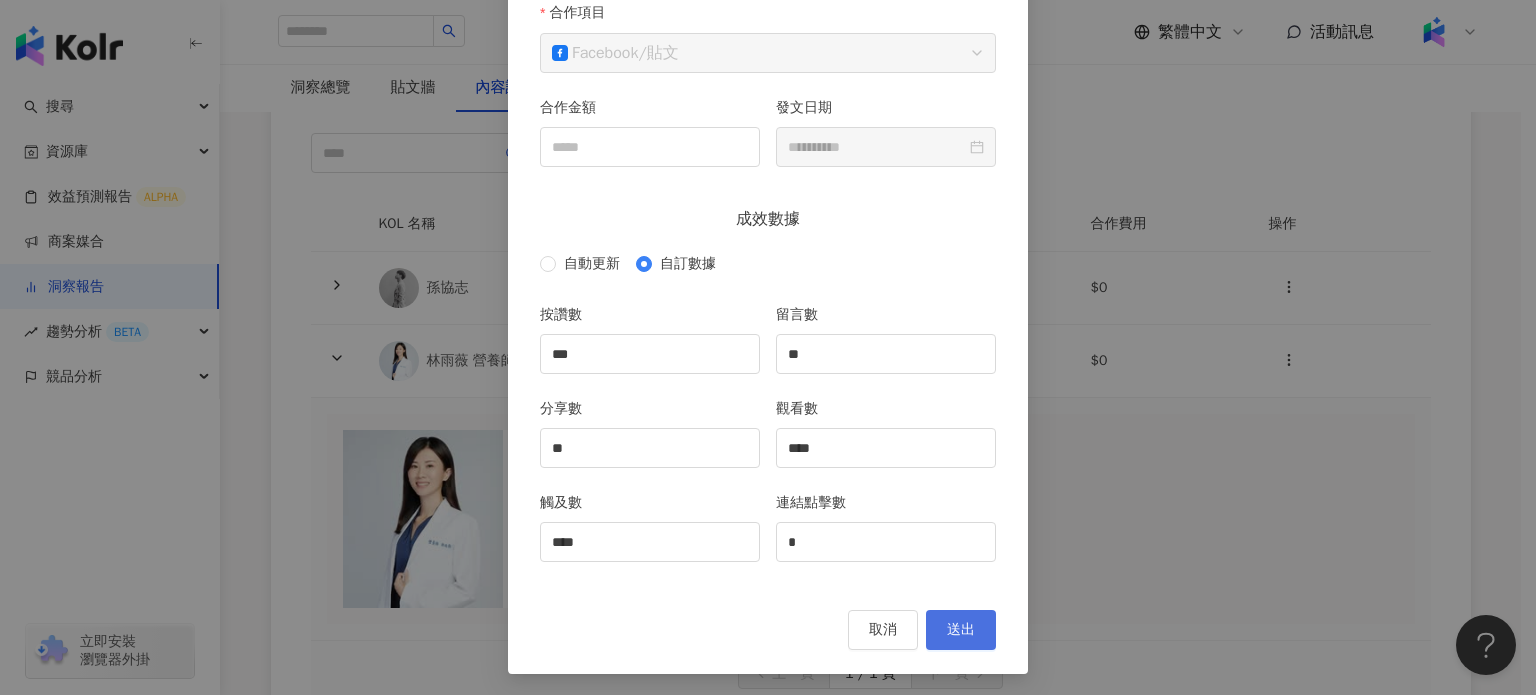 click on "送出" at bounding box center (961, 630) 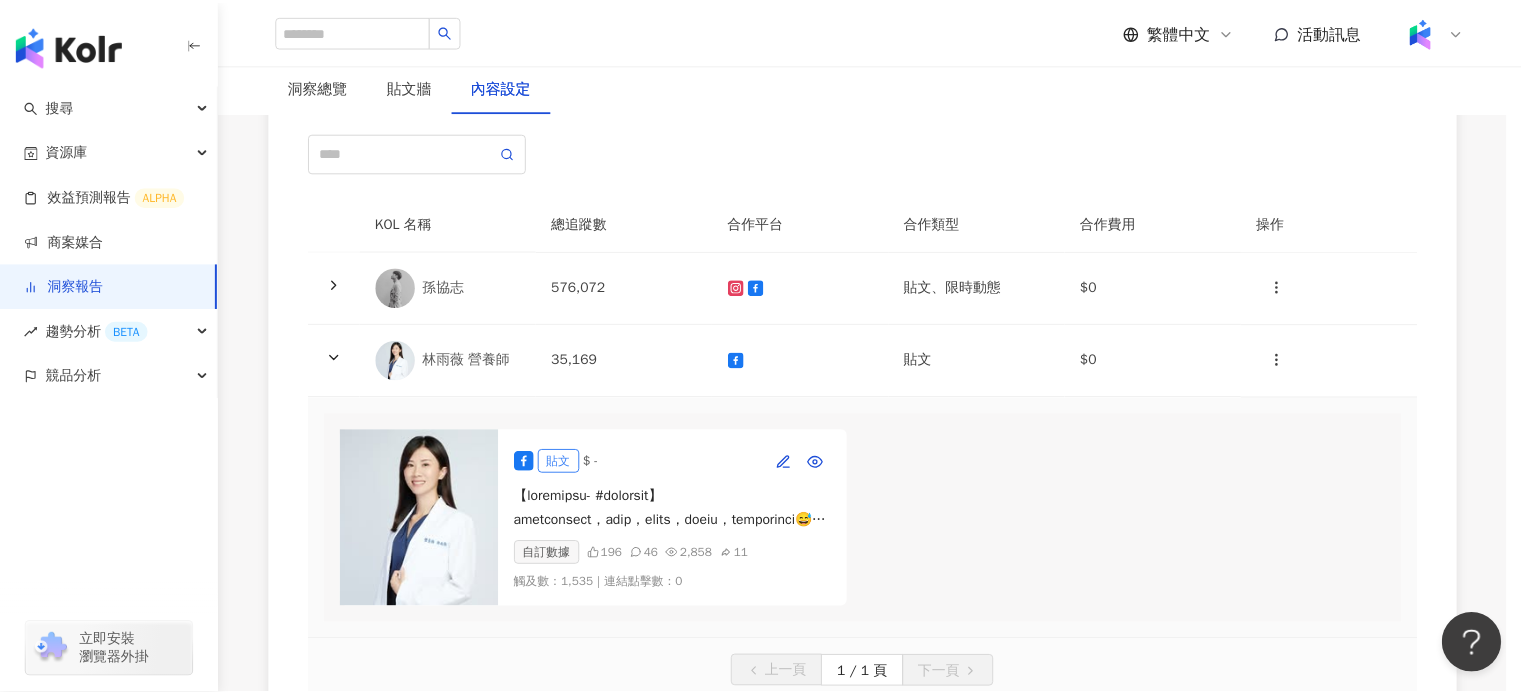 scroll, scrollTop: 88, scrollLeft: 0, axis: vertical 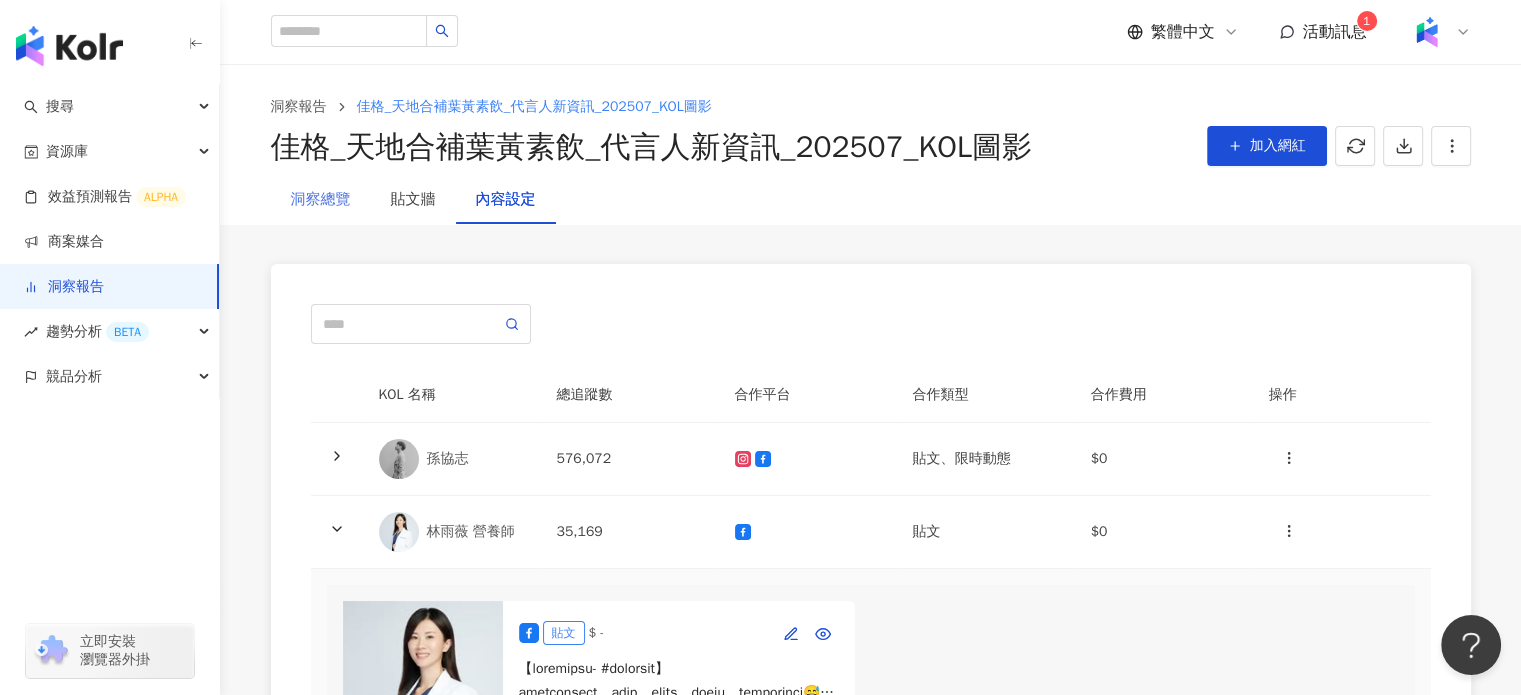 click on "洞察總覽" at bounding box center (321, 200) 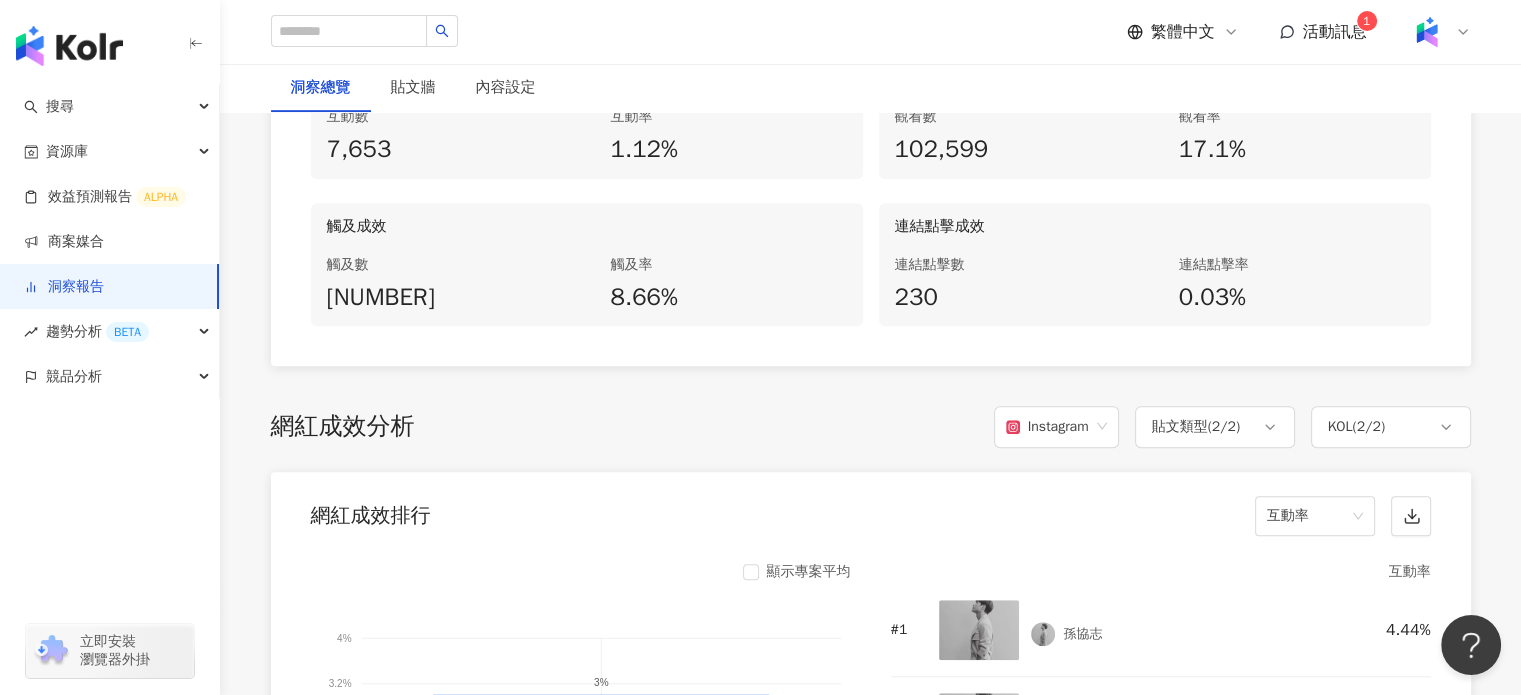 scroll, scrollTop: 1500, scrollLeft: 0, axis: vertical 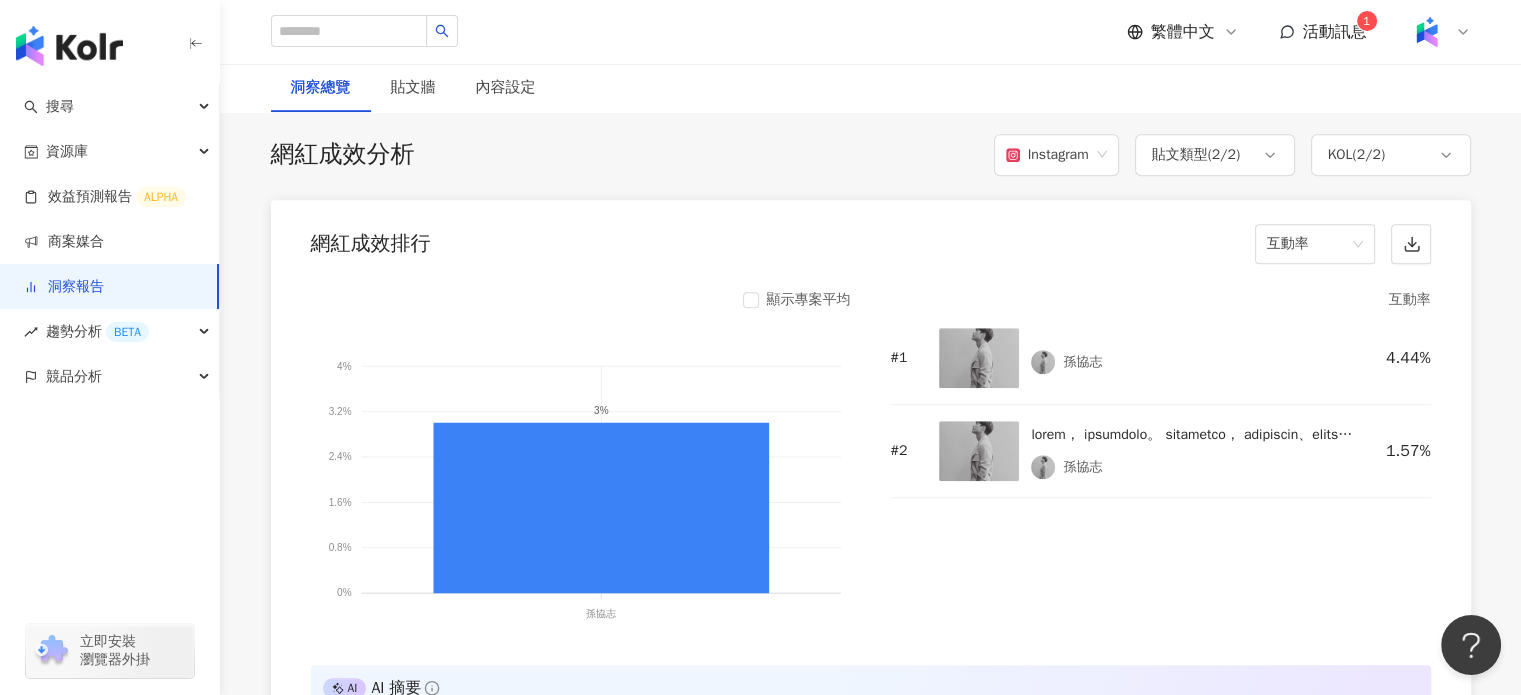click on "# 1 [LAST] 4.44%" at bounding box center [1161, 358] 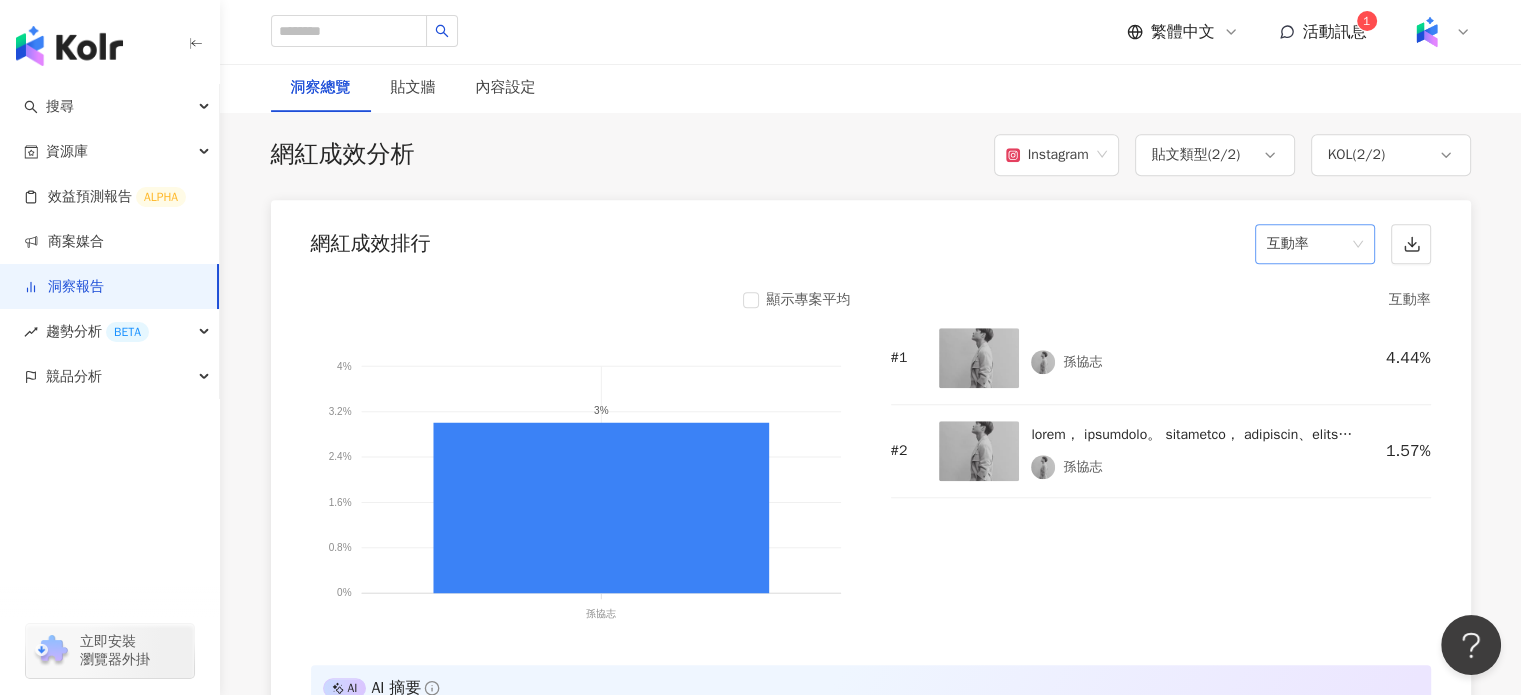 click on "互動率" at bounding box center (1315, 244) 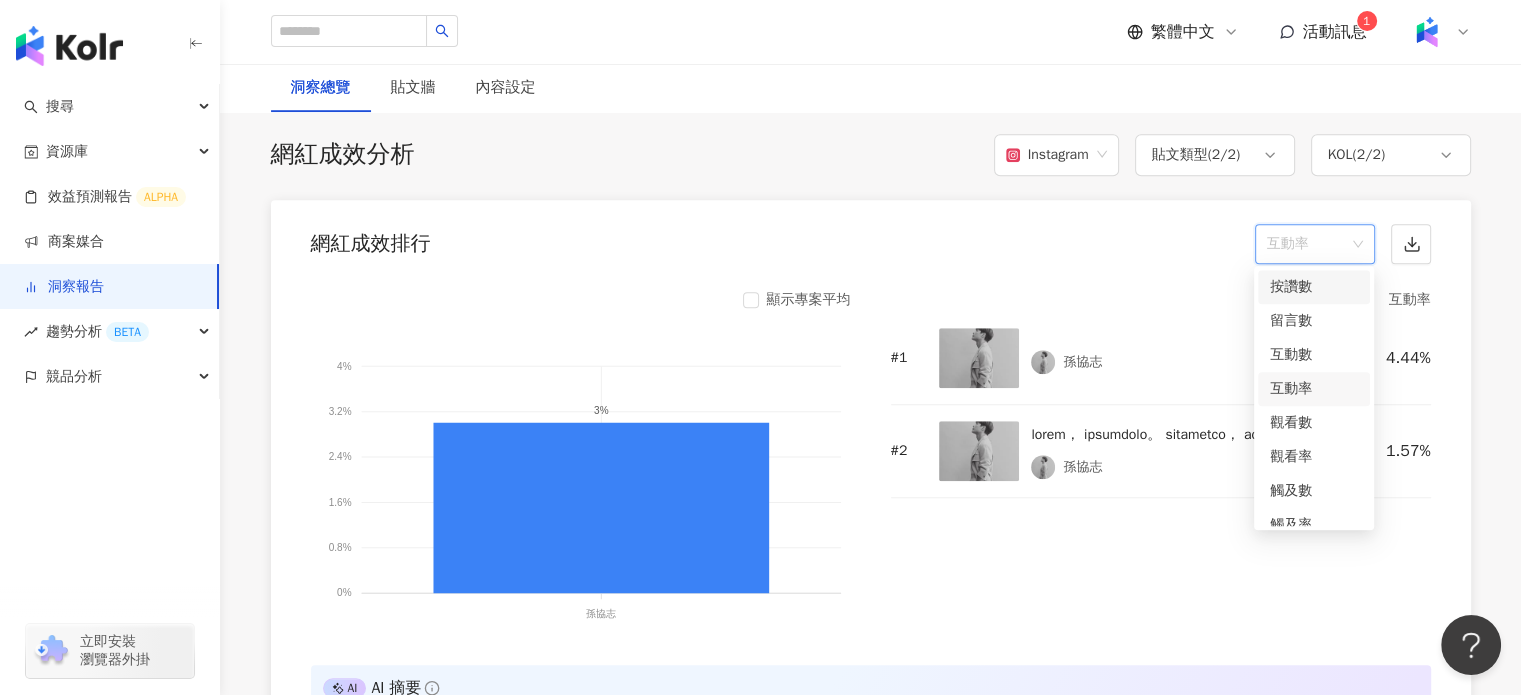 click on "按讚數" at bounding box center [1314, 287] 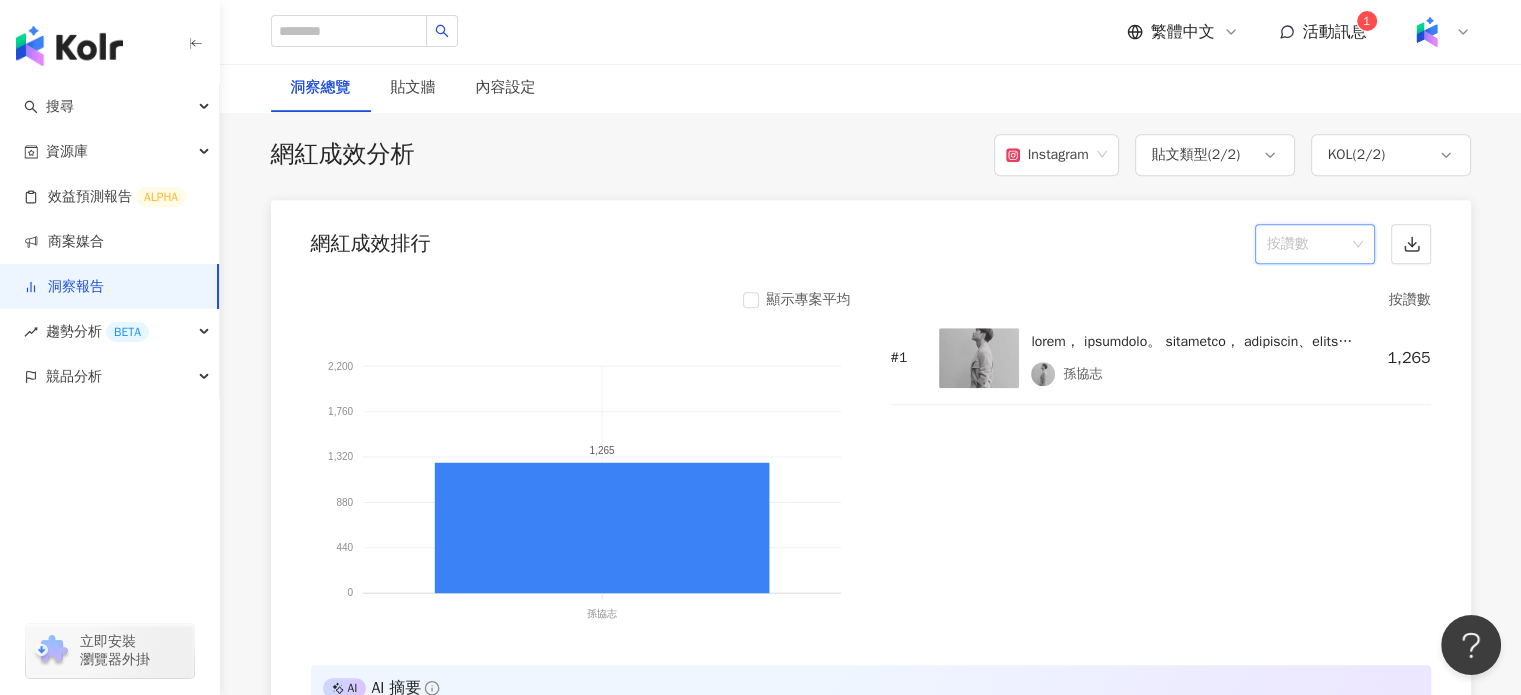 click on "按讚數" at bounding box center [1315, 244] 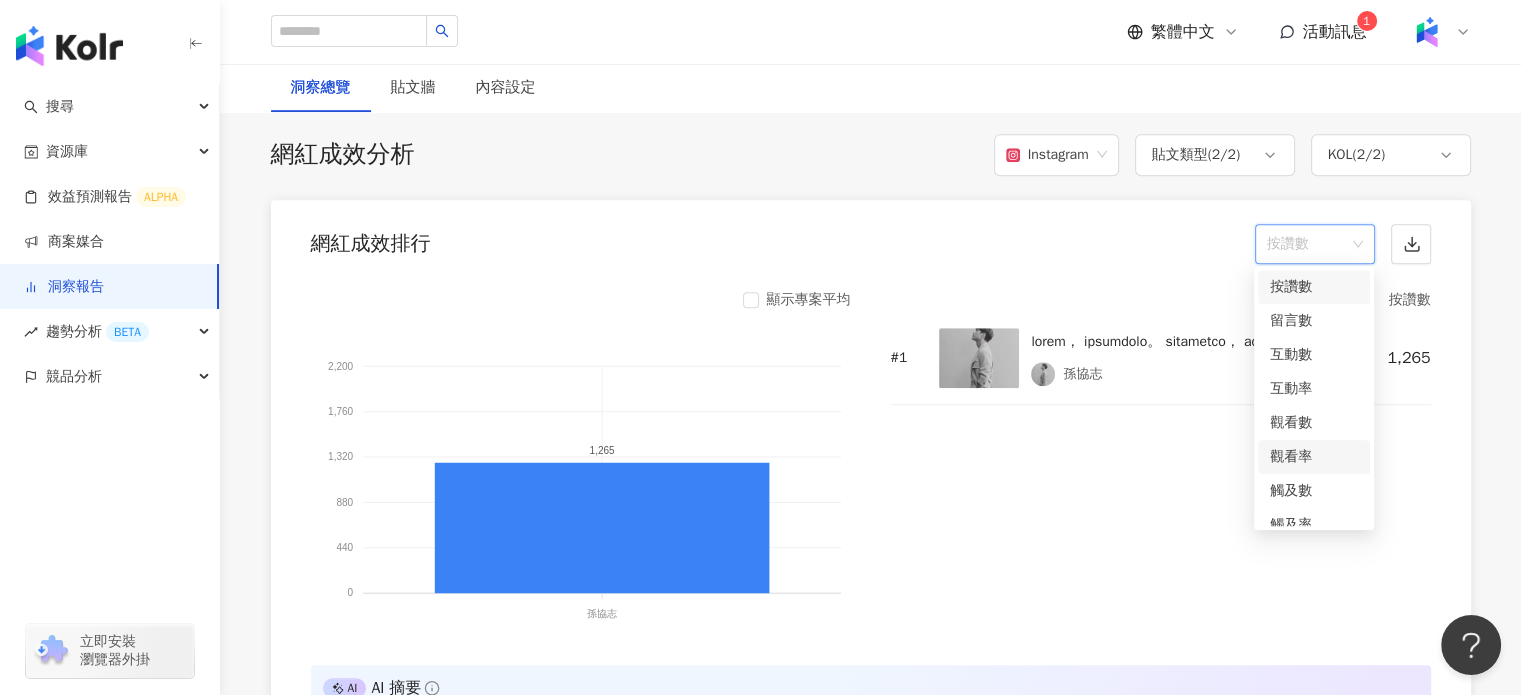 click on "觀看率" at bounding box center [1314, 457] 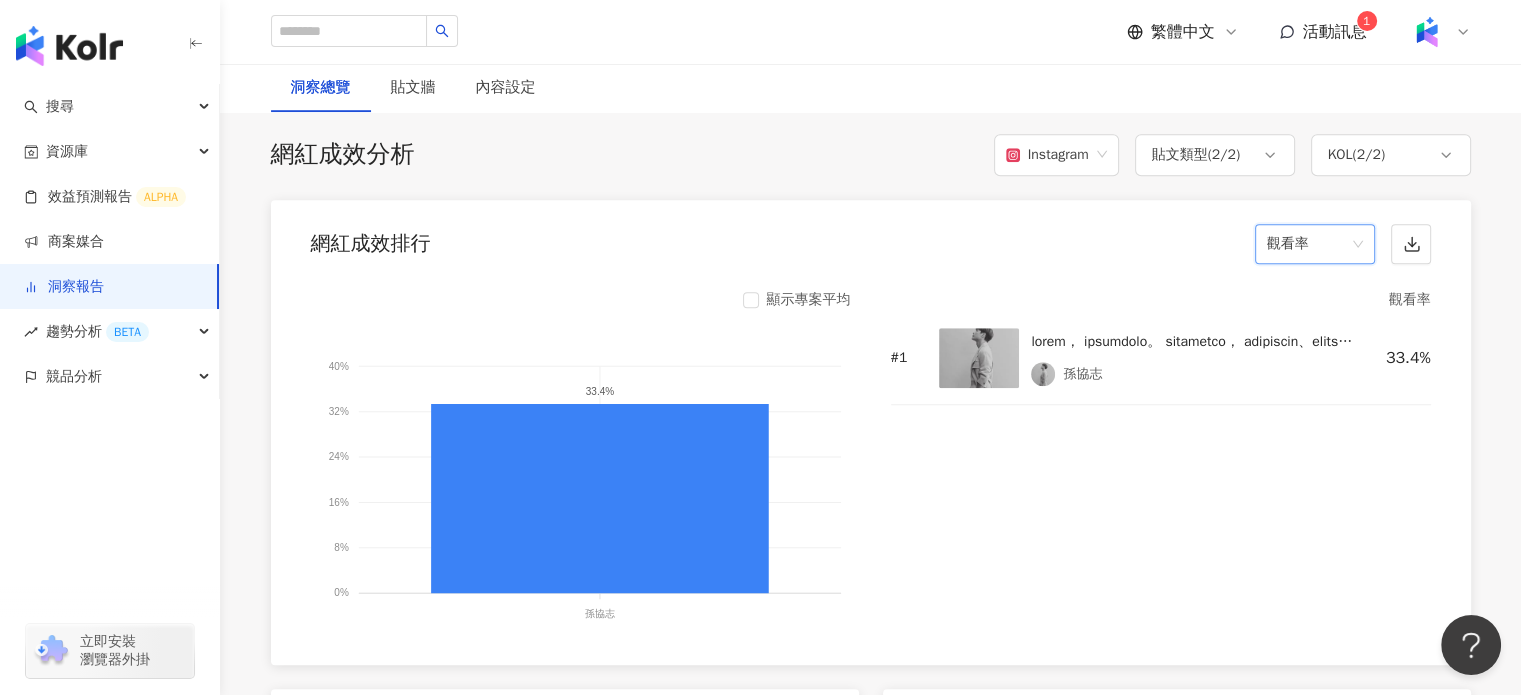 click at bounding box center [979, 358] 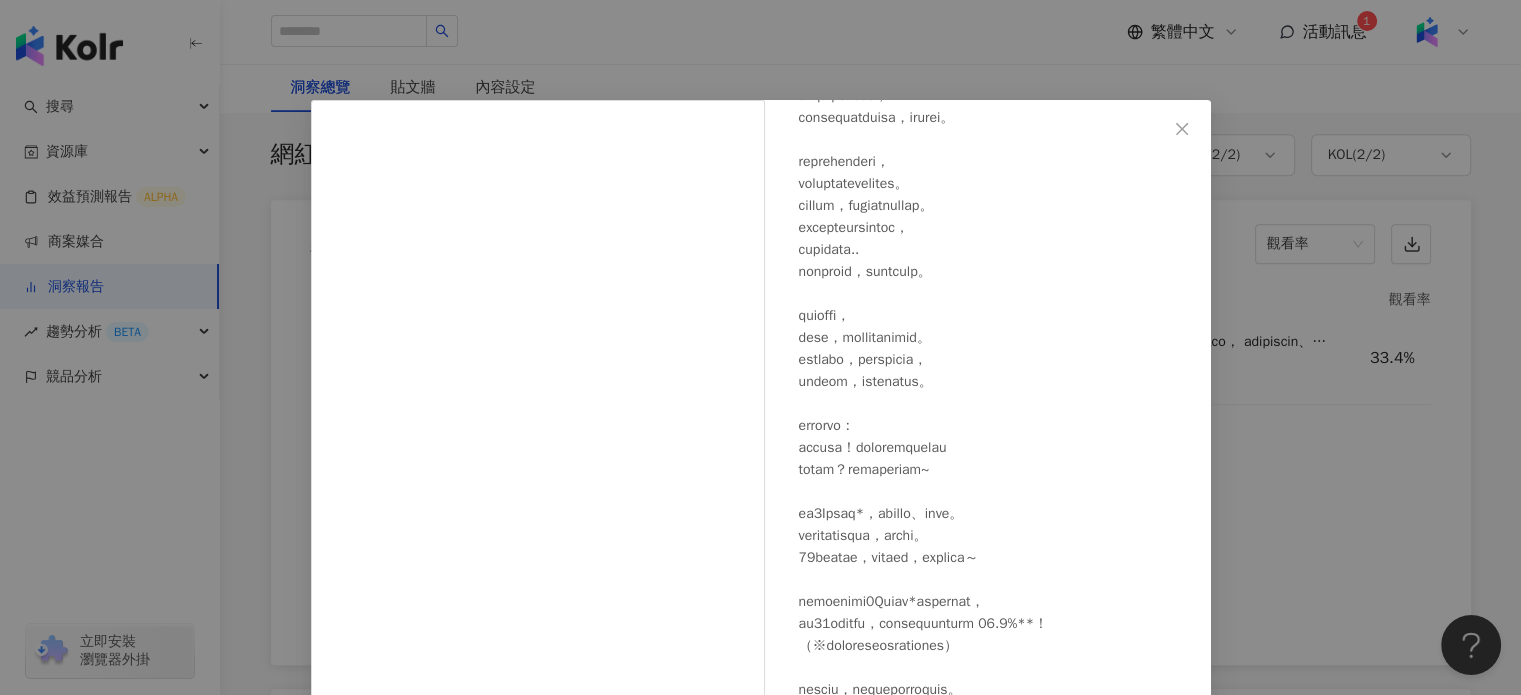 scroll, scrollTop: 340, scrollLeft: 0, axis: vertical 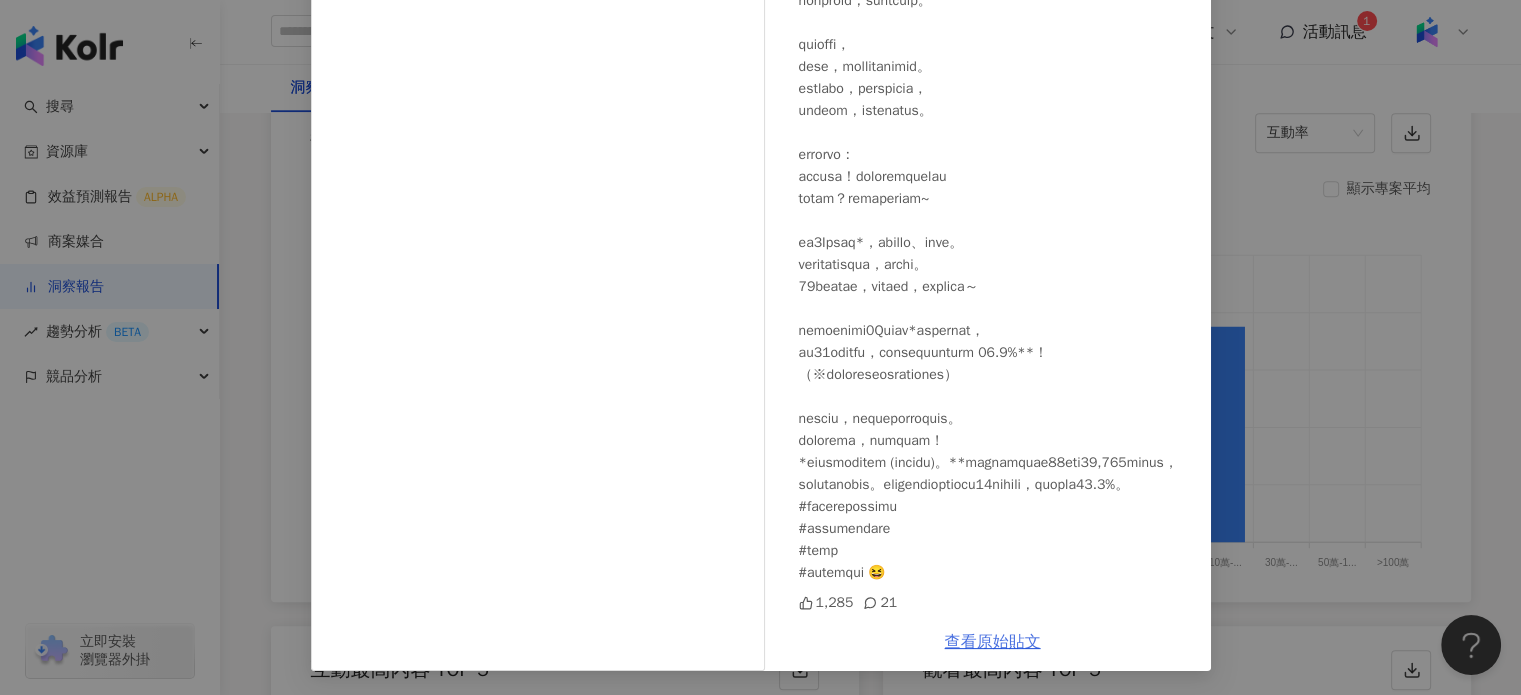 click on "查看原始貼文" at bounding box center [993, 642] 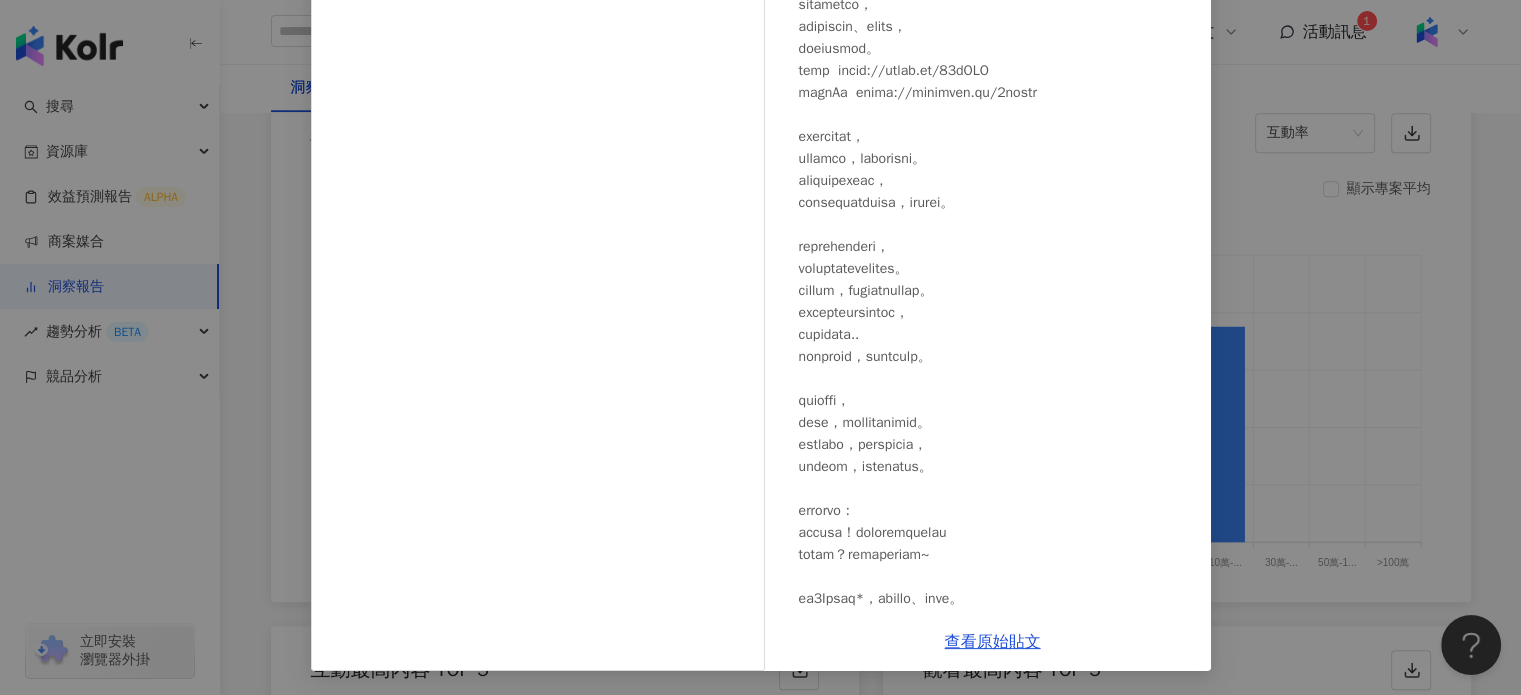 scroll, scrollTop: 0, scrollLeft: 0, axis: both 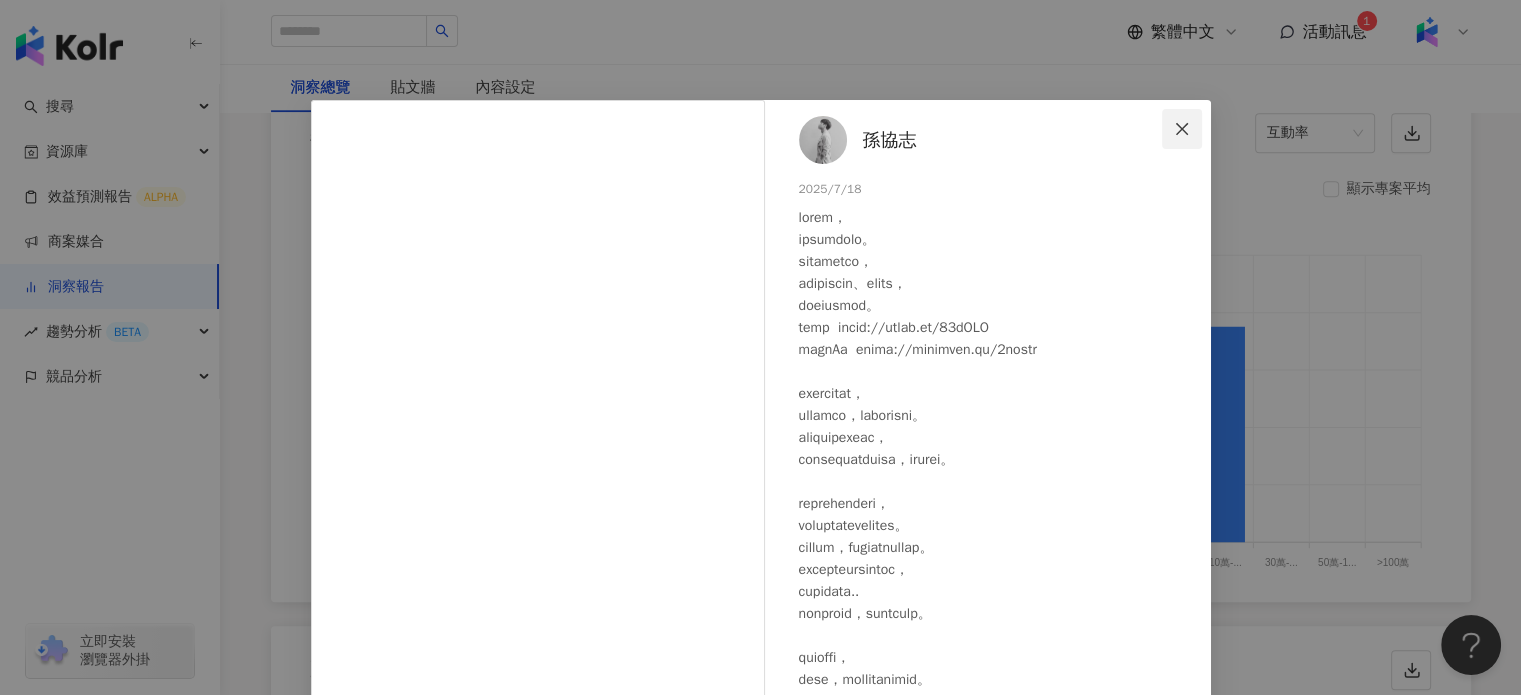 click 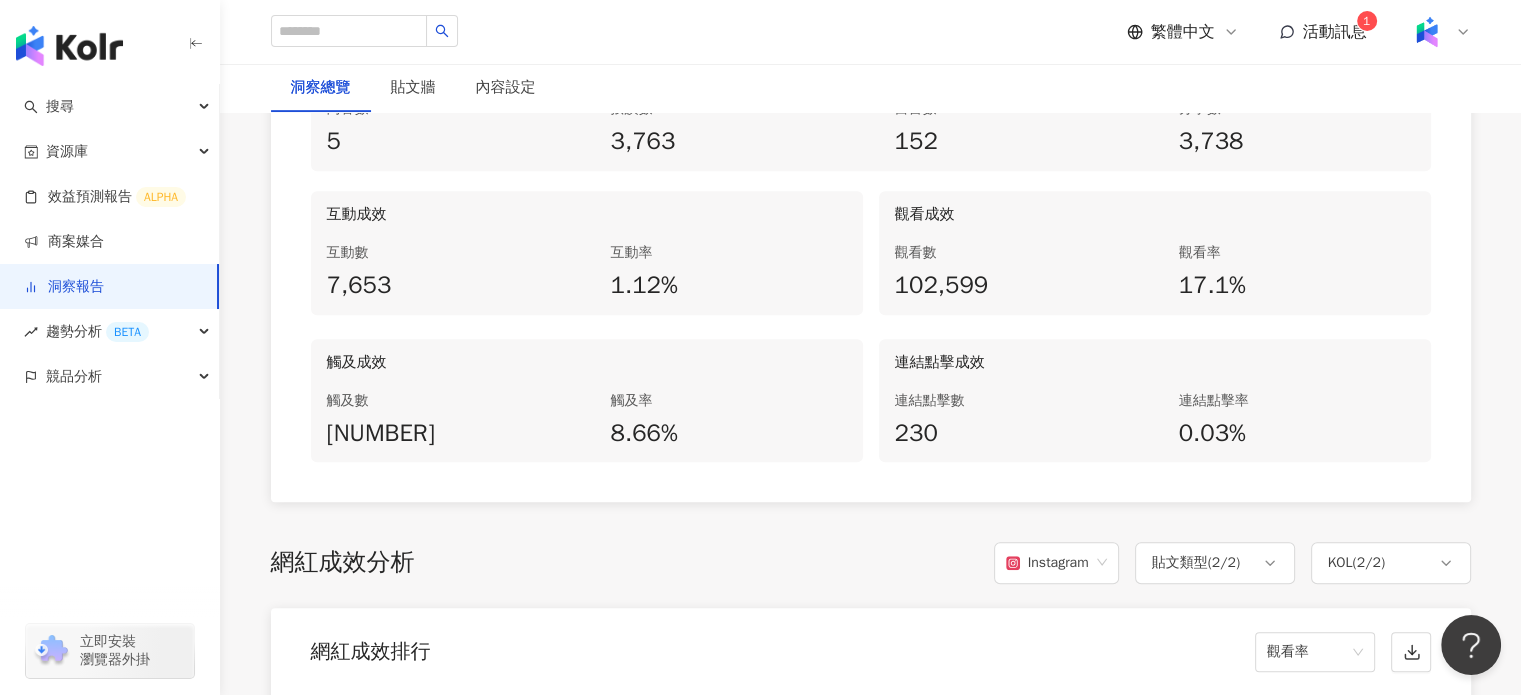scroll, scrollTop: 1300, scrollLeft: 0, axis: vertical 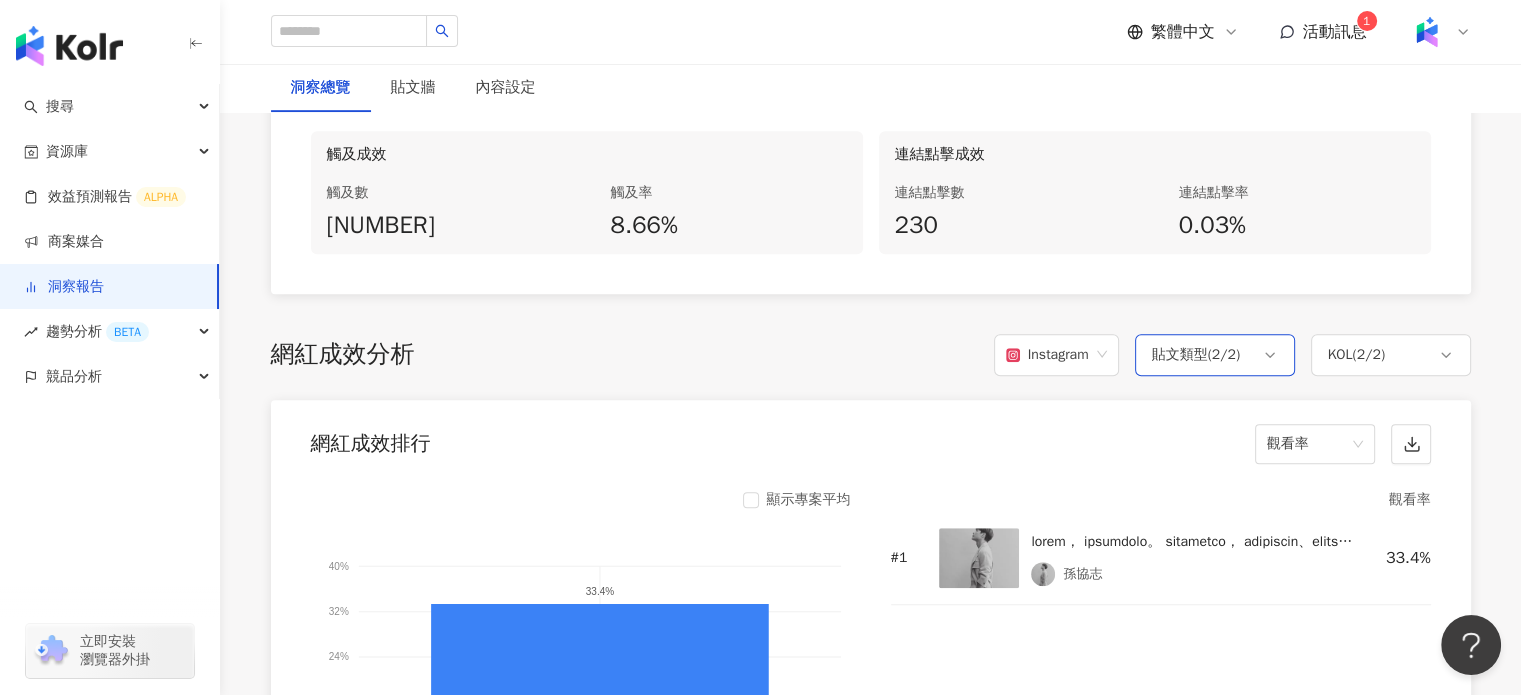 click on "貼文類型  ( 2 / 2 )" at bounding box center [1196, 355] 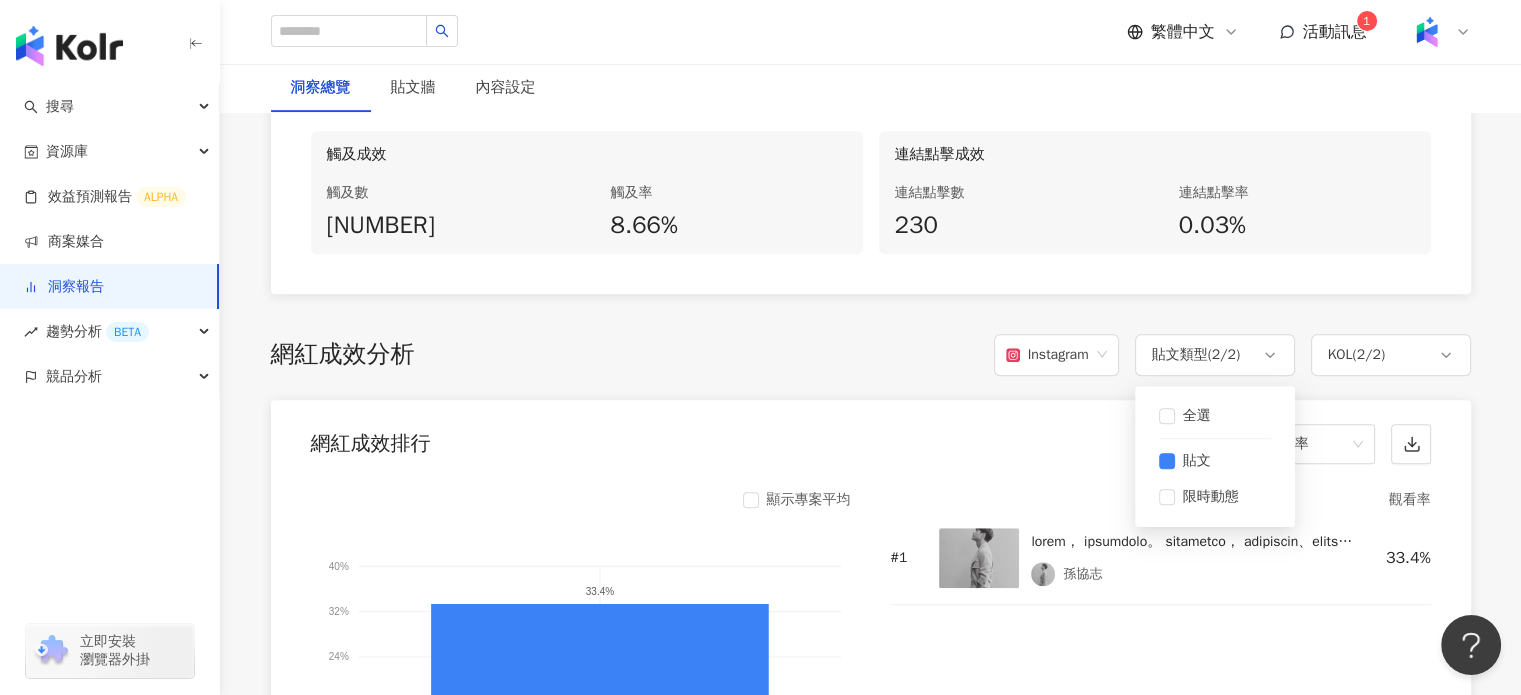 click on "網紅成效排行 觀看率" at bounding box center (871, 438) 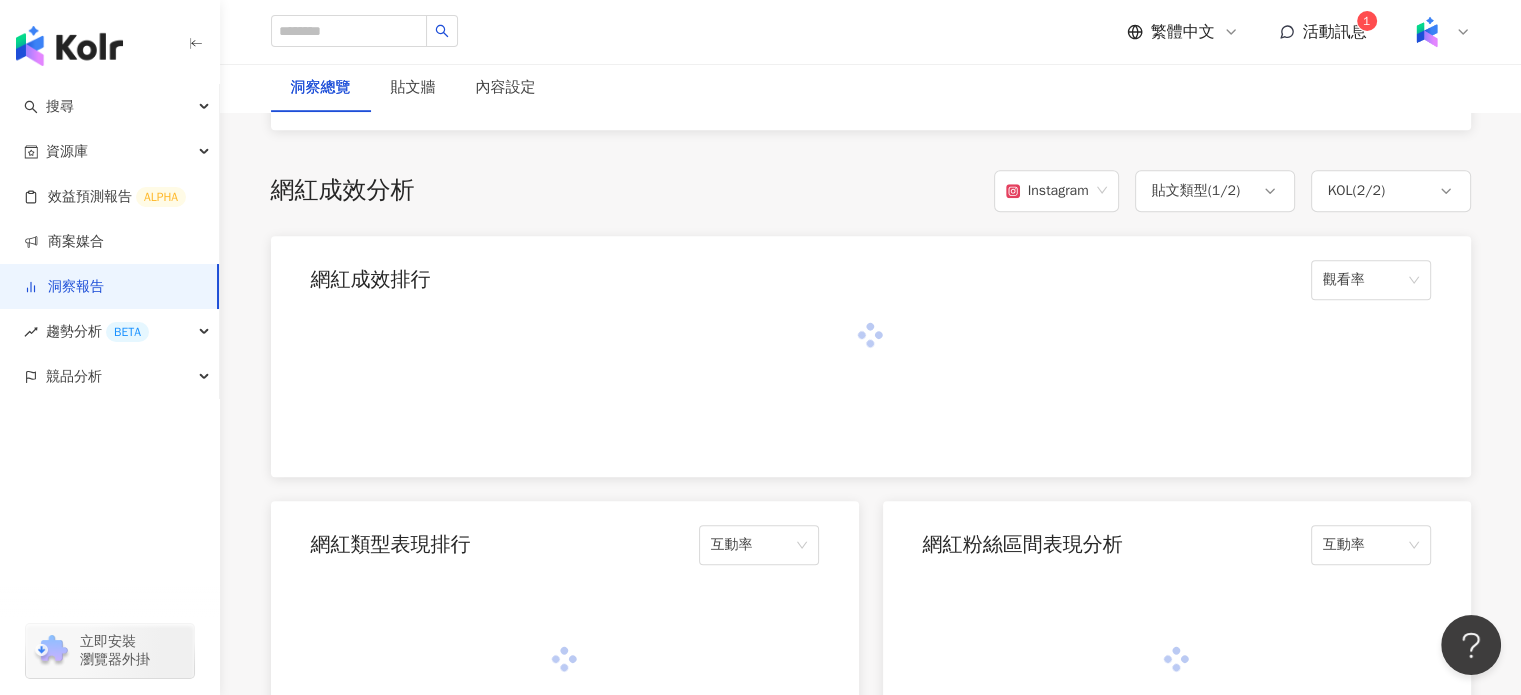 scroll, scrollTop: 1500, scrollLeft: 0, axis: vertical 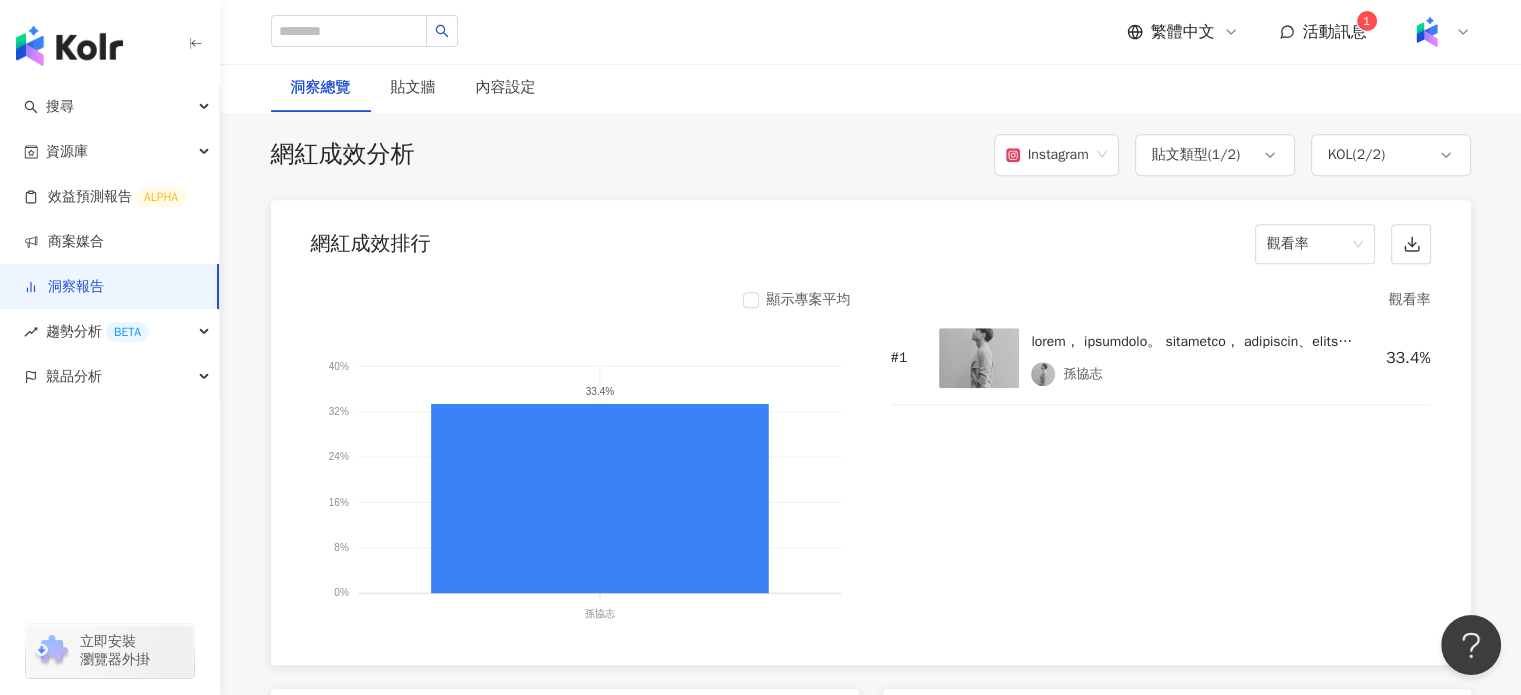 click at bounding box center (1192, 342) 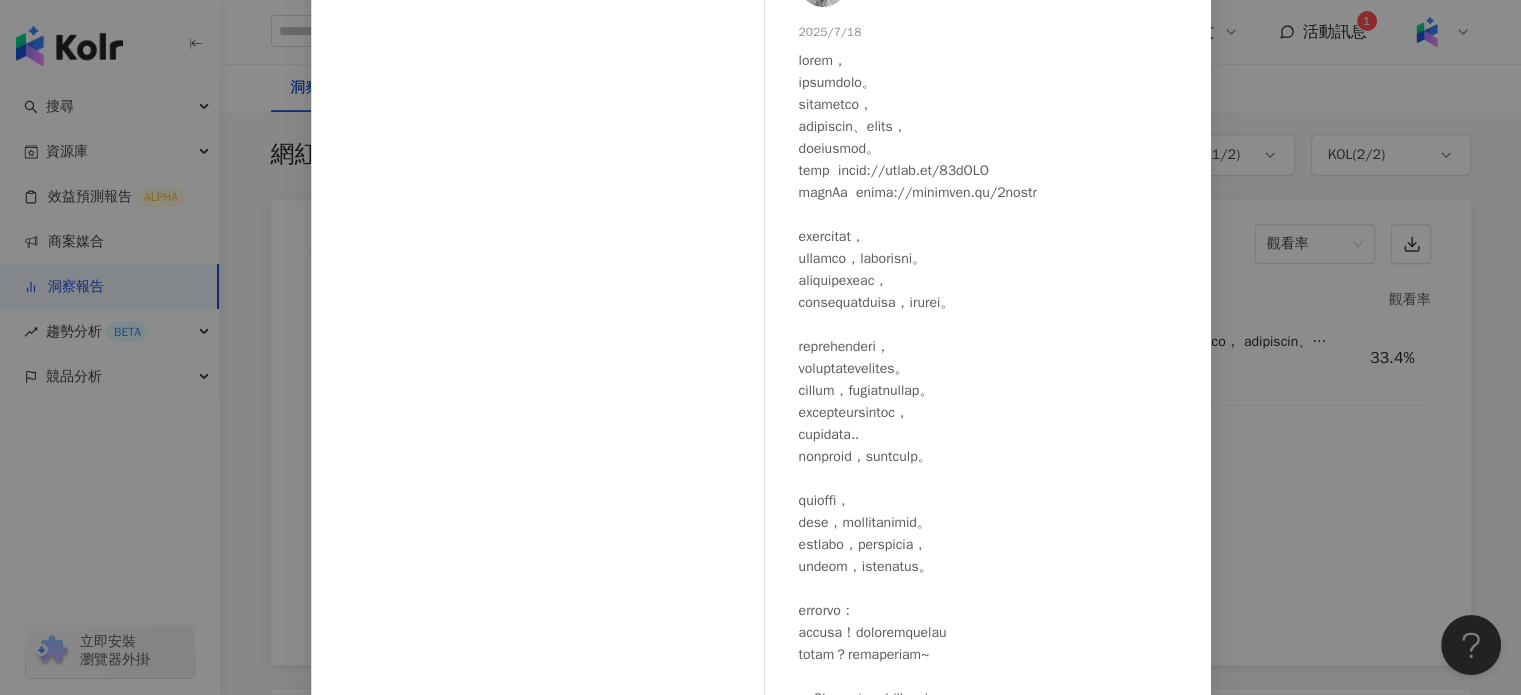 scroll, scrollTop: 239, scrollLeft: 0, axis: vertical 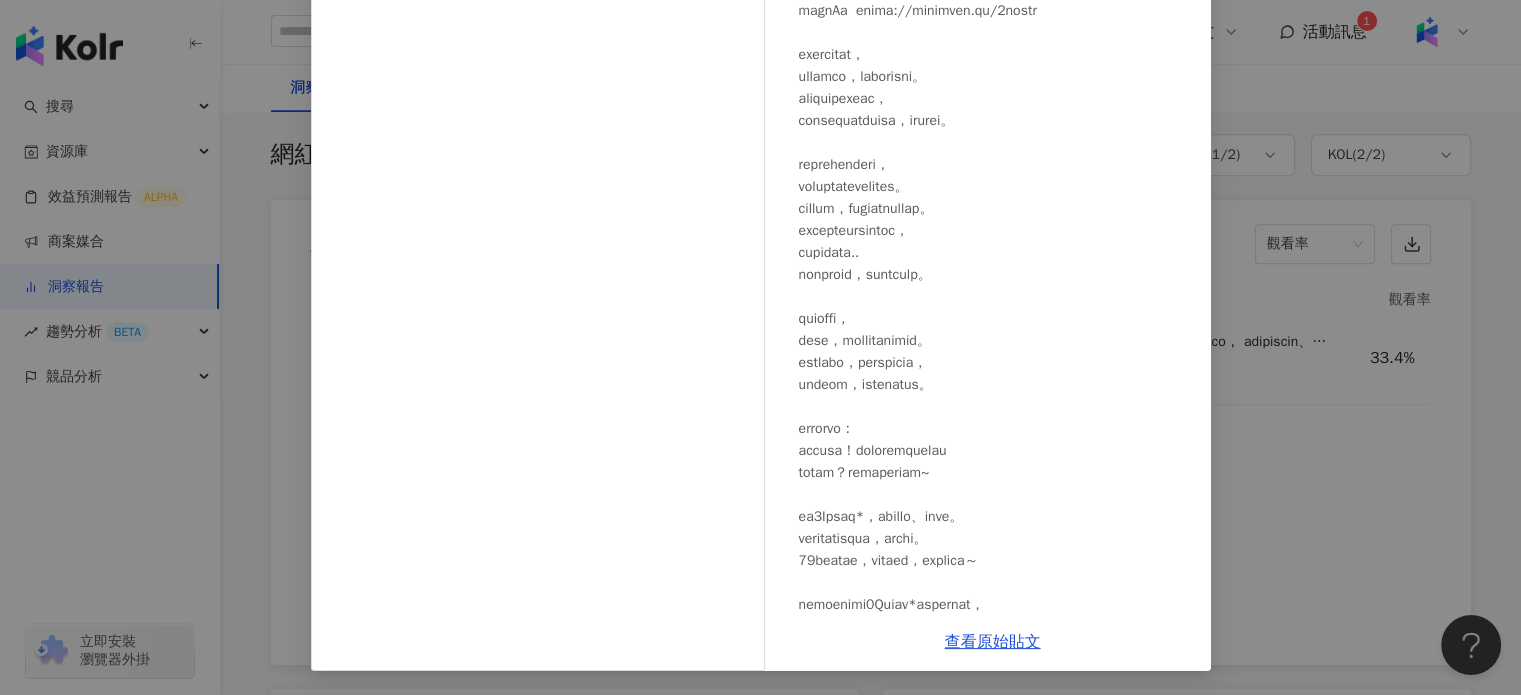 click on "[LAST] [DATE] [NUMBER] [NUMBER] 查看原始貼文" at bounding box center (760, 347) 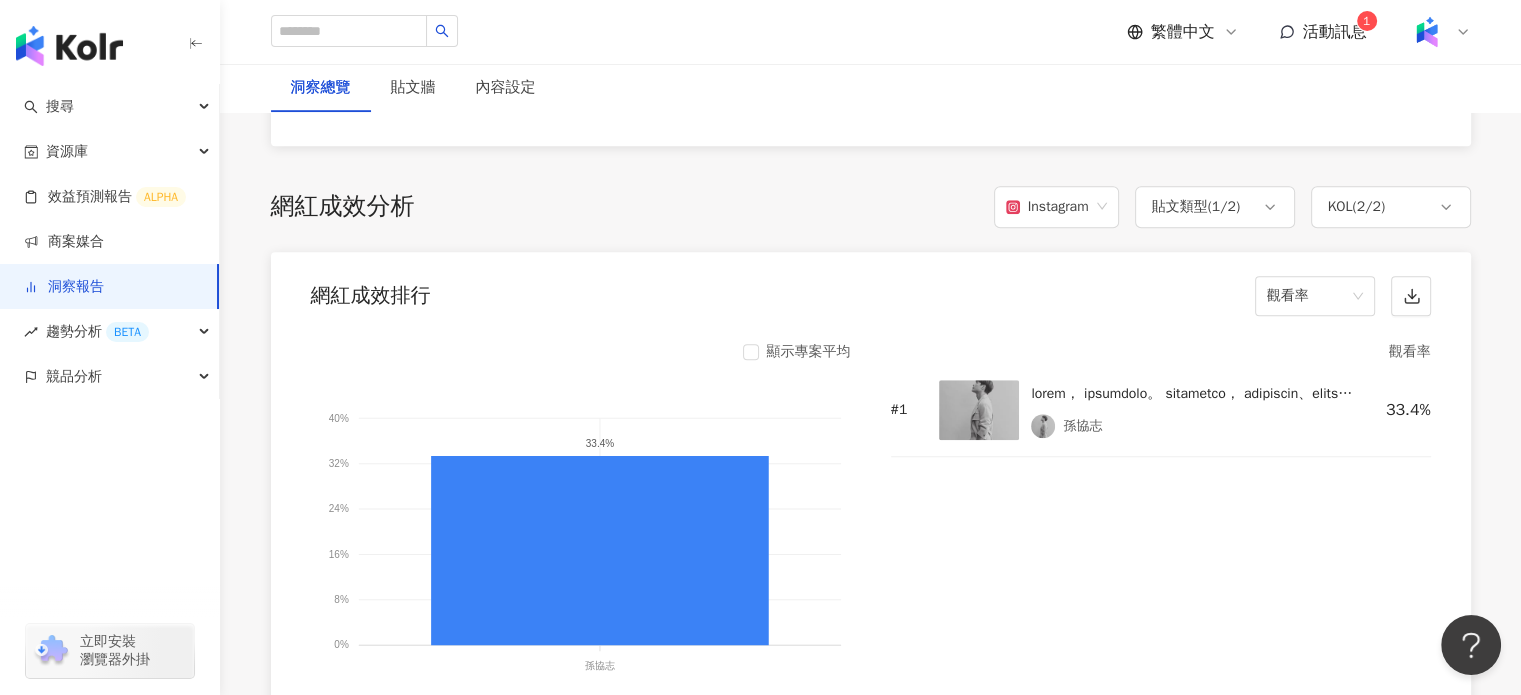 scroll, scrollTop: 1400, scrollLeft: 0, axis: vertical 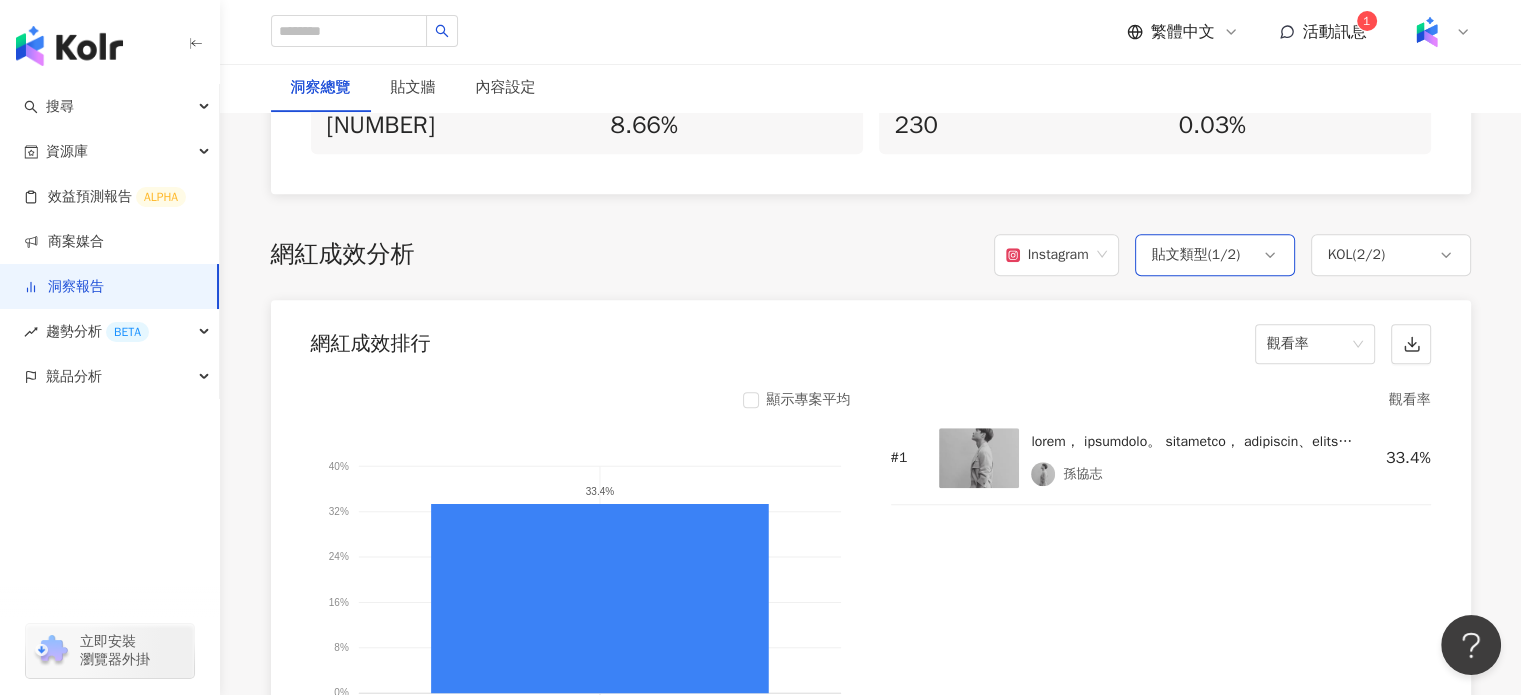 click on "貼文類型  ( 1 / 2 )" at bounding box center (1196, 255) 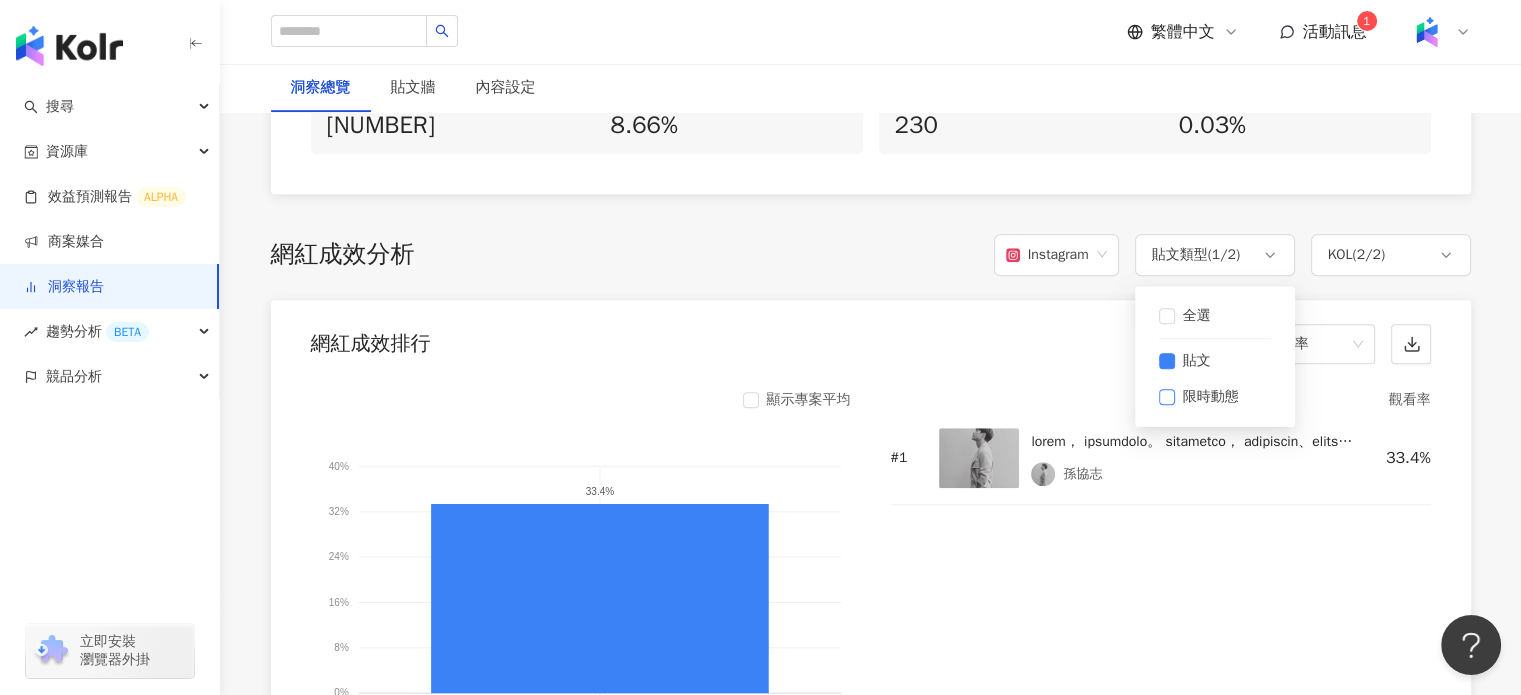 click on "限時動態" at bounding box center (1215, 397) 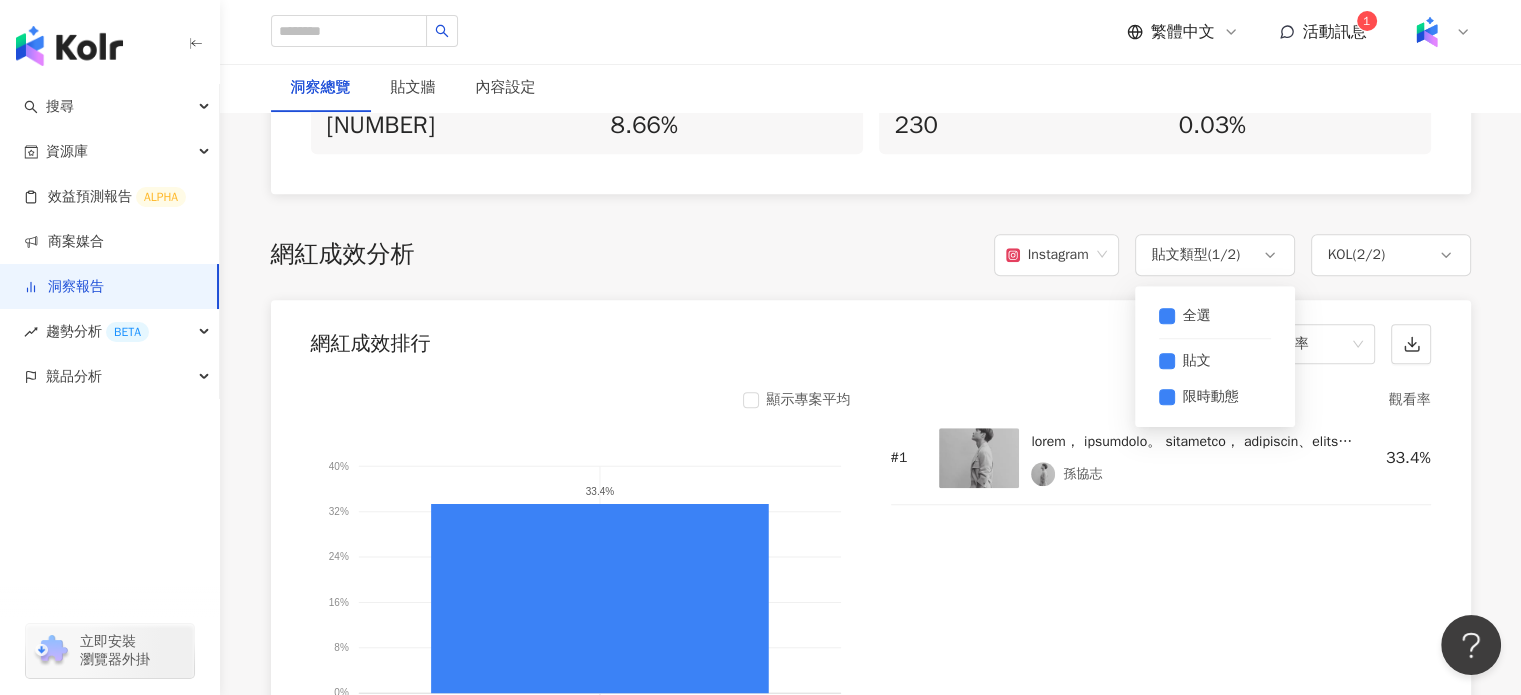 click on "顯示專案平均 40% 40% 32% 32% 24% 24% 16% 16% 8% 8% 0% 0% 33.4% [LAST] [LAST] 觀看率 # 1 [LAST] 33.4%" at bounding box center (871, 570) 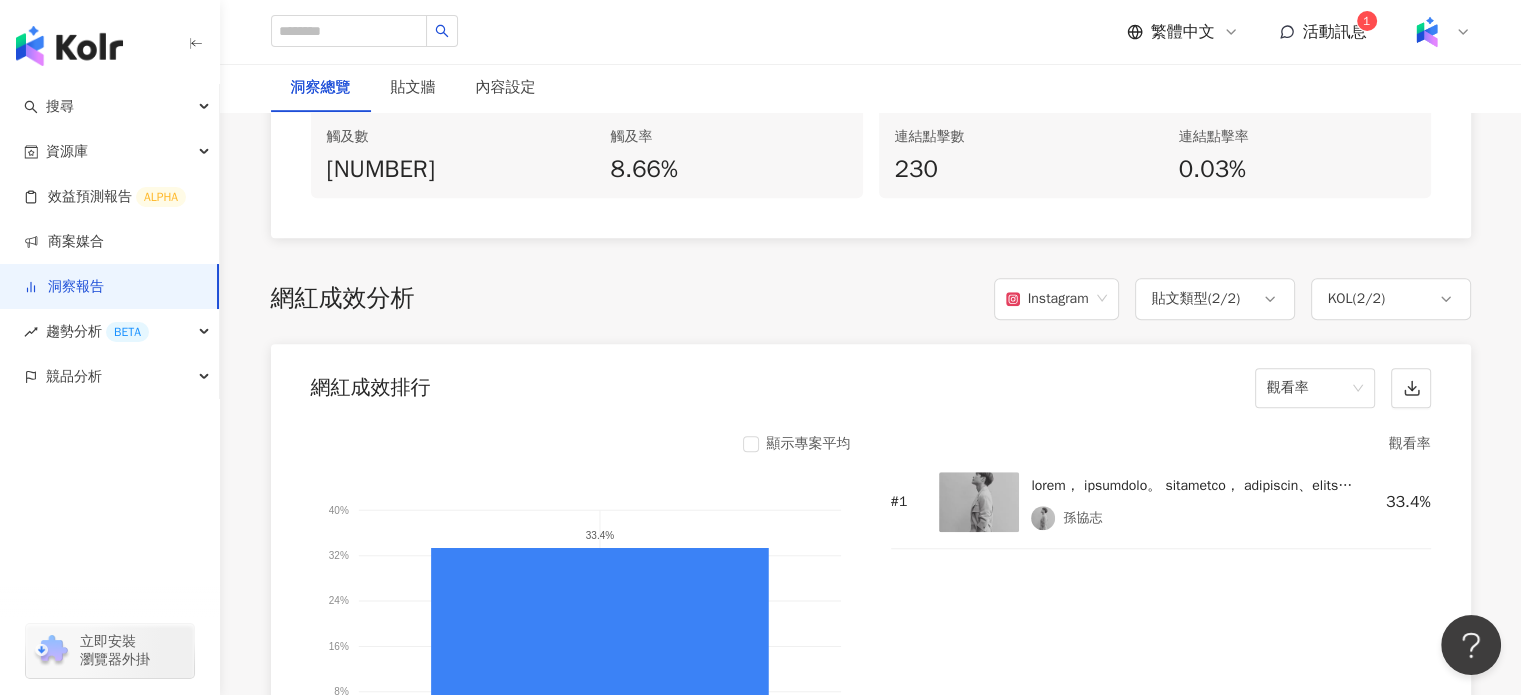 scroll, scrollTop: 1400, scrollLeft: 0, axis: vertical 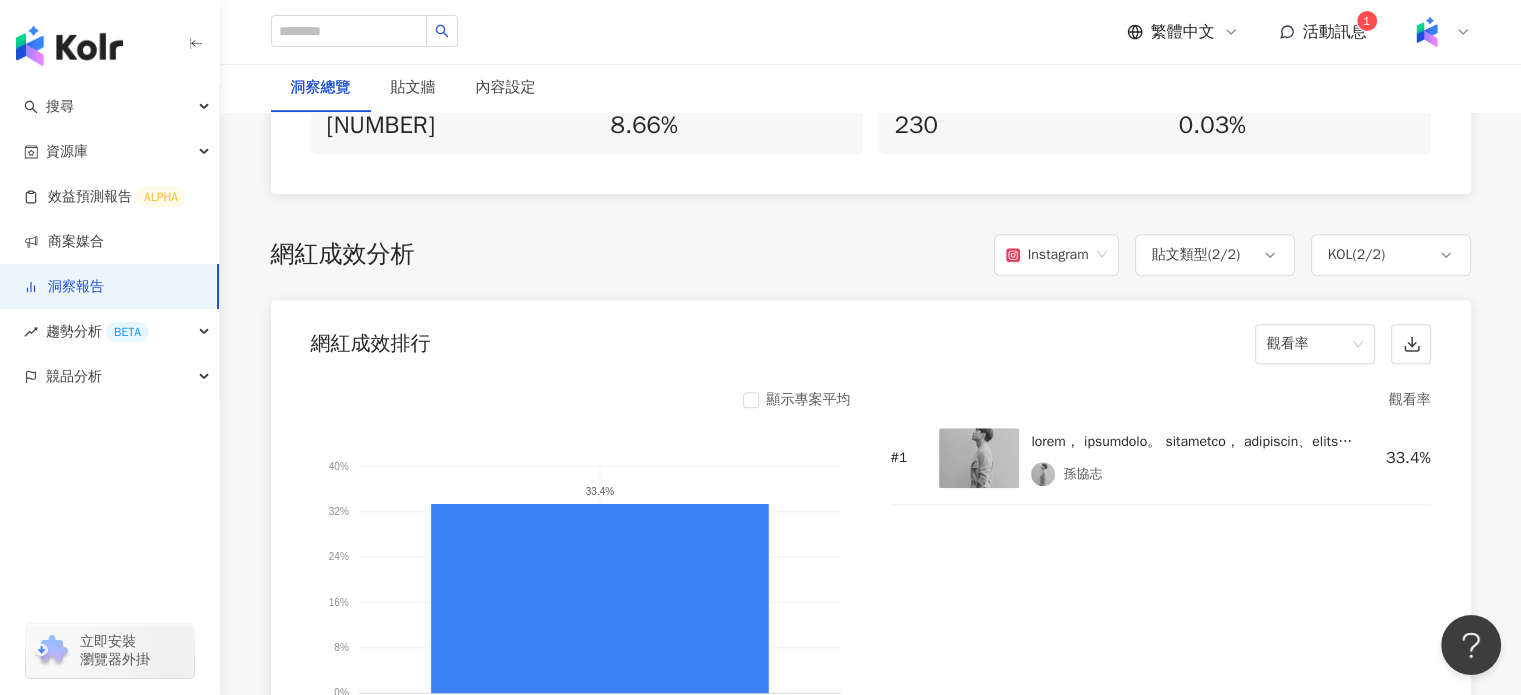click at bounding box center [1192, 442] 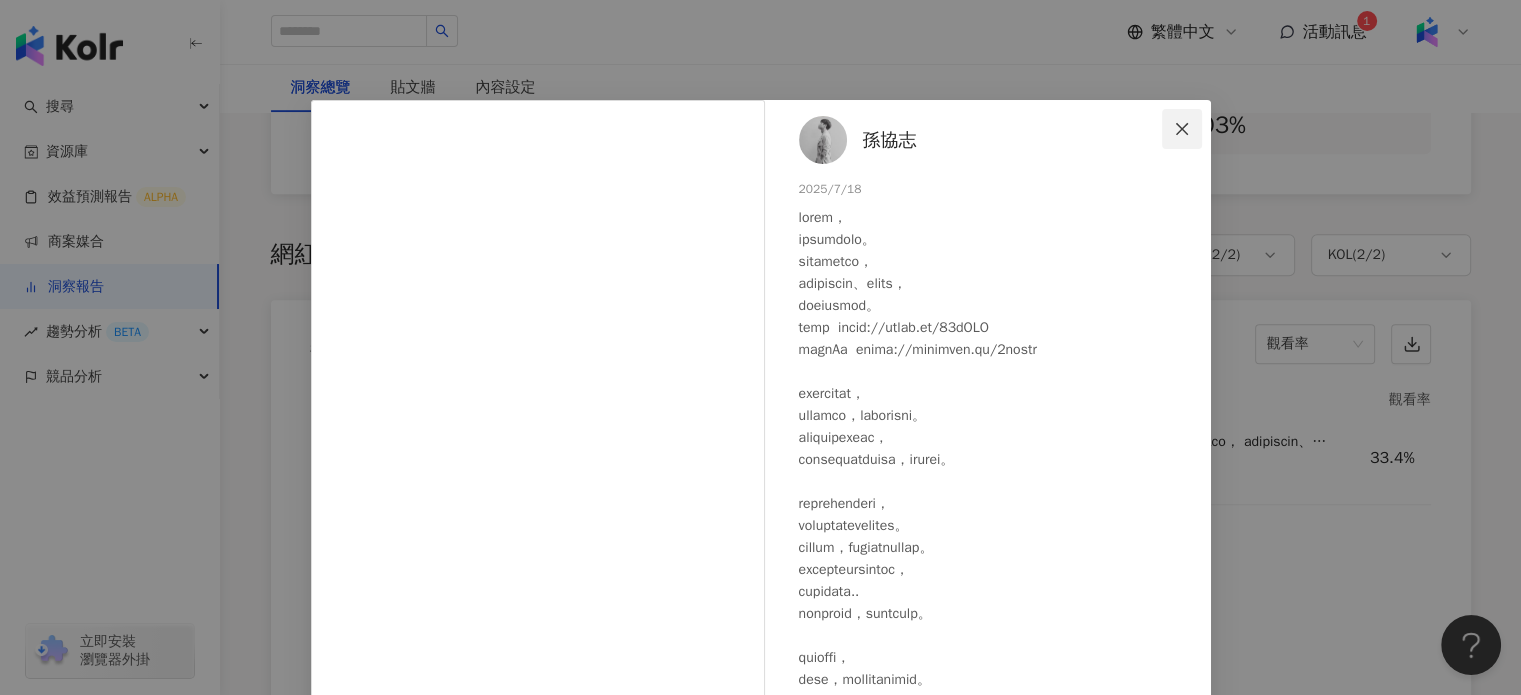 click 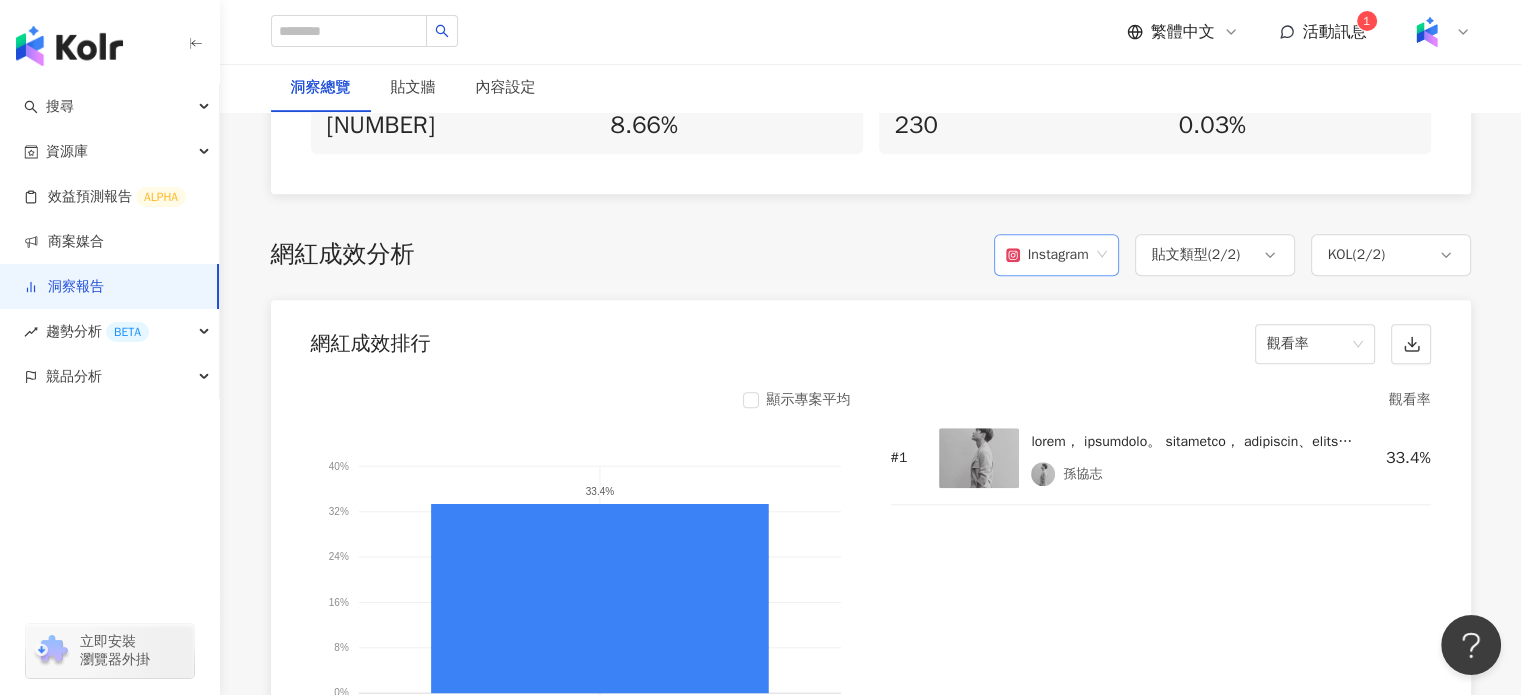 click on "Instagram" at bounding box center [1047, 255] 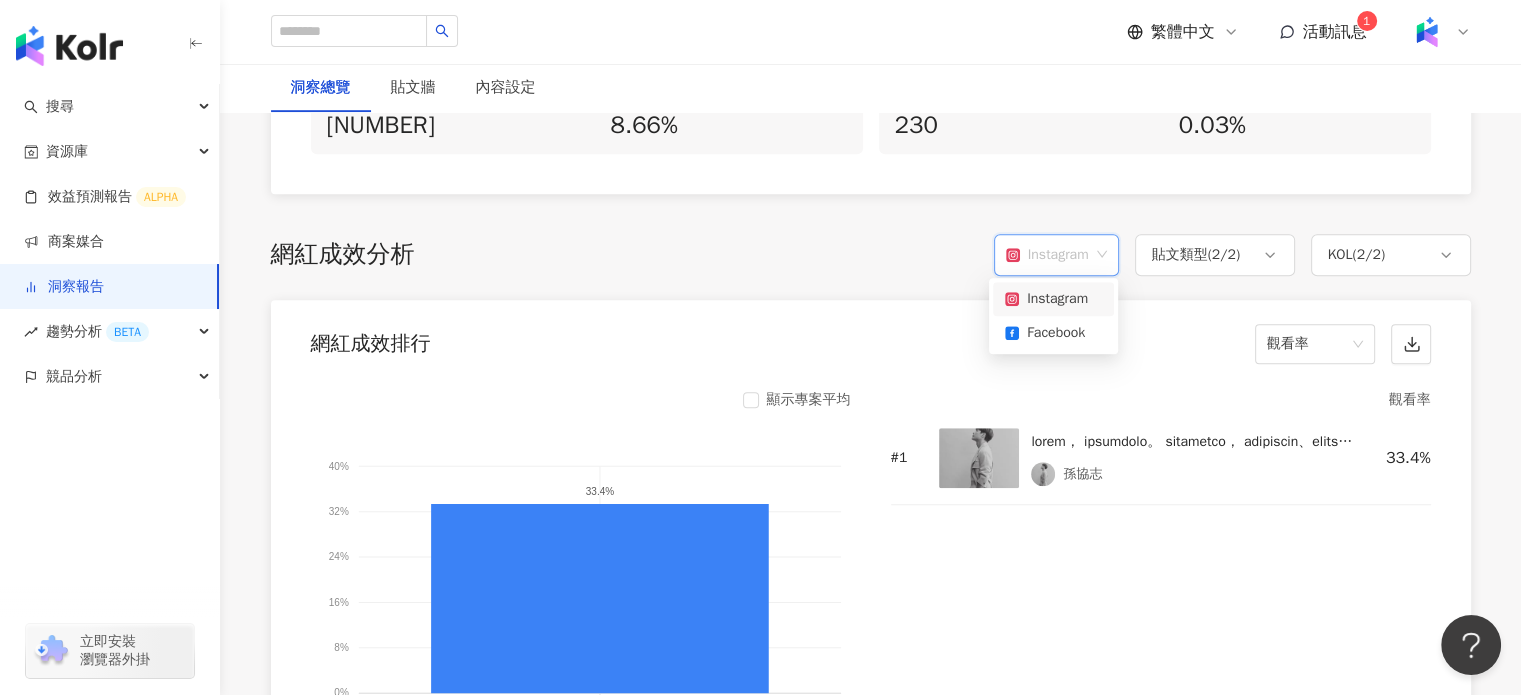 click on "Instagram" at bounding box center [1053, 299] 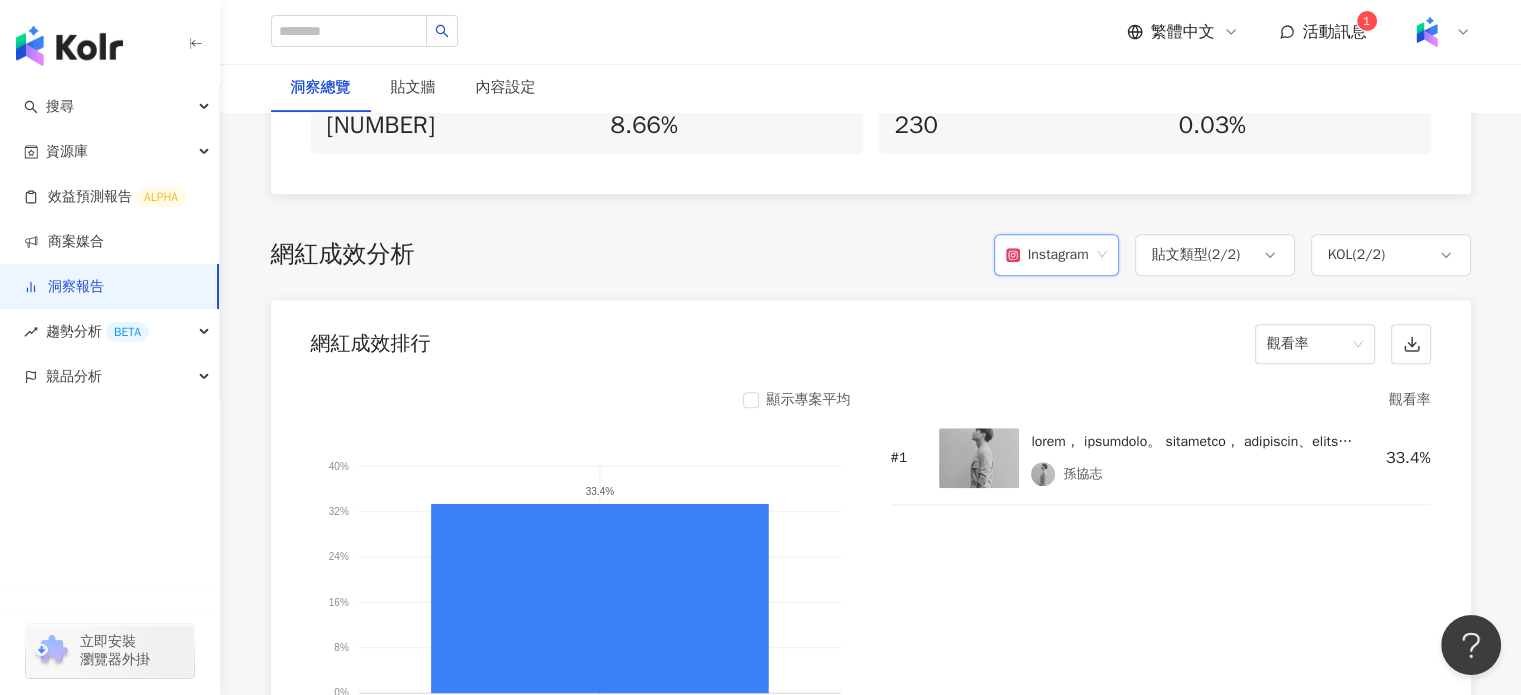 click on "網紅成效排行 觀看率" at bounding box center (871, 338) 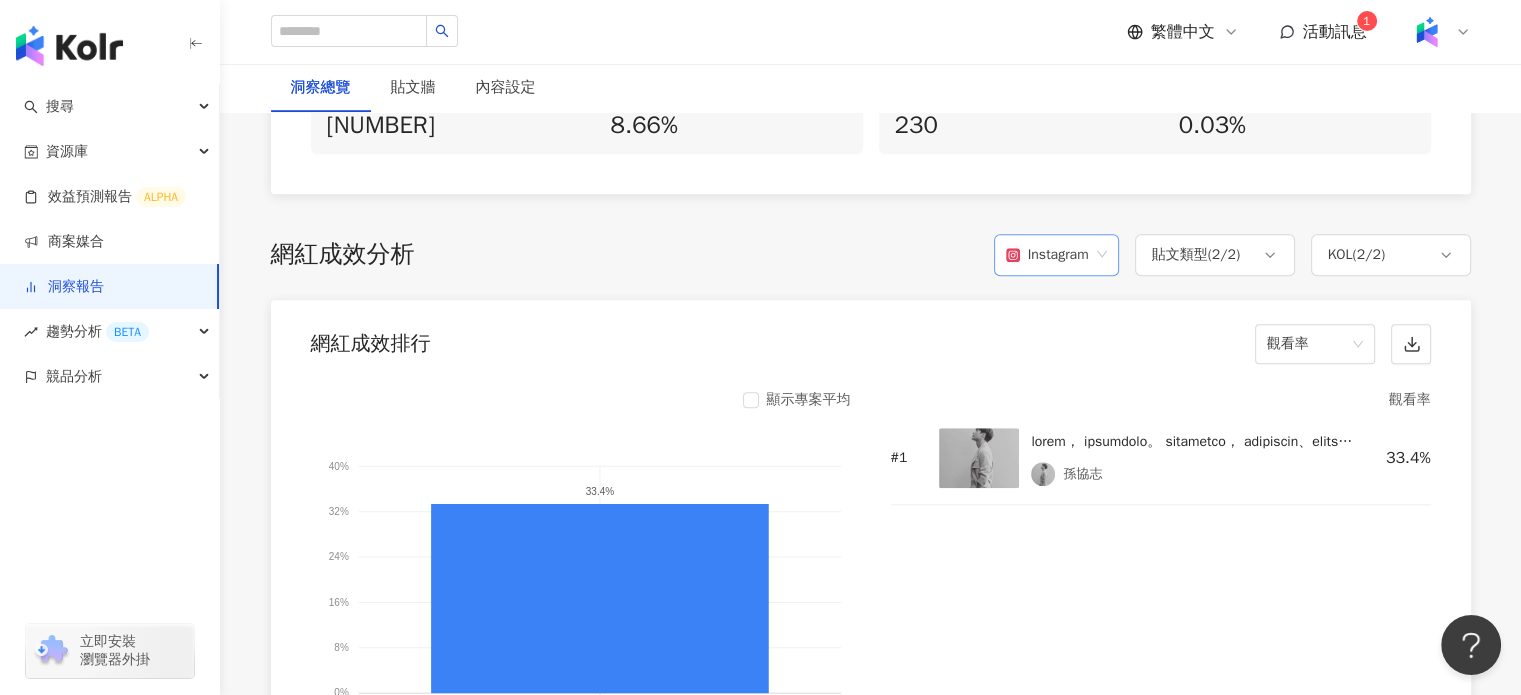 click on "Instagram" at bounding box center (1047, 255) 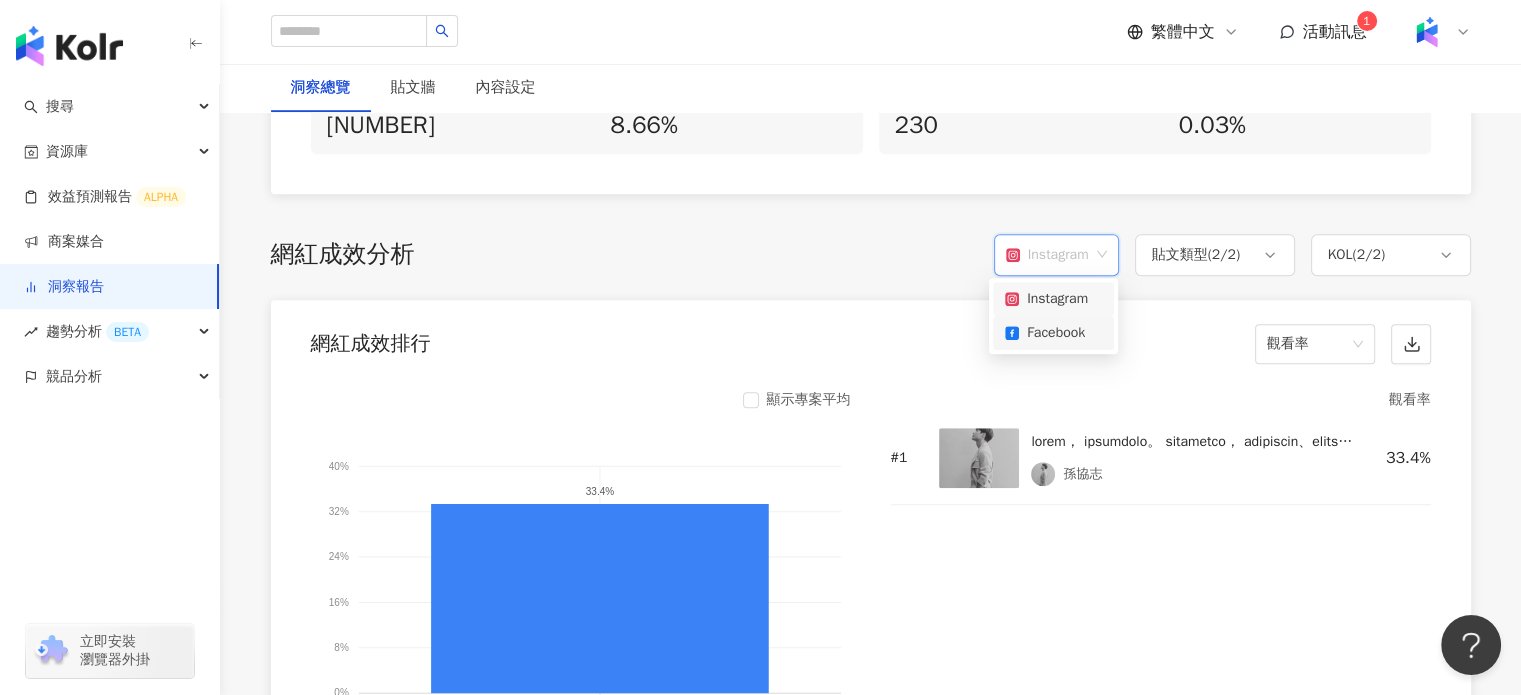 click on "Facebook" at bounding box center (1053, 333) 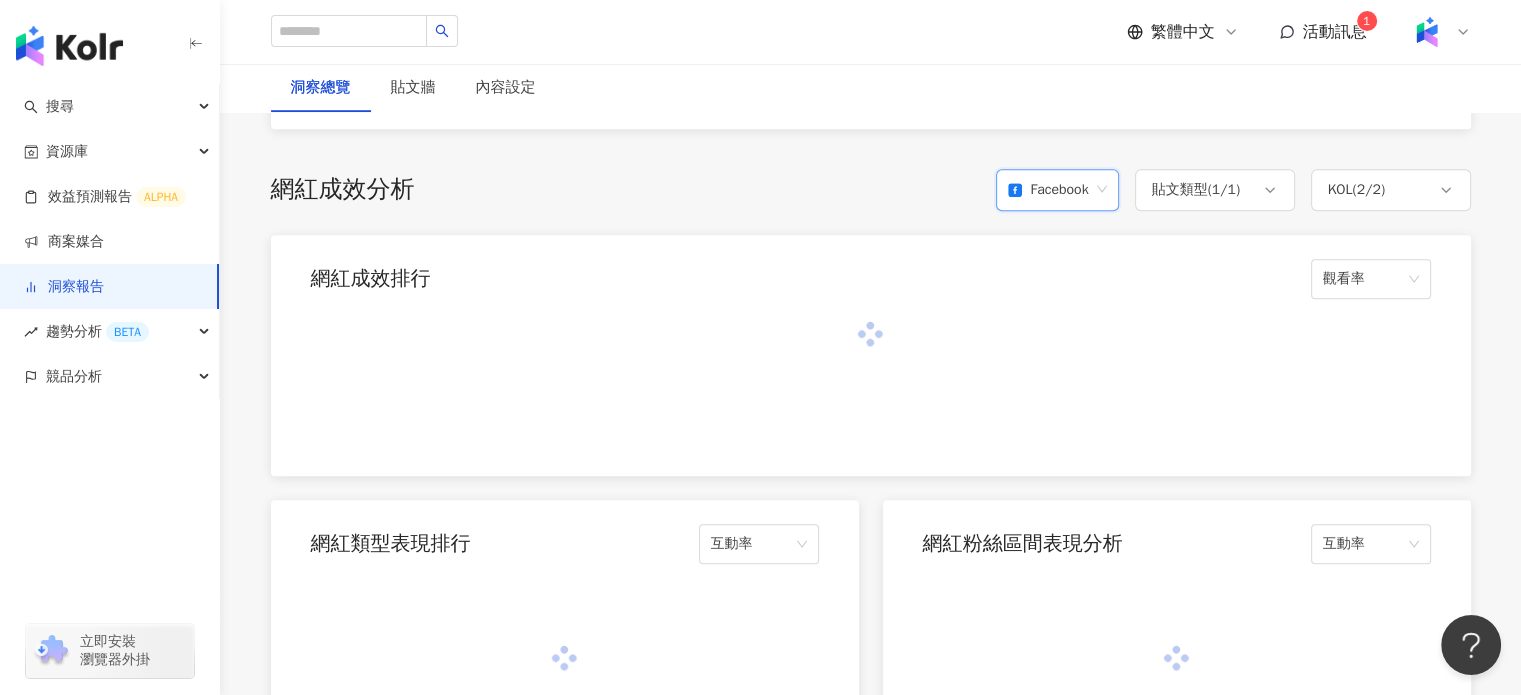 scroll, scrollTop: 1500, scrollLeft: 0, axis: vertical 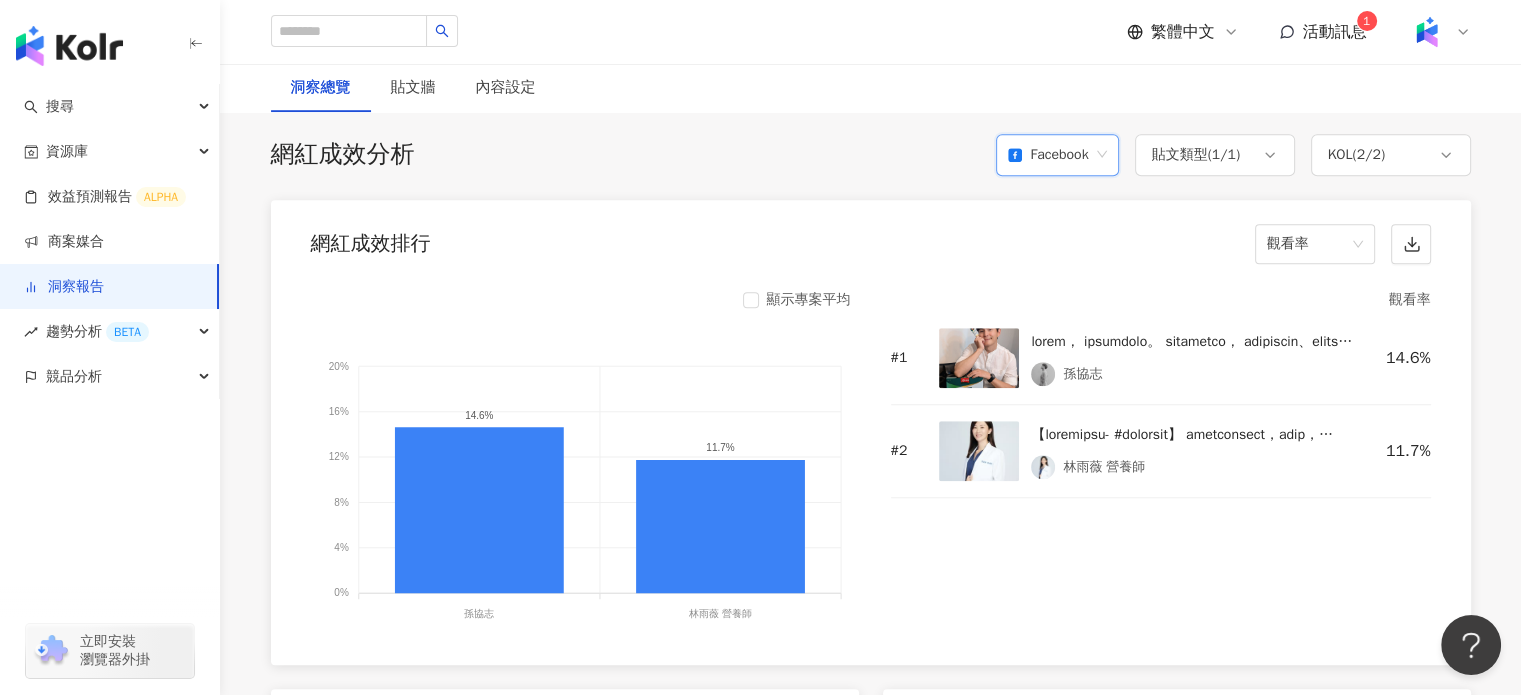 click at bounding box center [1192, 342] 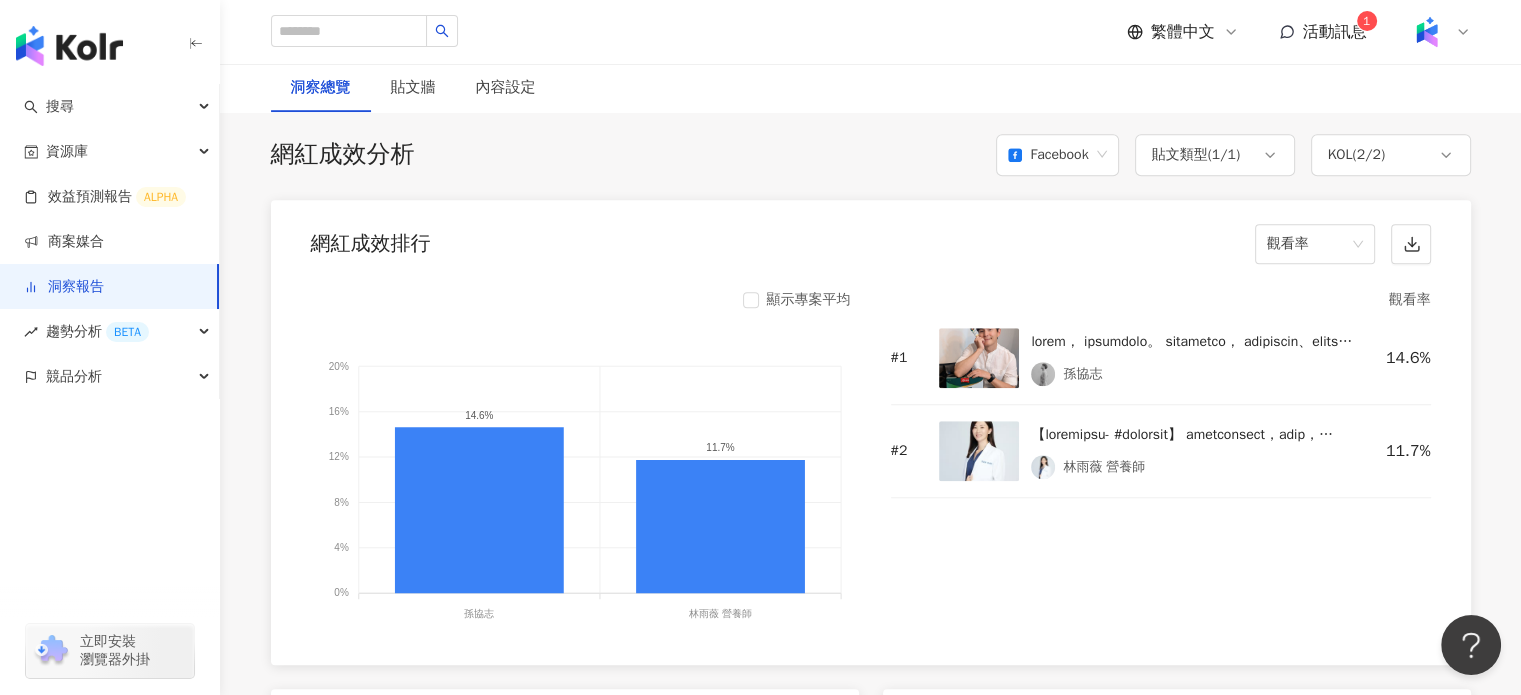 click on "孫協志" at bounding box center [1146, 358] 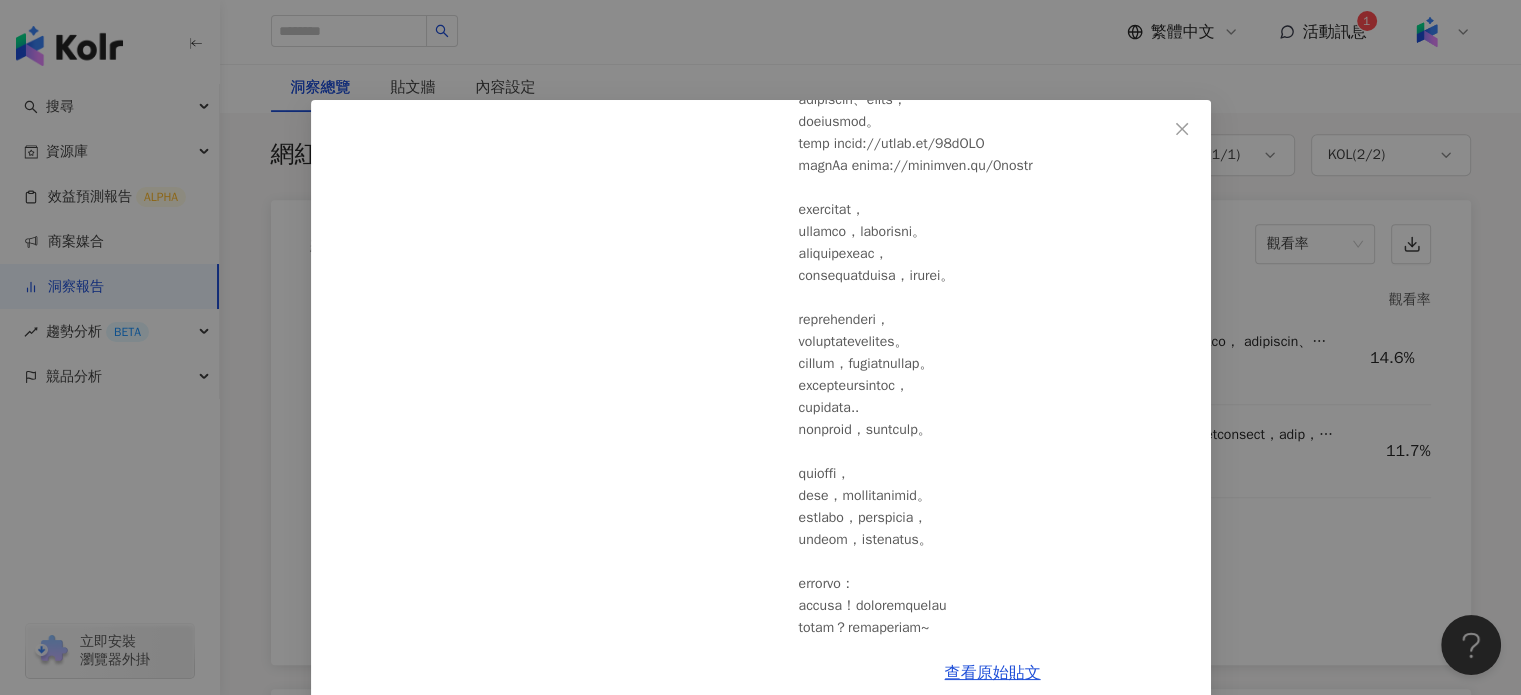 scroll, scrollTop: 400, scrollLeft: 0, axis: vertical 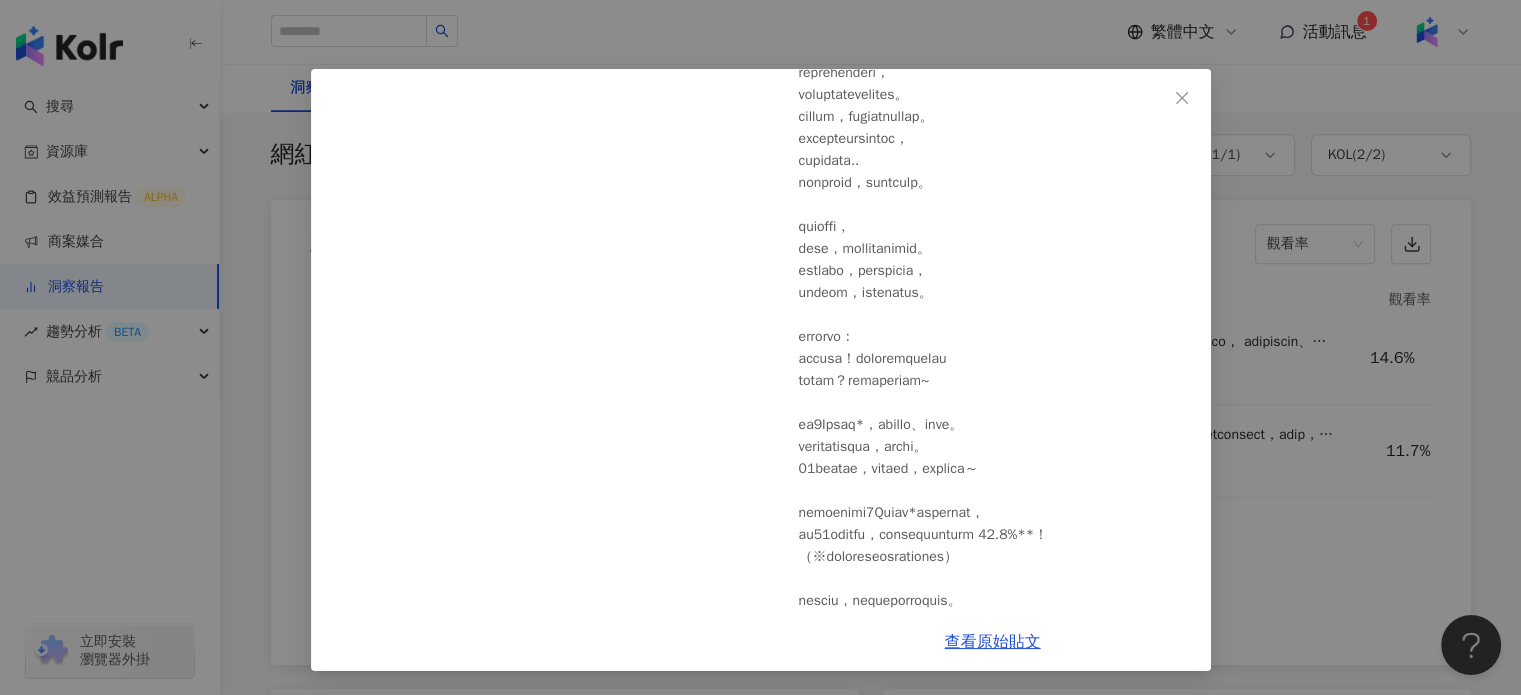 click on "[LAST] [DATE] [NUMBER] [NUMBER] [NUMBER] 查看原始貼文" at bounding box center (760, 347) 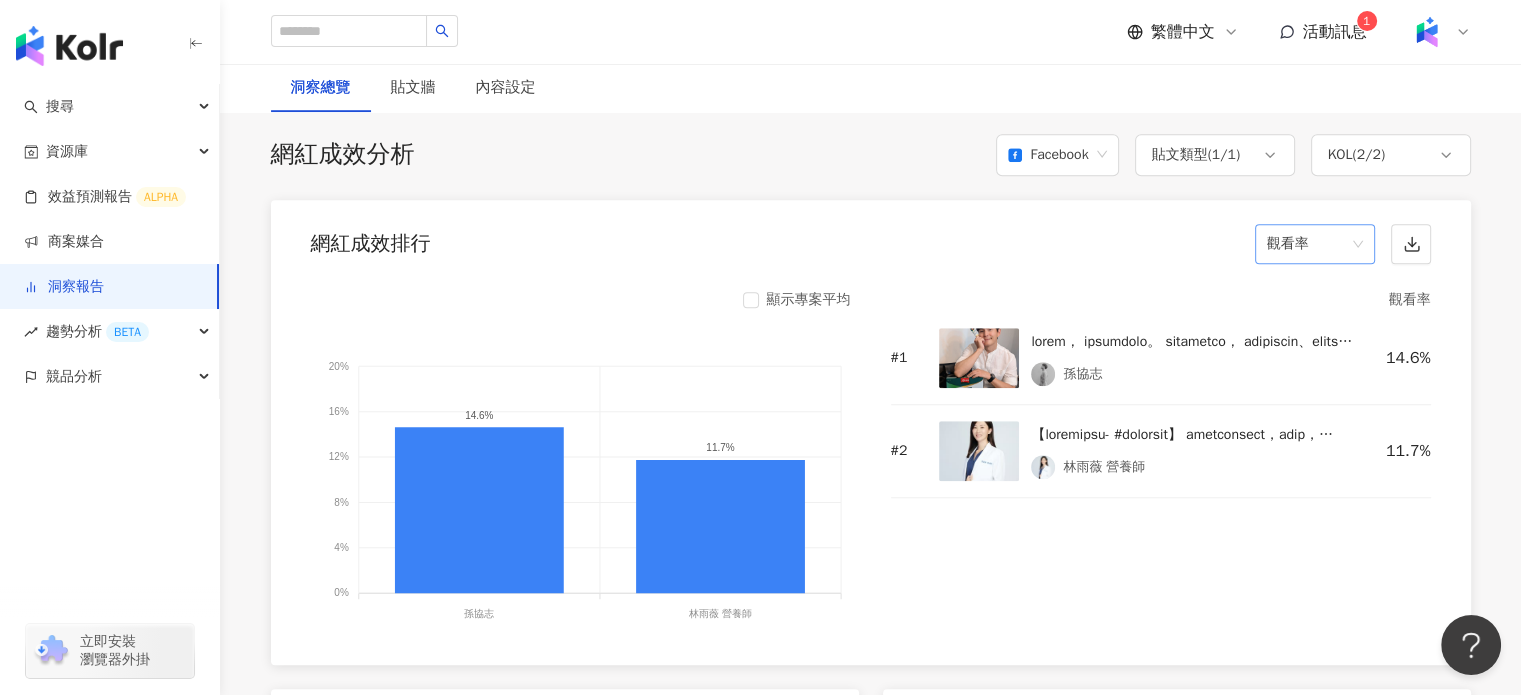 click on "觀看率" at bounding box center (1315, 244) 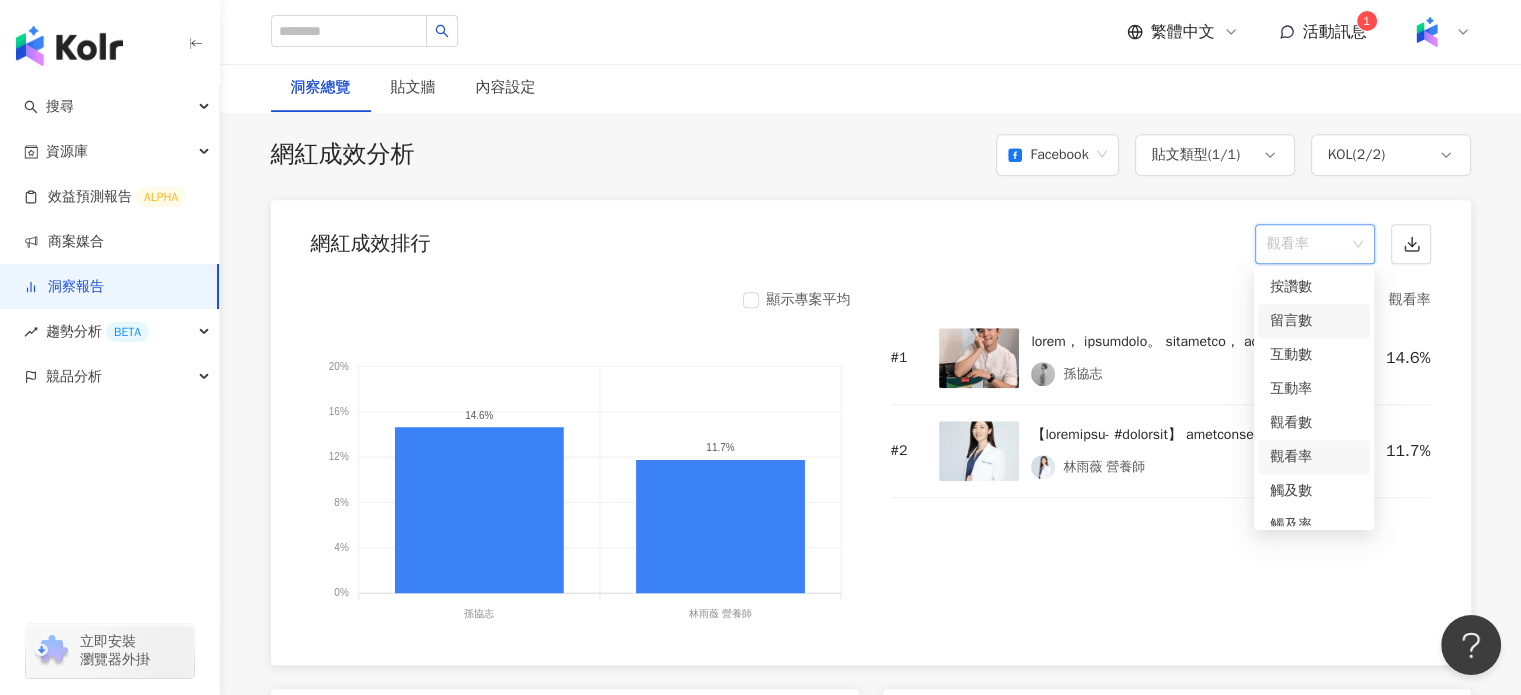 click on "留言數" at bounding box center (1314, 321) 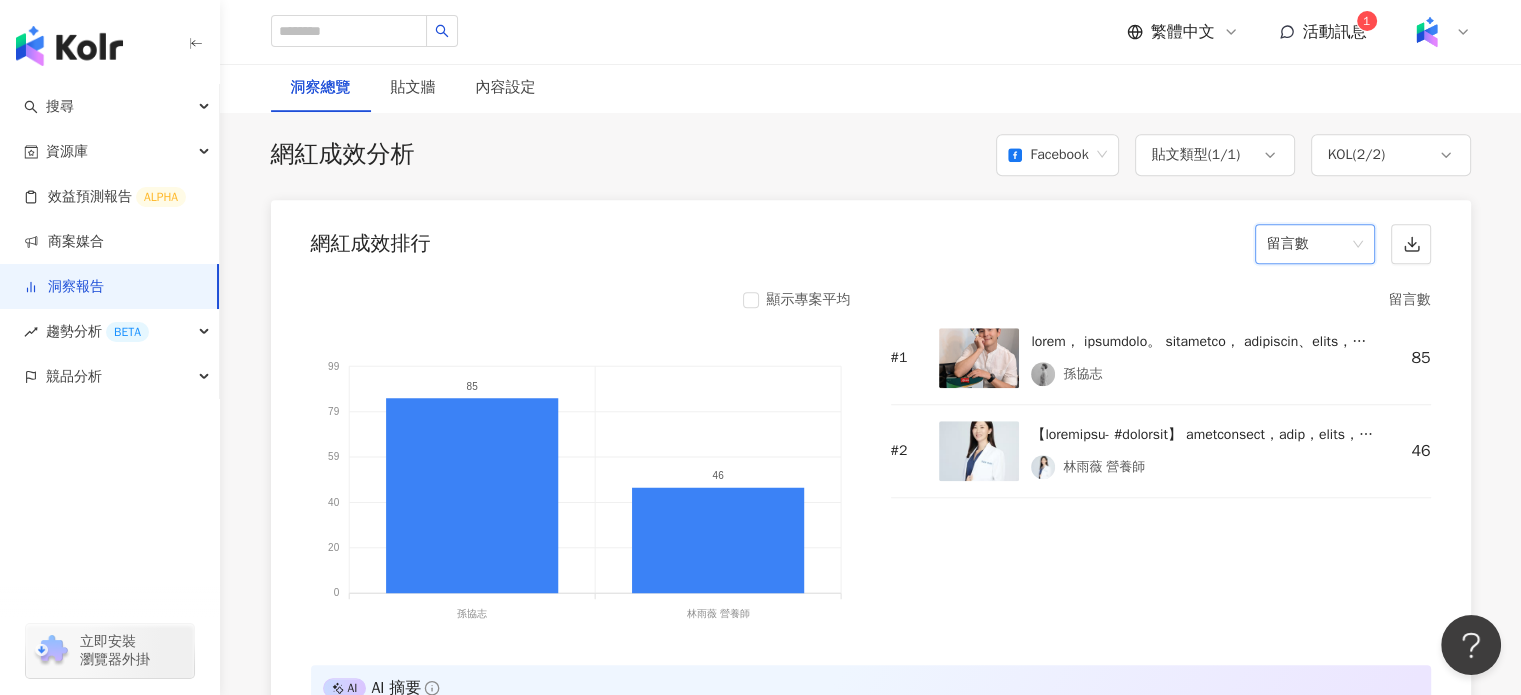 click at bounding box center [979, 358] 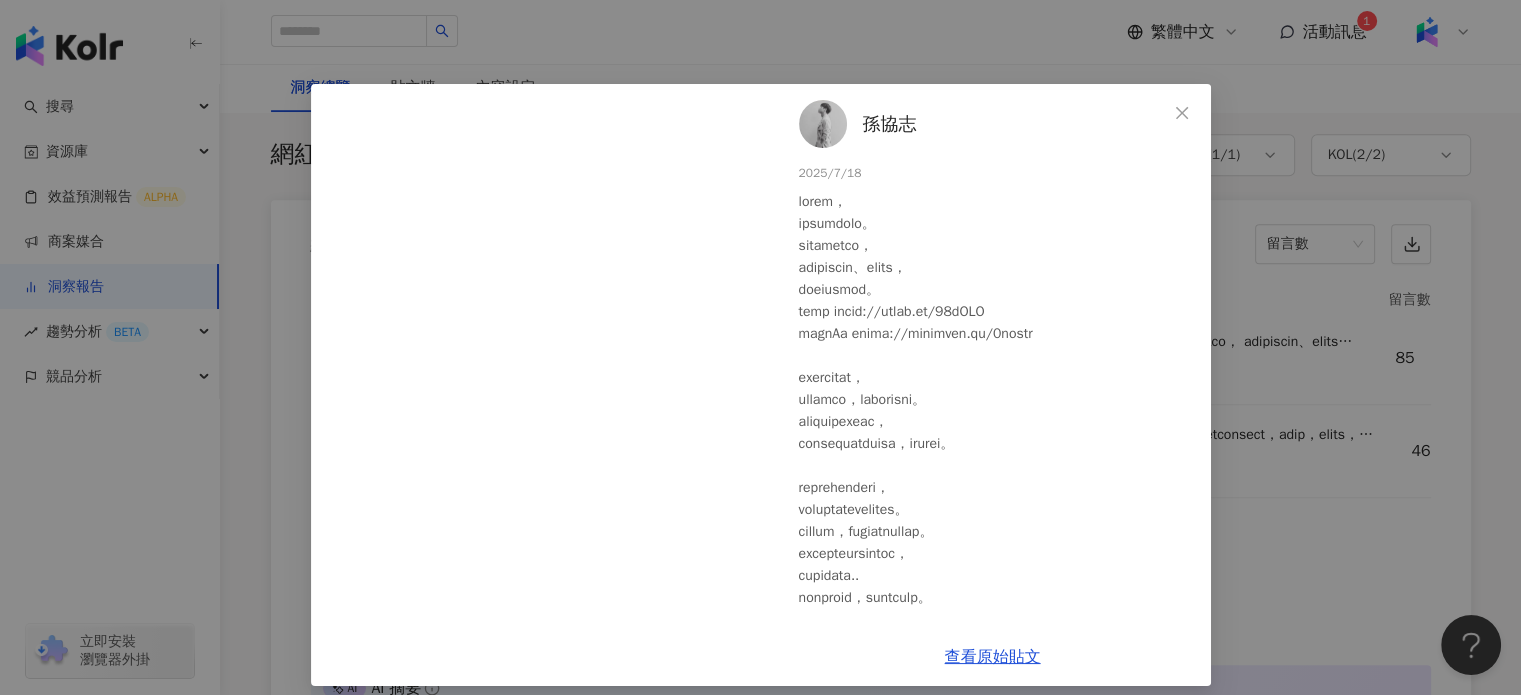 scroll, scrollTop: 31, scrollLeft: 0, axis: vertical 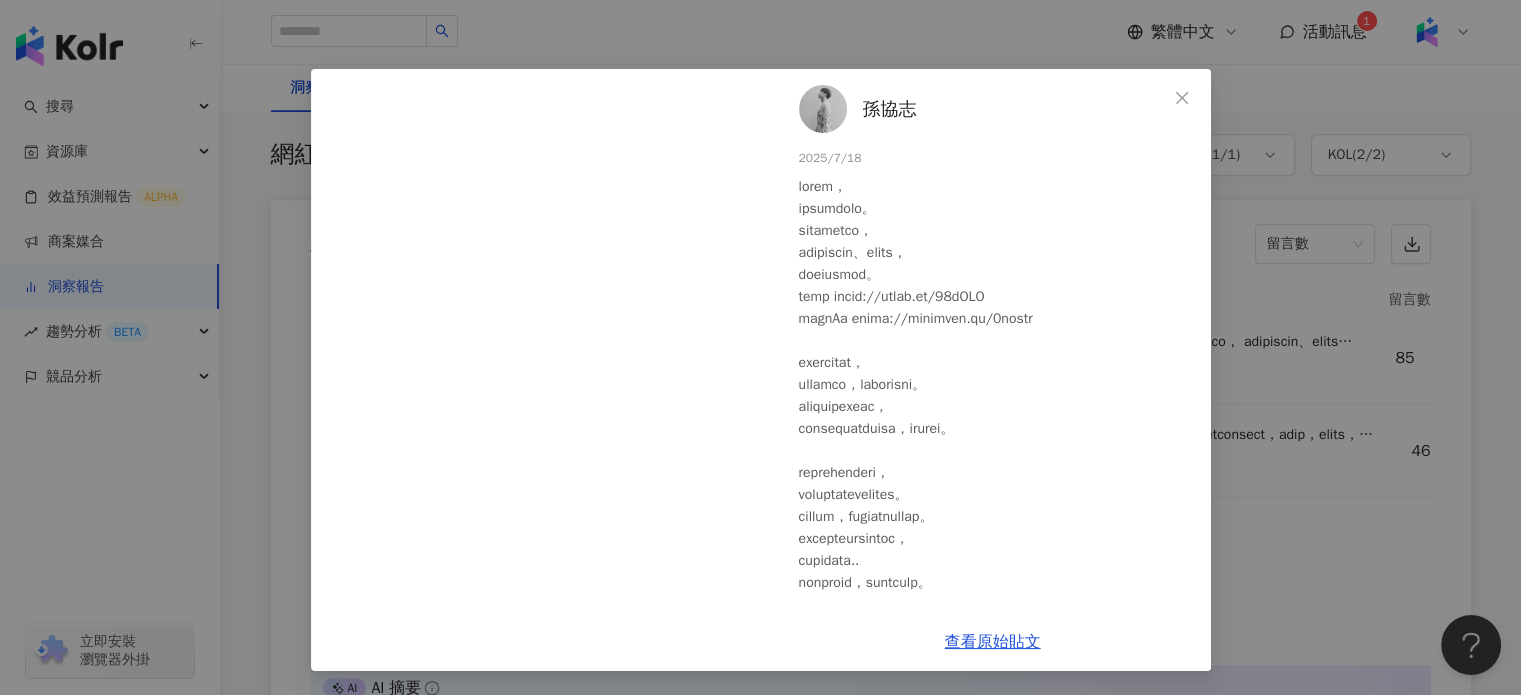 click on "[LAST] [DATE] [NUMBER] [NUMBER] [NUMBER] 查看原始貼文" at bounding box center [760, 347] 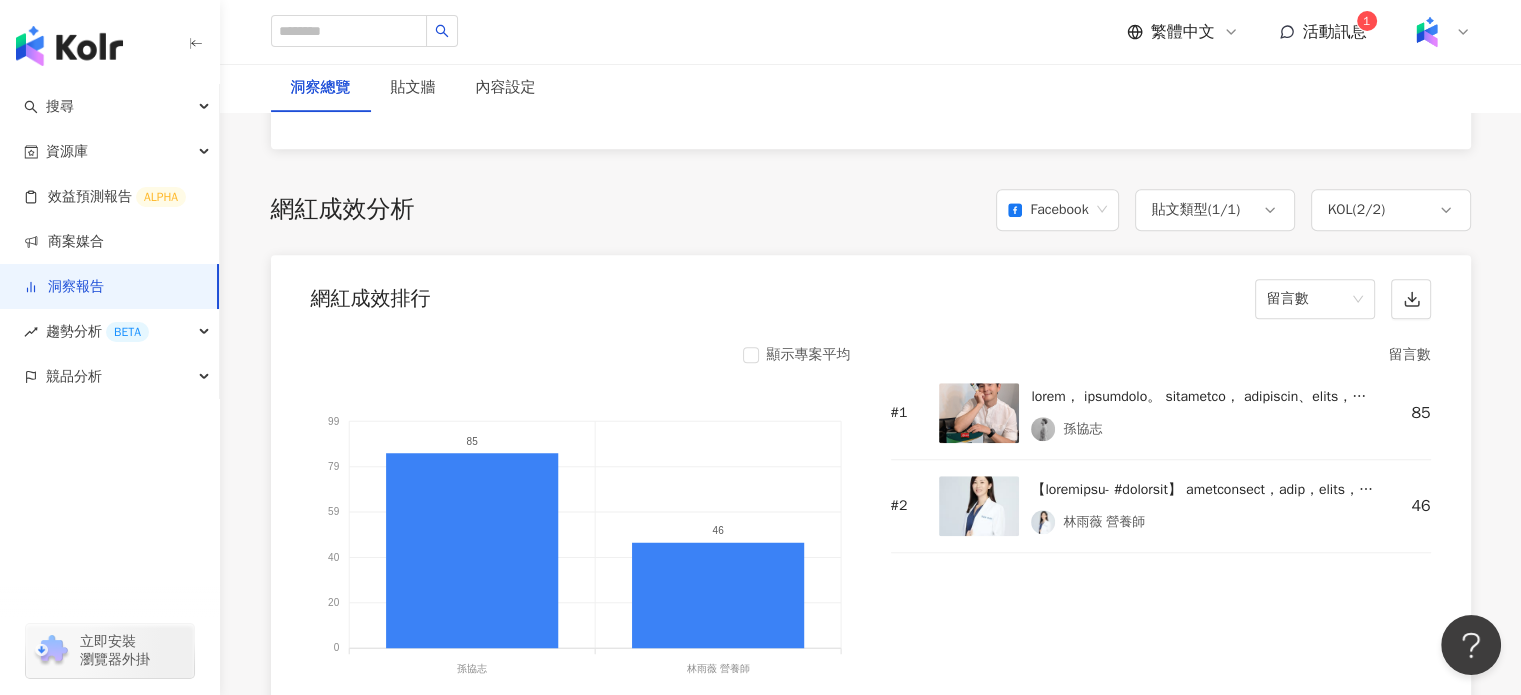 scroll, scrollTop: 1400, scrollLeft: 0, axis: vertical 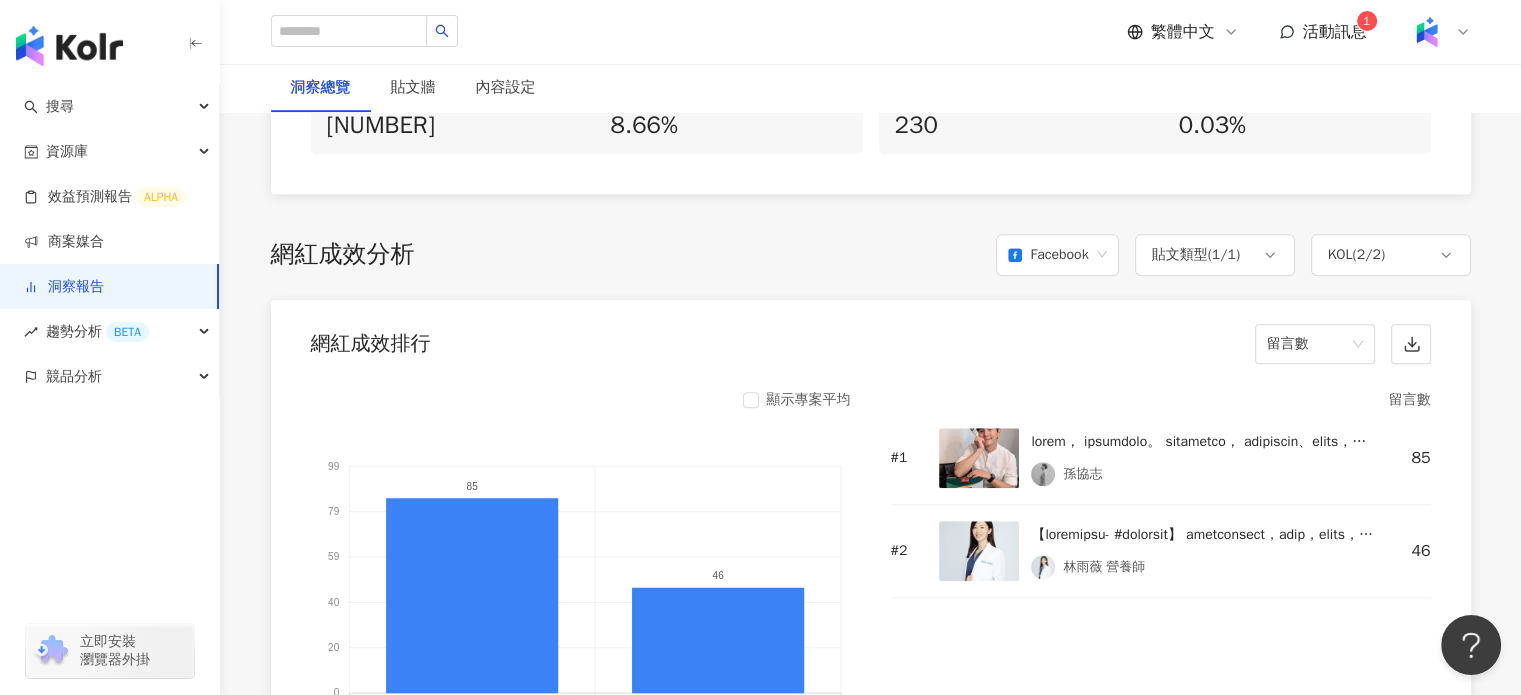 click at bounding box center [1205, 535] 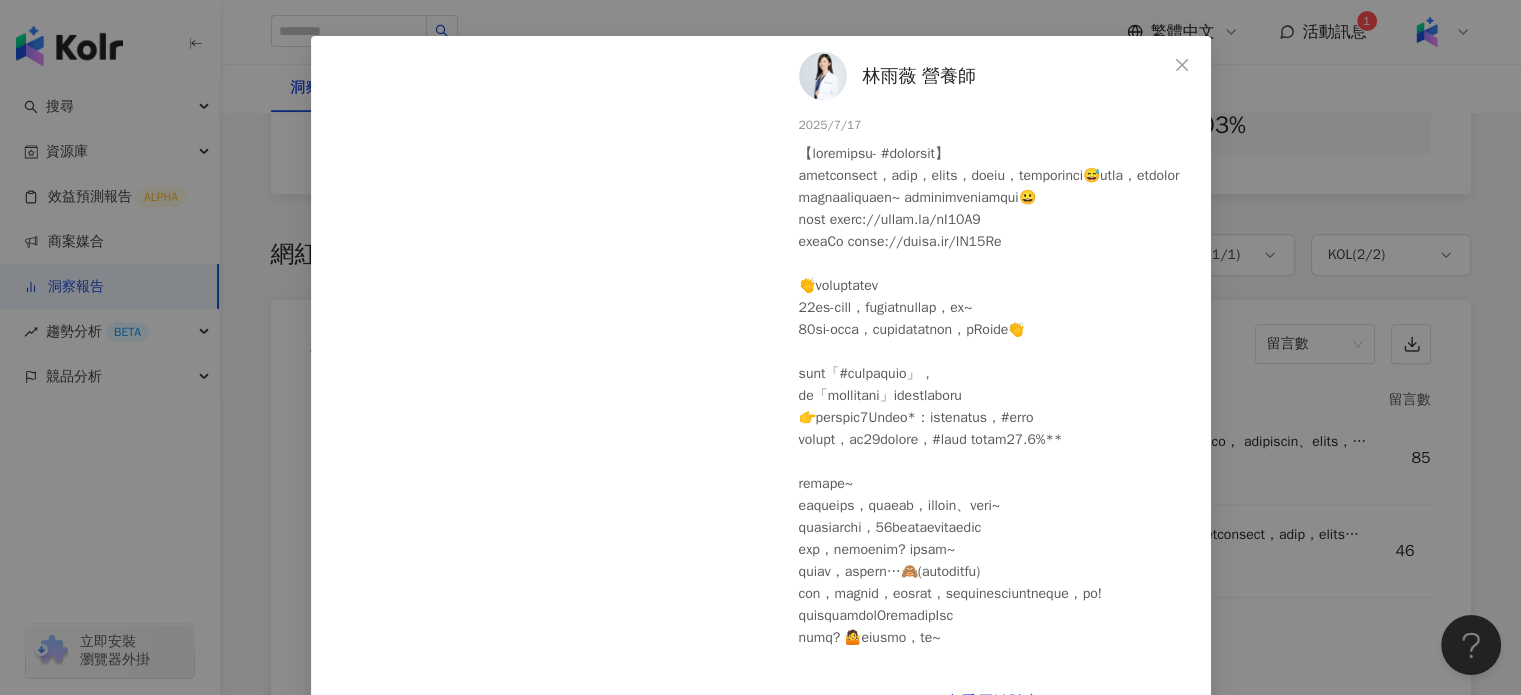 scroll, scrollTop: 124, scrollLeft: 0, axis: vertical 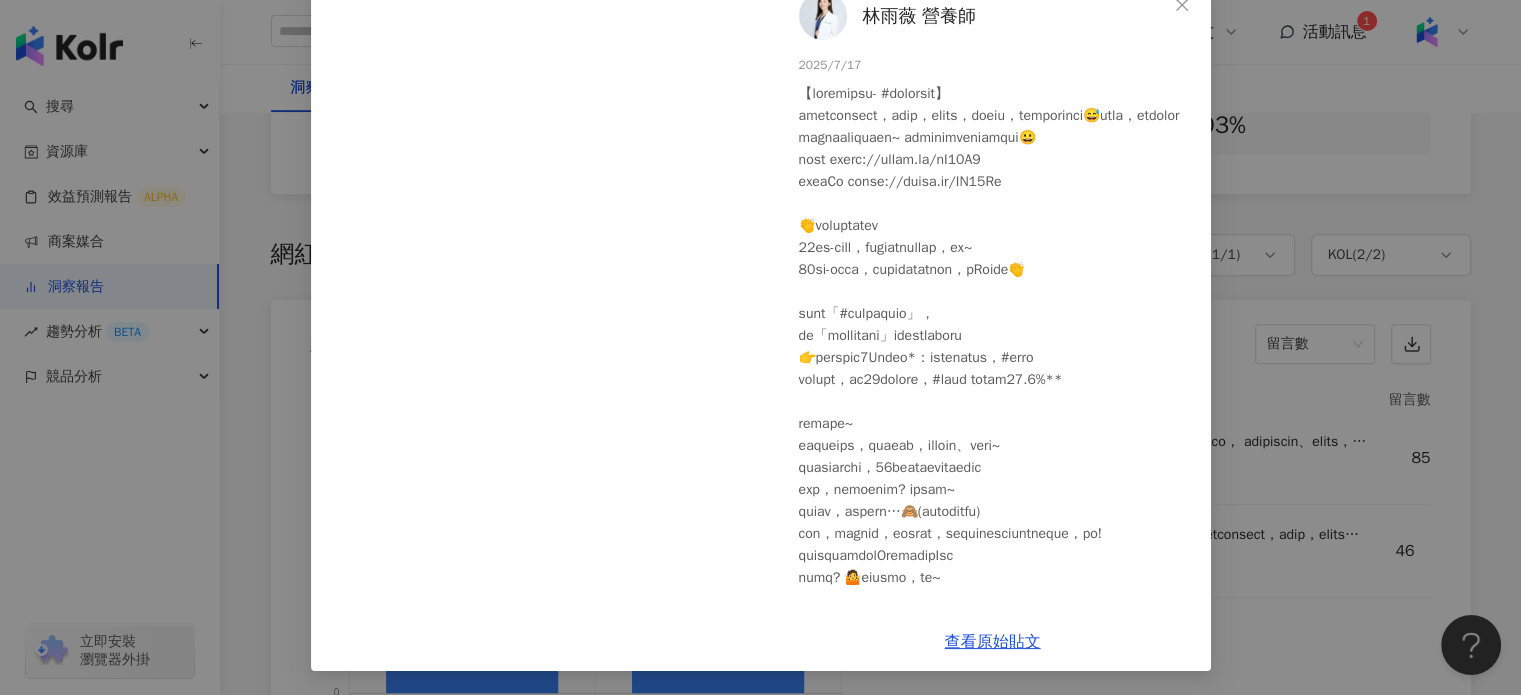 click on "[LAST] 營養師 [DATE] [NUMBER] [NUMBER] [NUMBER] 查看原始貼文" at bounding box center [760, 347] 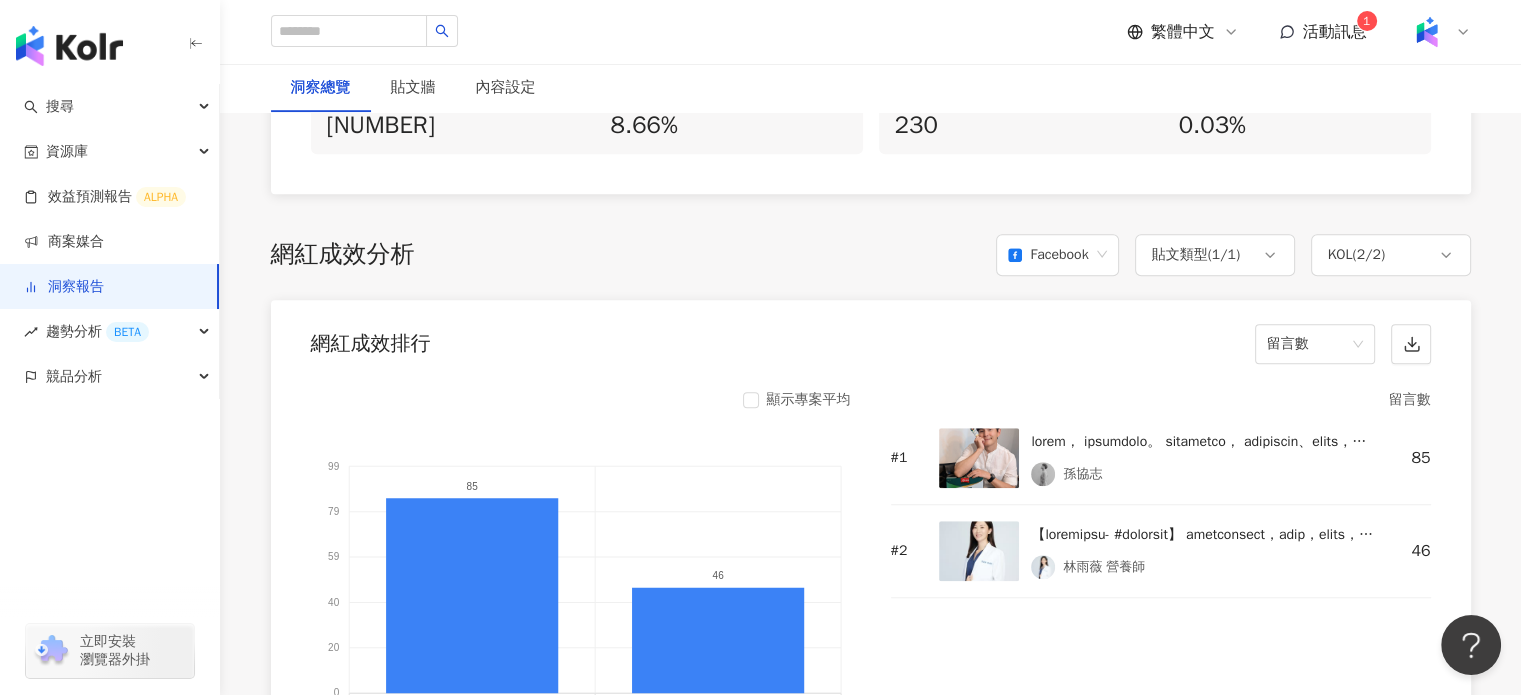 click on "# 1" at bounding box center [907, 458] 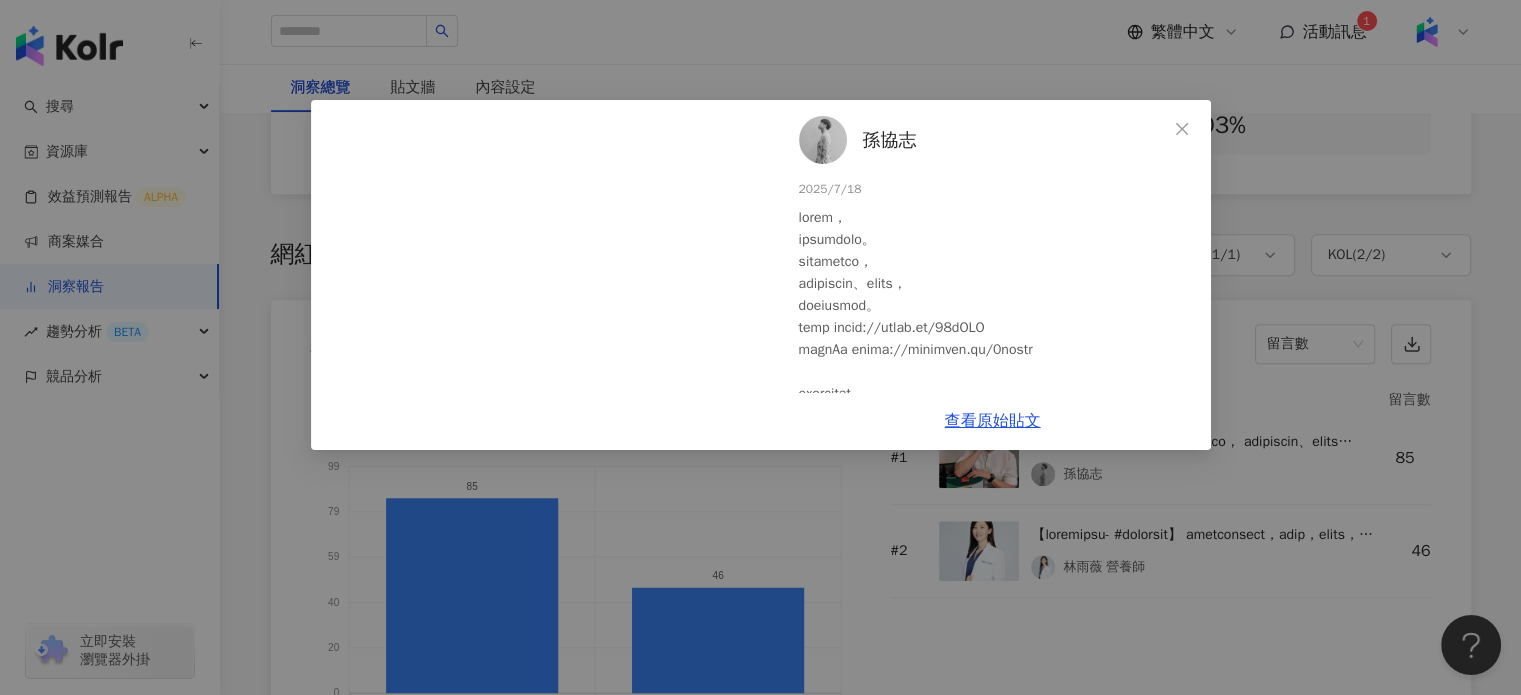 scroll, scrollTop: 1600, scrollLeft: 0, axis: vertical 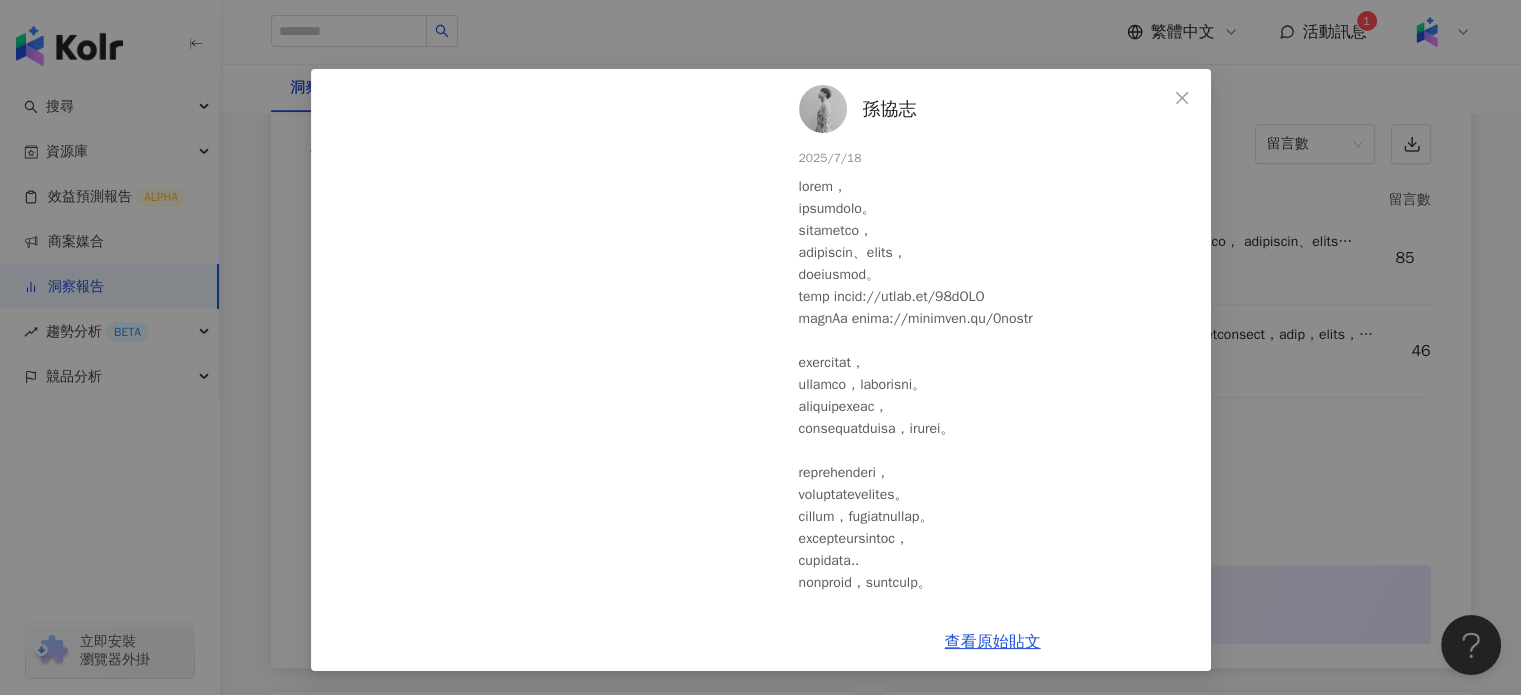 click on "[LAST] [DATE] [NUMBER] [NUMBER] [NUMBER] 查看原始貼文" at bounding box center [760, 347] 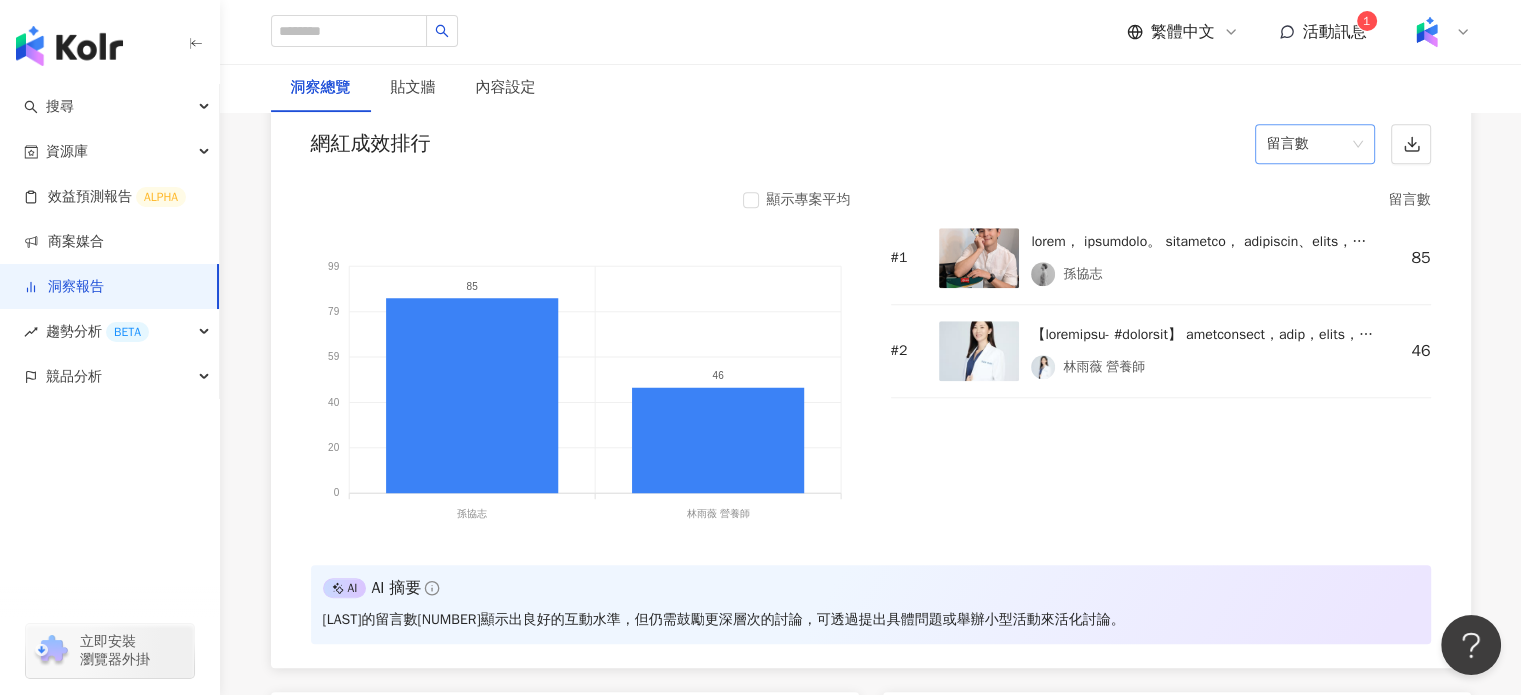click on "留言數" at bounding box center (1315, 144) 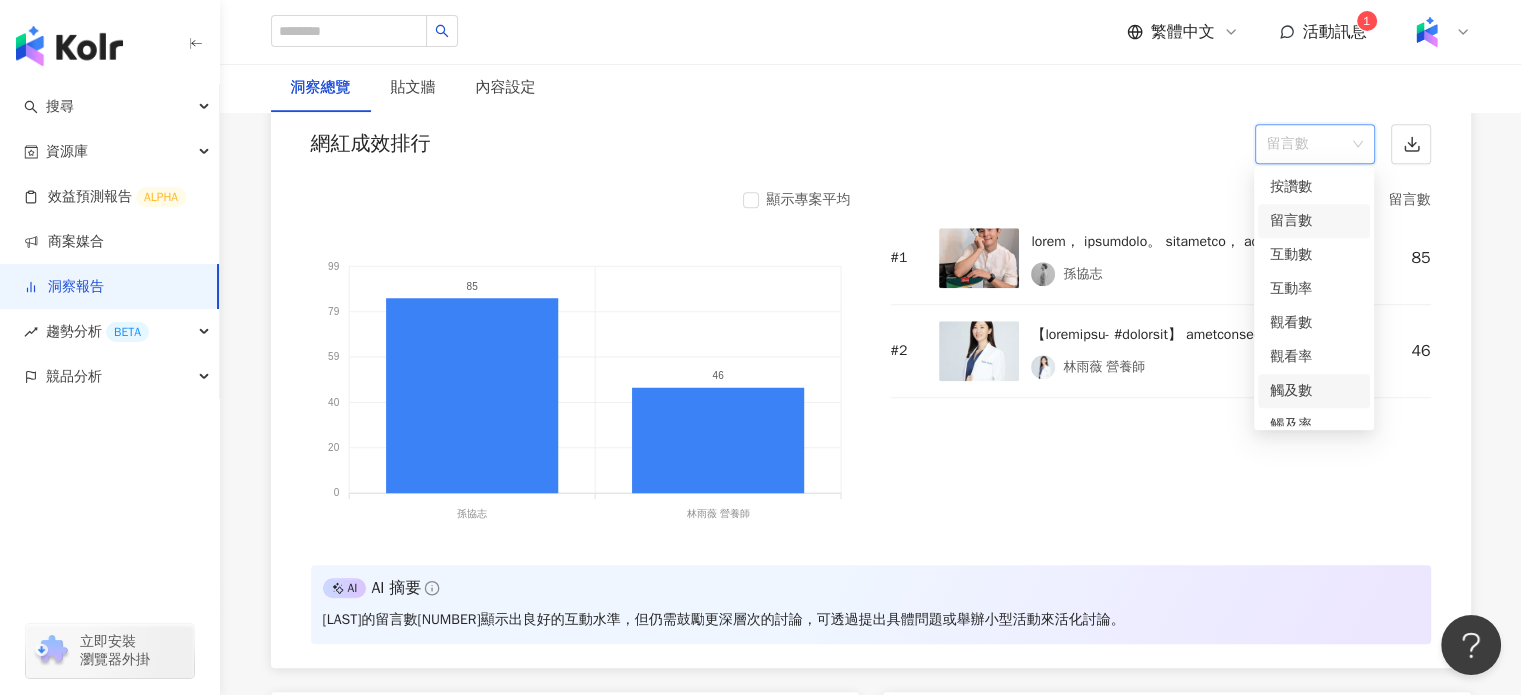 scroll, scrollTop: 84, scrollLeft: 0, axis: vertical 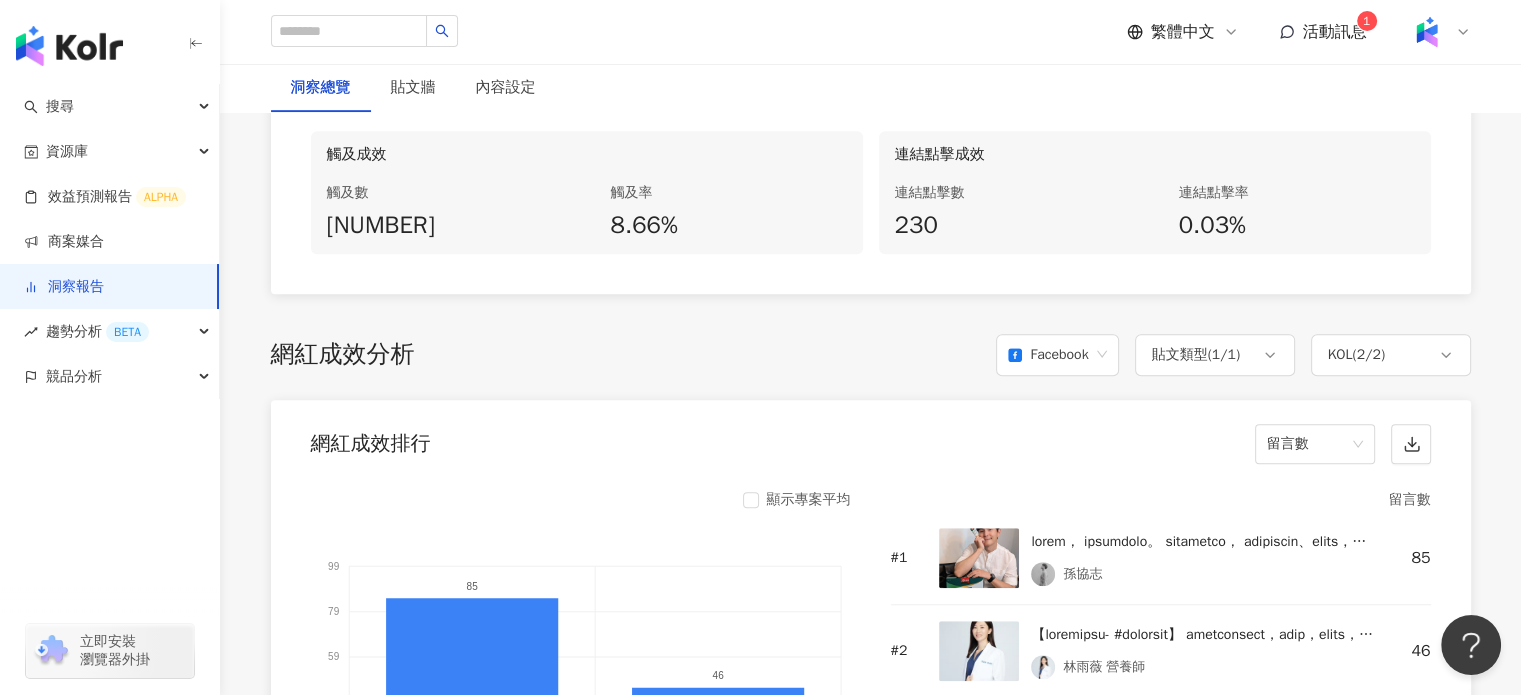 click at bounding box center (979, 558) 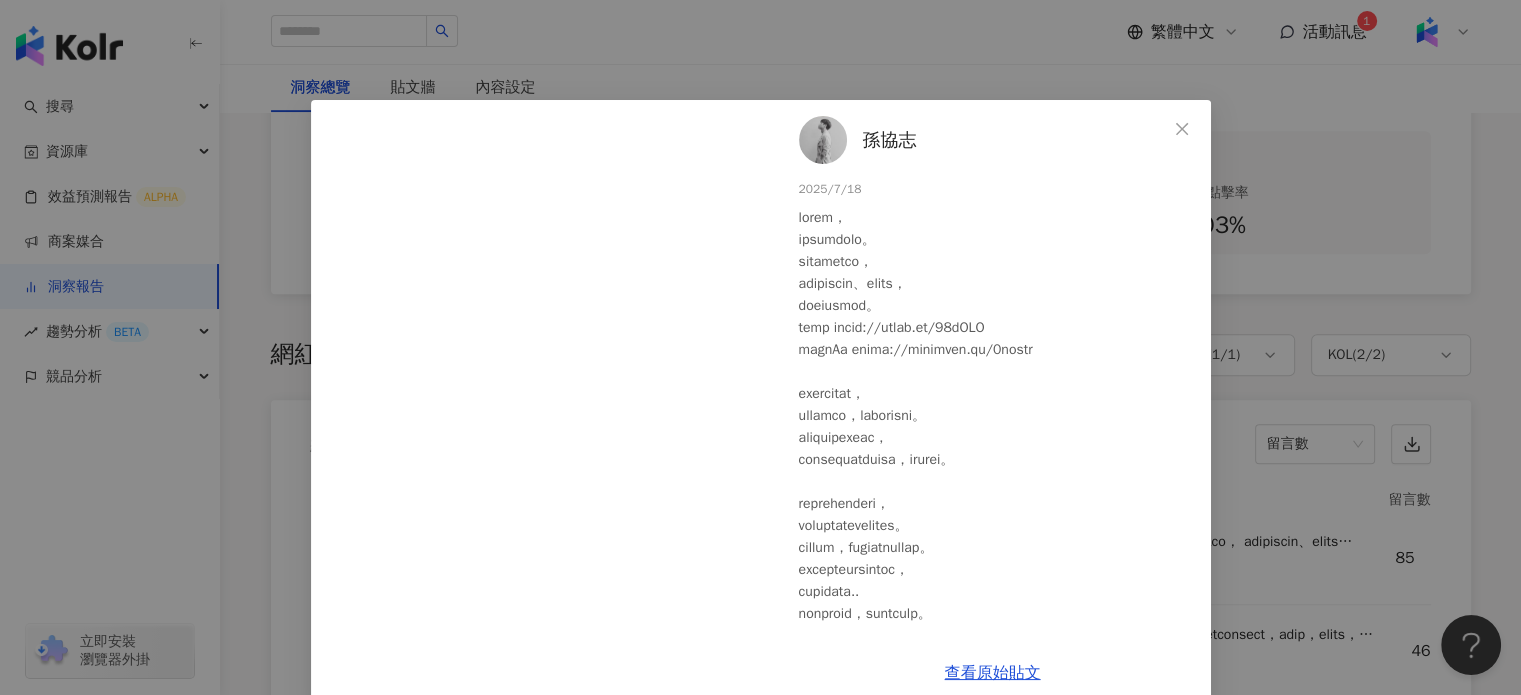 click on "查看原始貼文" at bounding box center (993, 673) 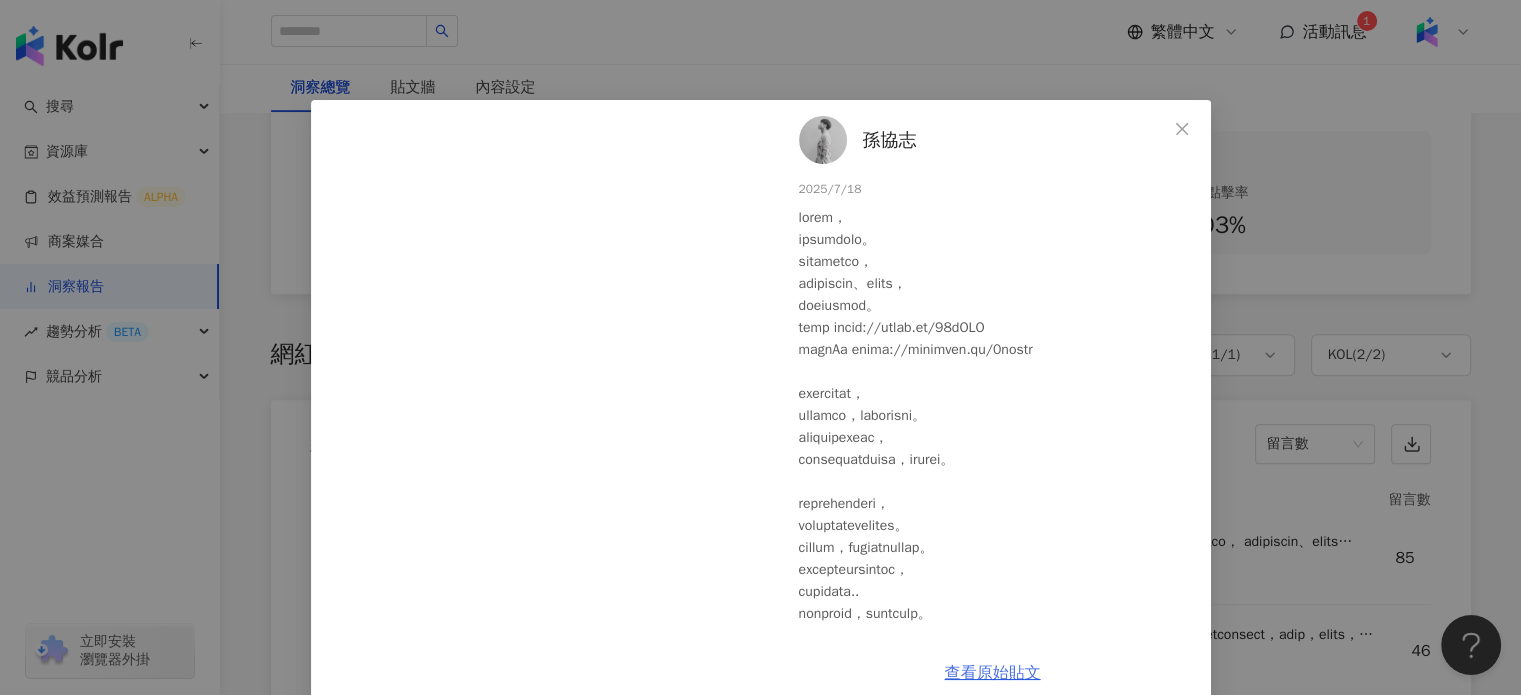 click on "查看原始貼文" at bounding box center (993, 673) 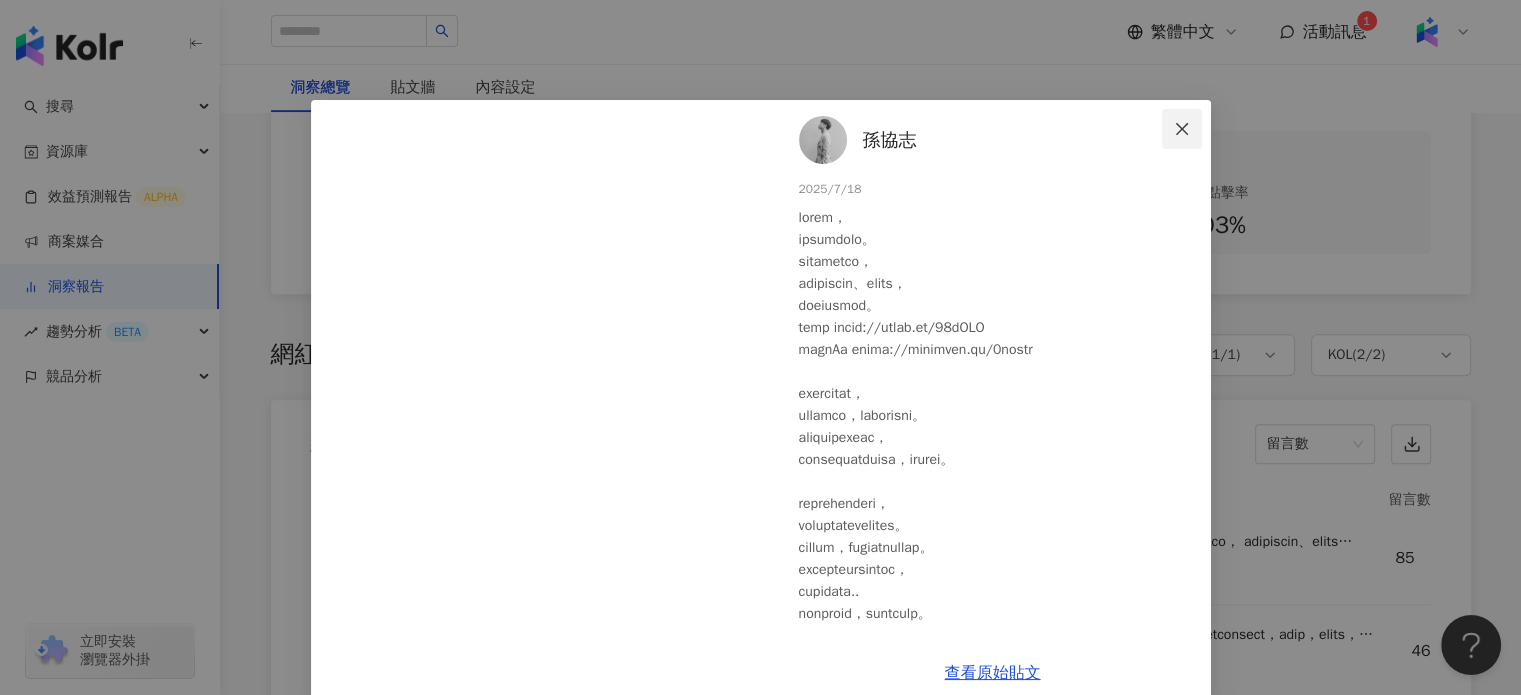 click at bounding box center (1182, 129) 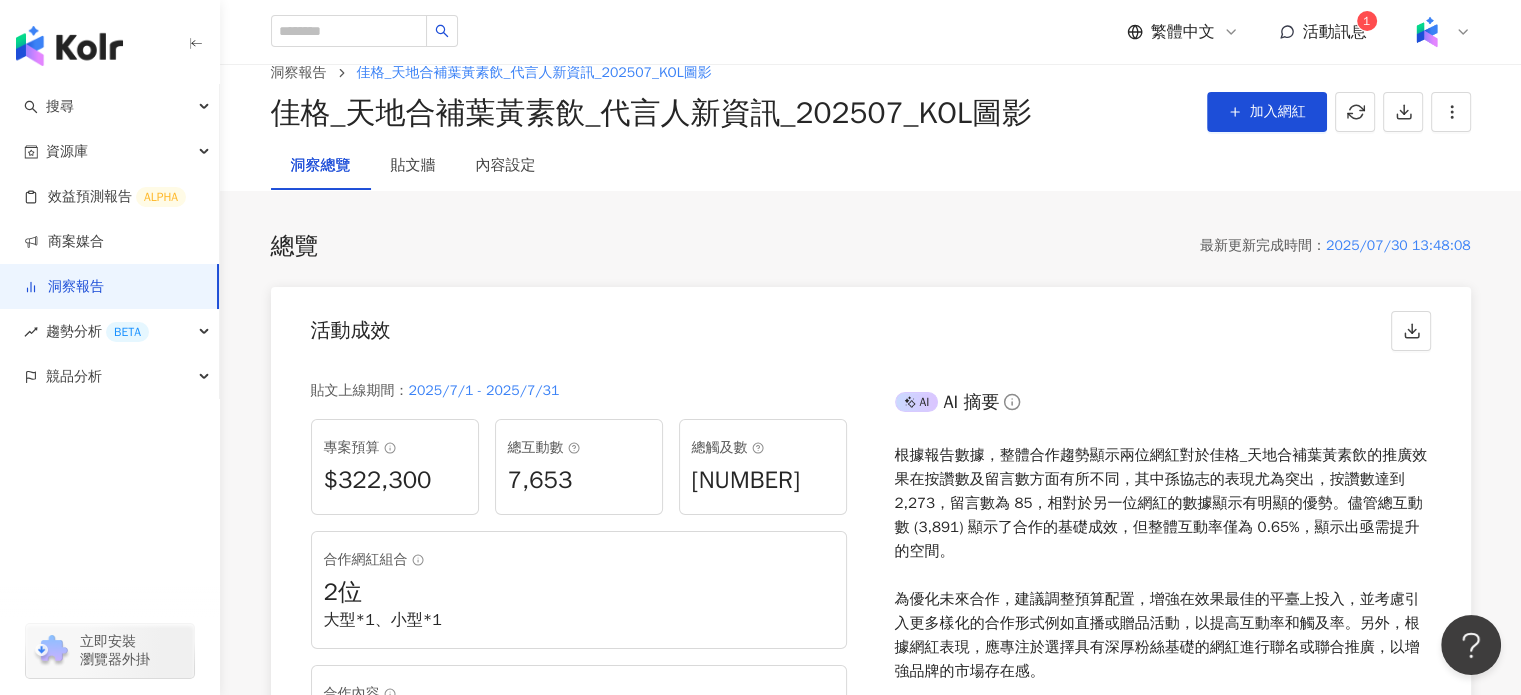 scroll, scrollTop: 0, scrollLeft: 0, axis: both 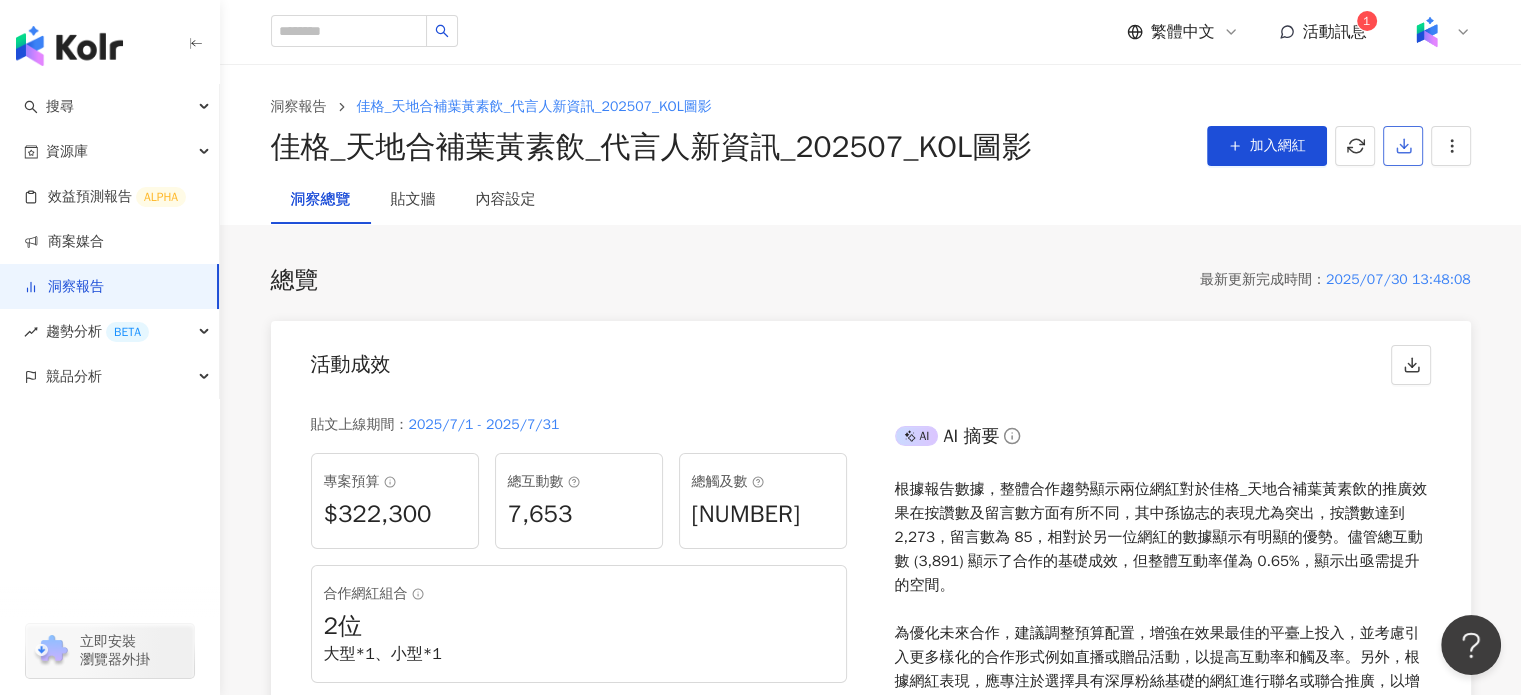 click 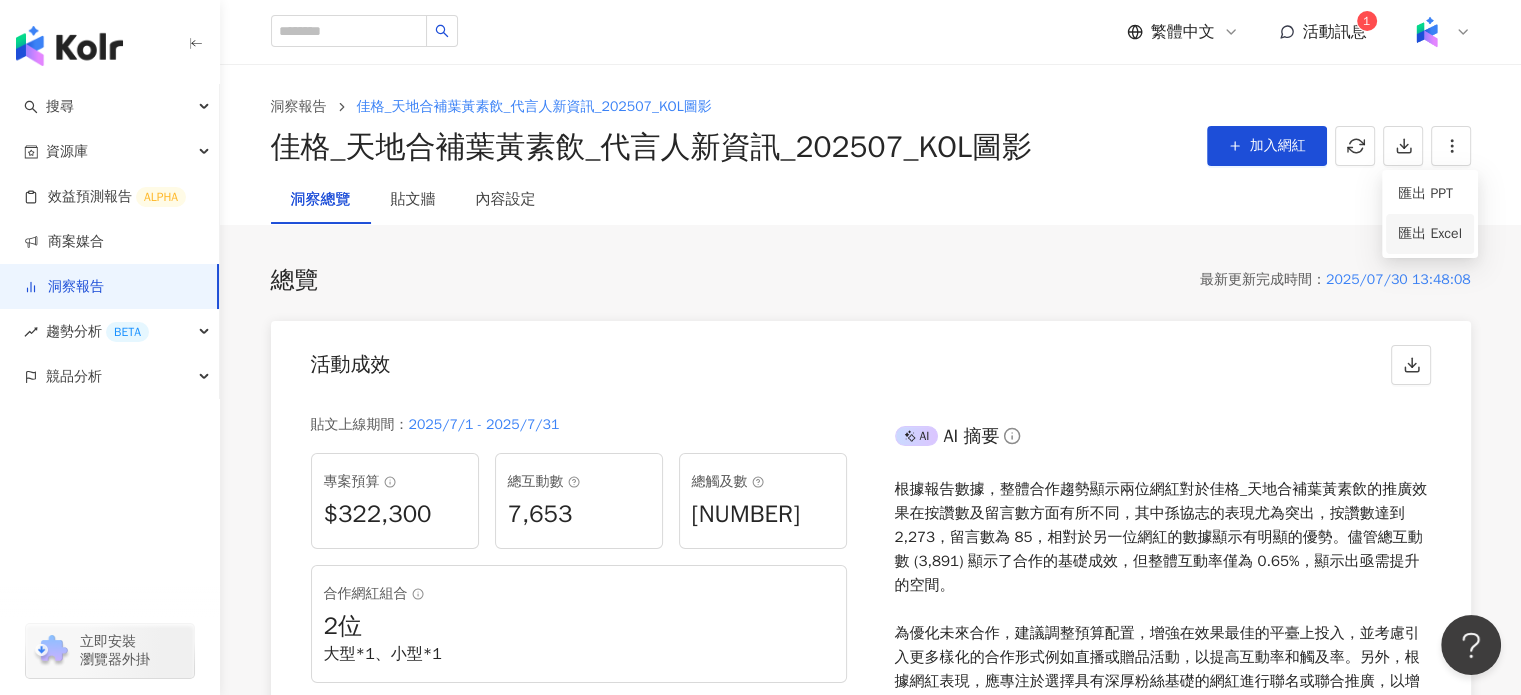 click on "匯出 Excel" at bounding box center [1430, 234] 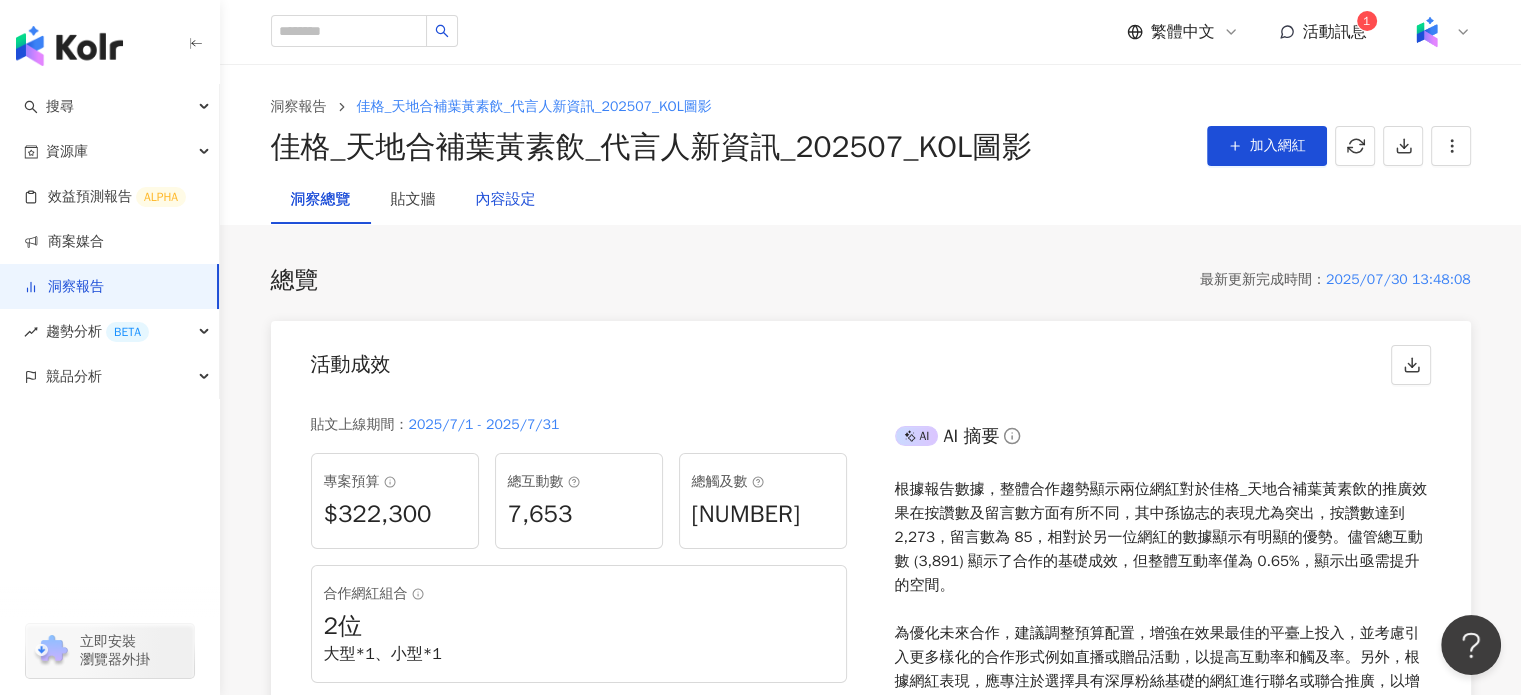 click on "內容設定" at bounding box center [506, 200] 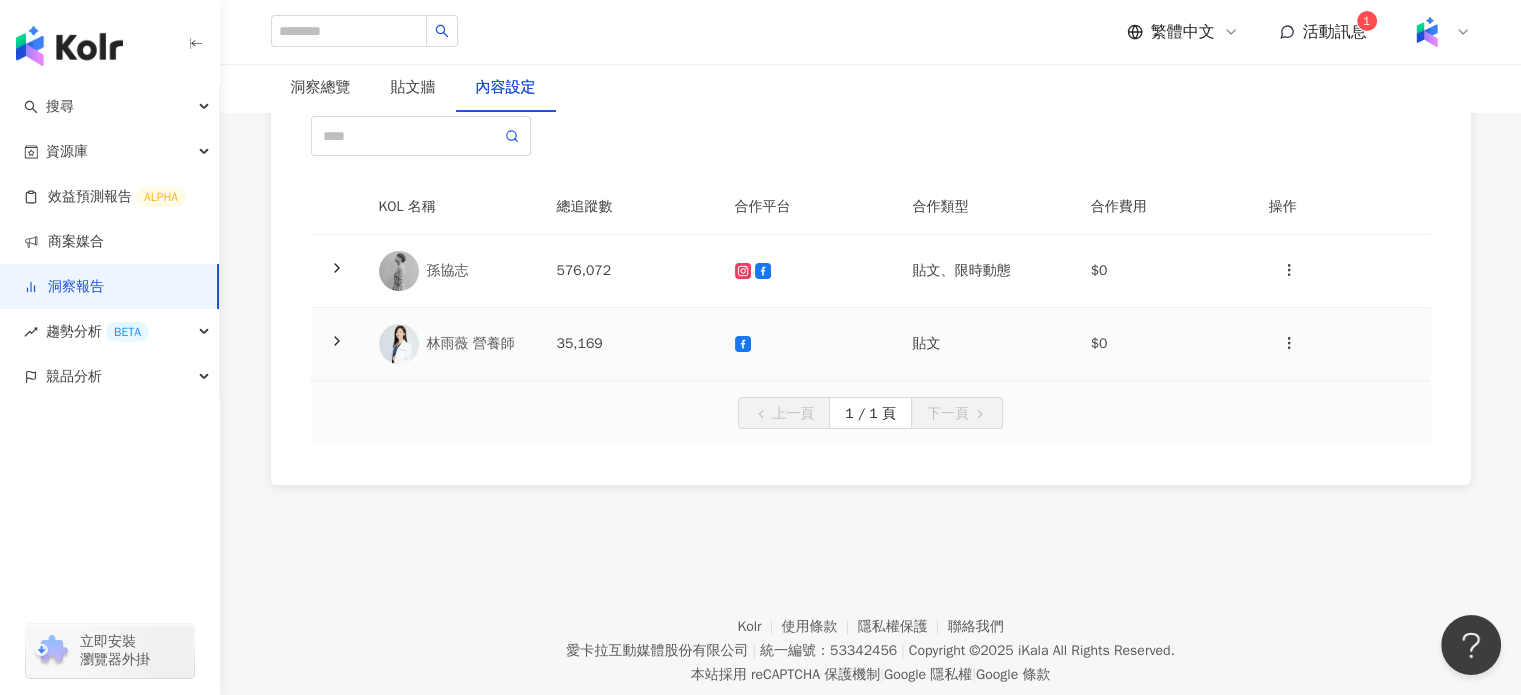 scroll, scrollTop: 200, scrollLeft: 0, axis: vertical 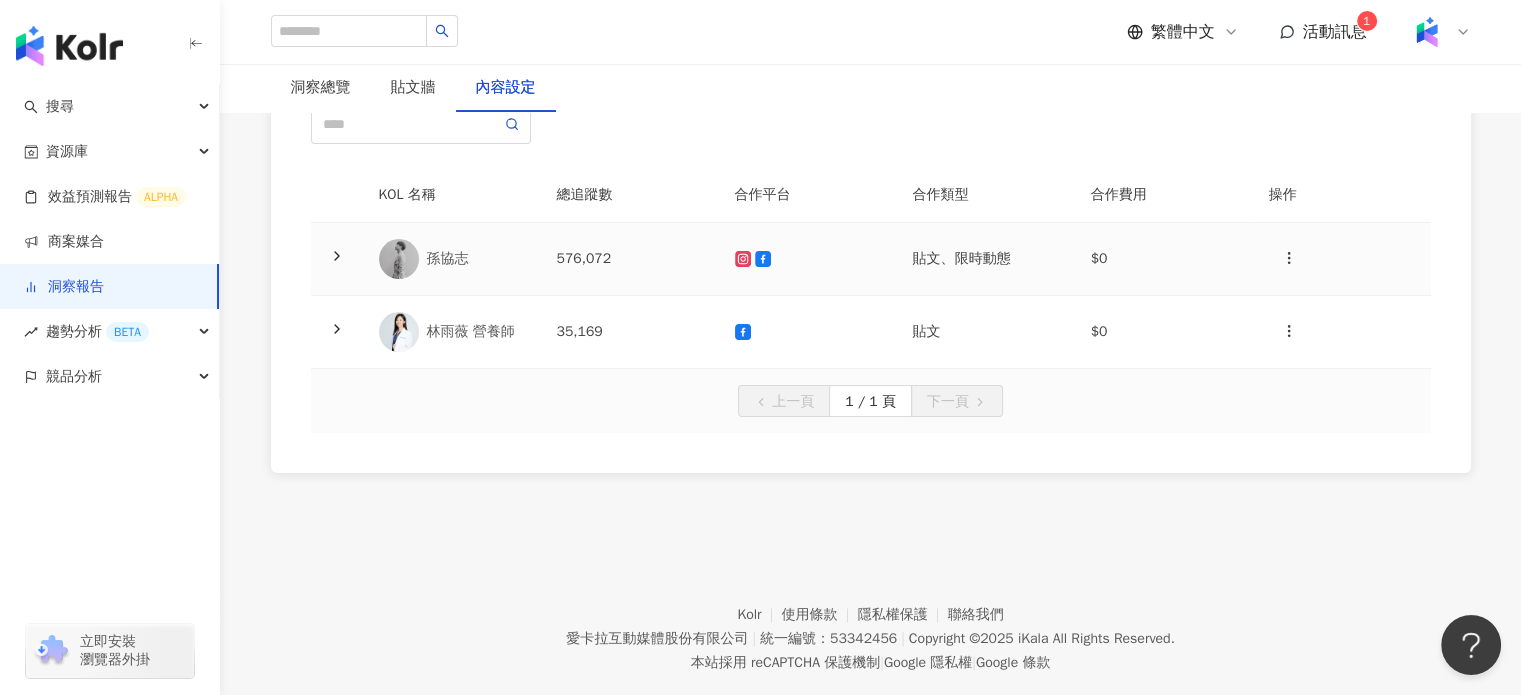click at bounding box center (808, 259) 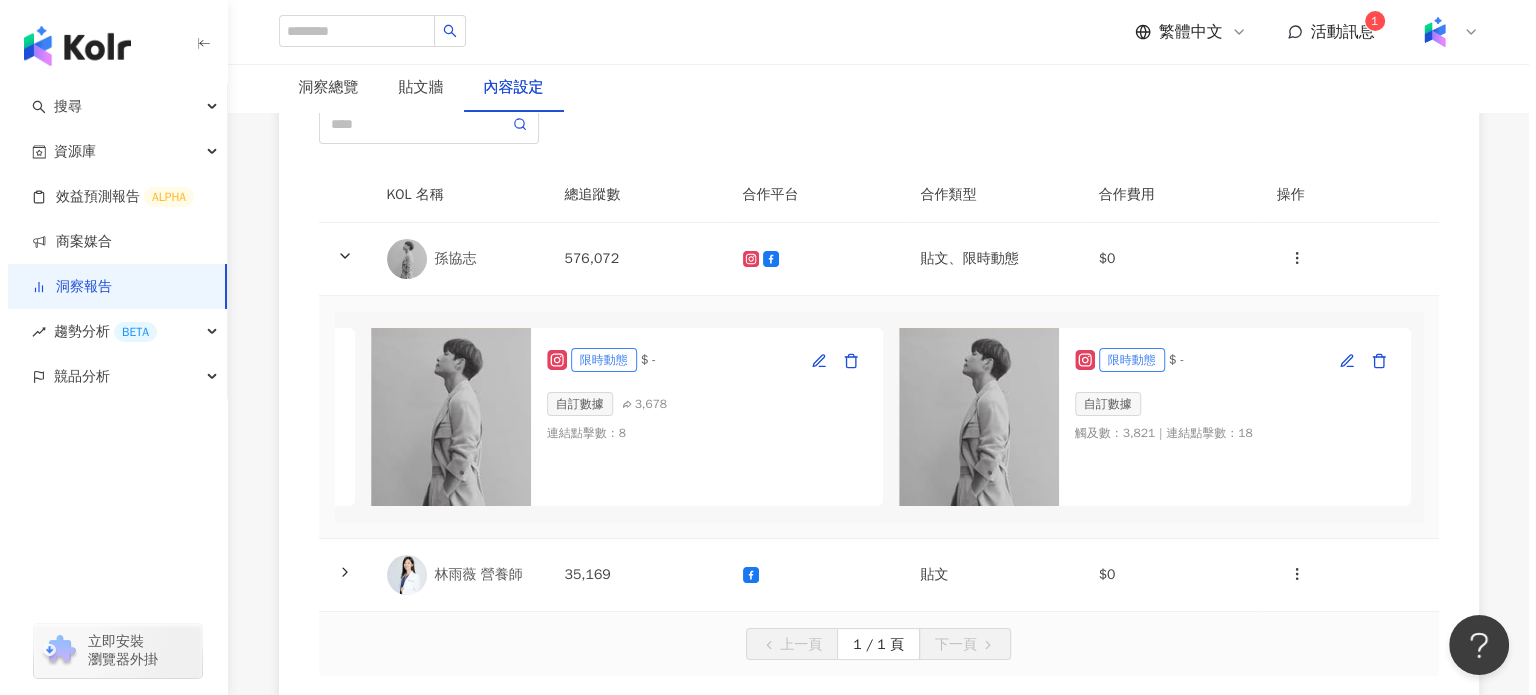 scroll, scrollTop: 0, scrollLeft: 1055, axis: horizontal 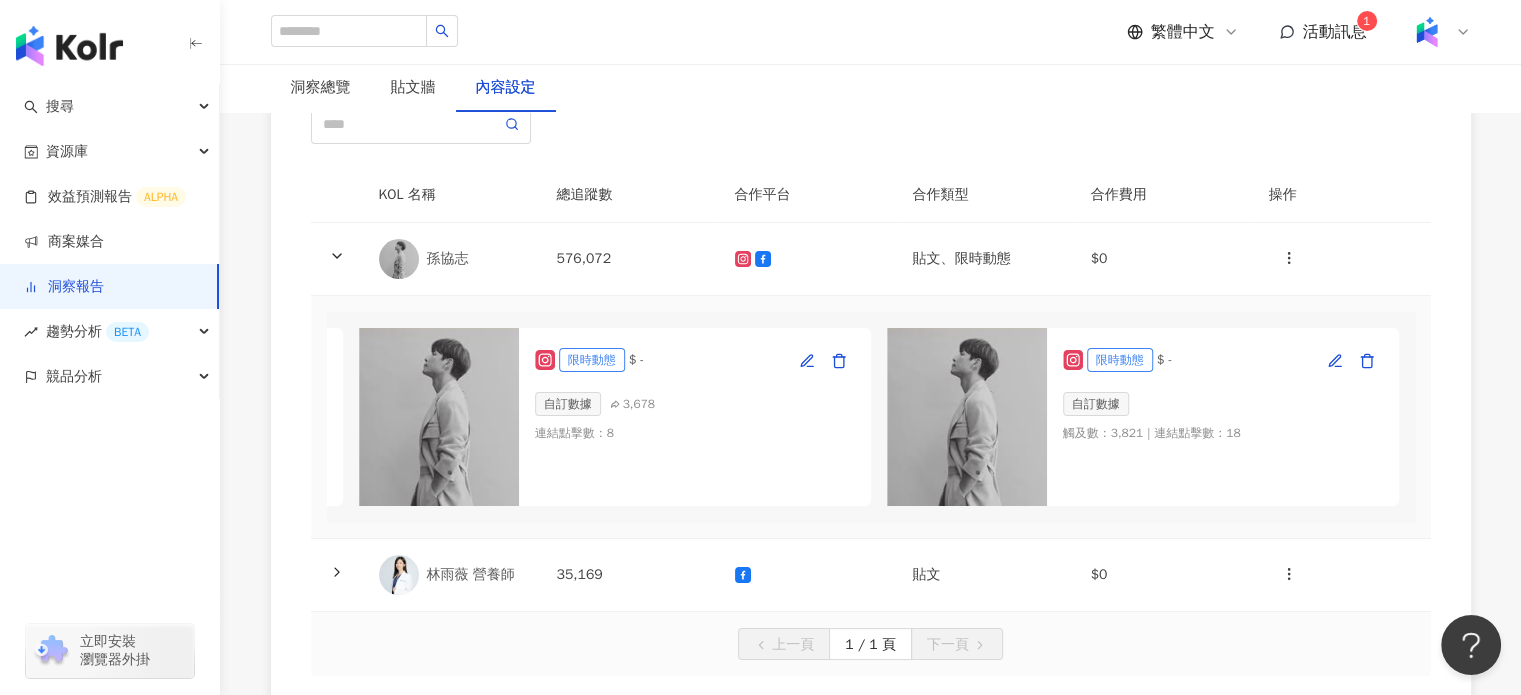 click on "限時動態 $ - 自訂數據 [NUMBER] 連結點擊數 ： [NUMBER]" at bounding box center (695, 417) 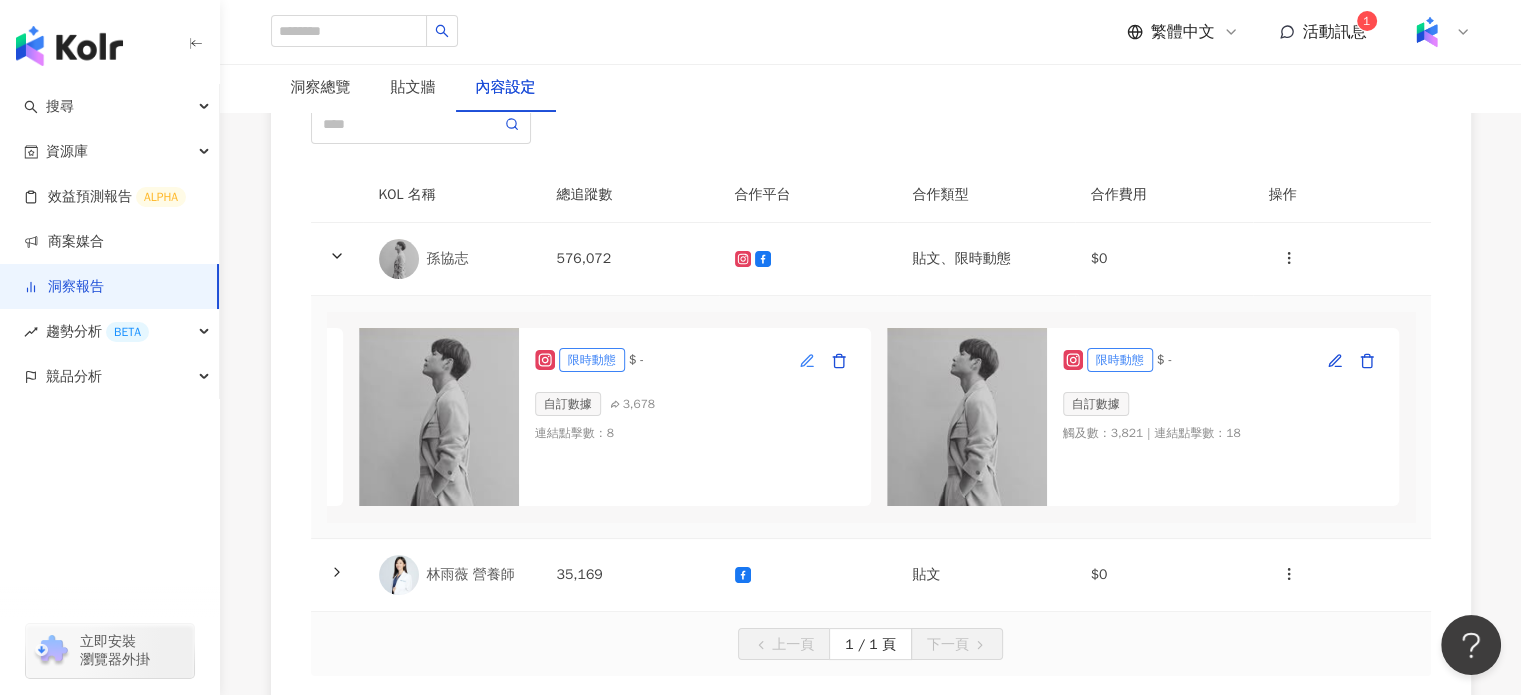 click at bounding box center (807, 360) 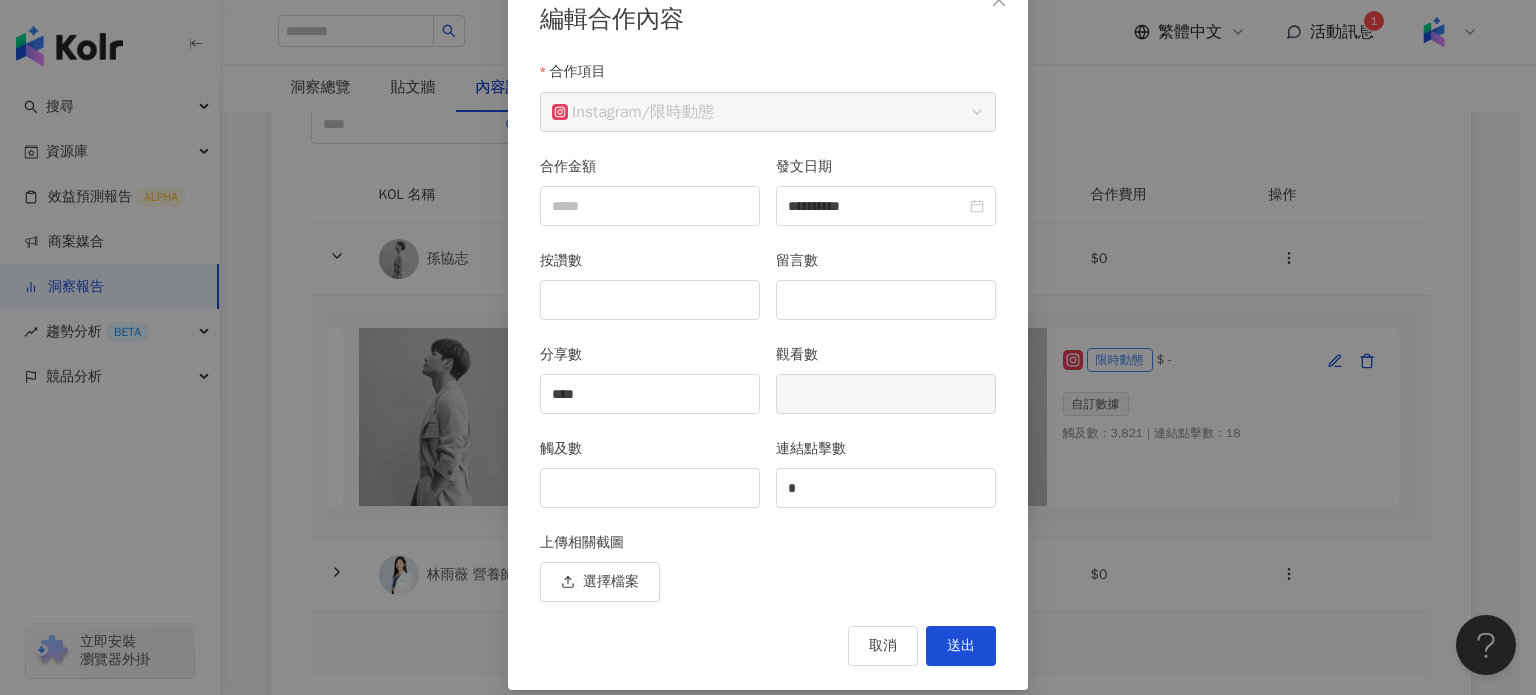scroll, scrollTop: 145, scrollLeft: 0, axis: vertical 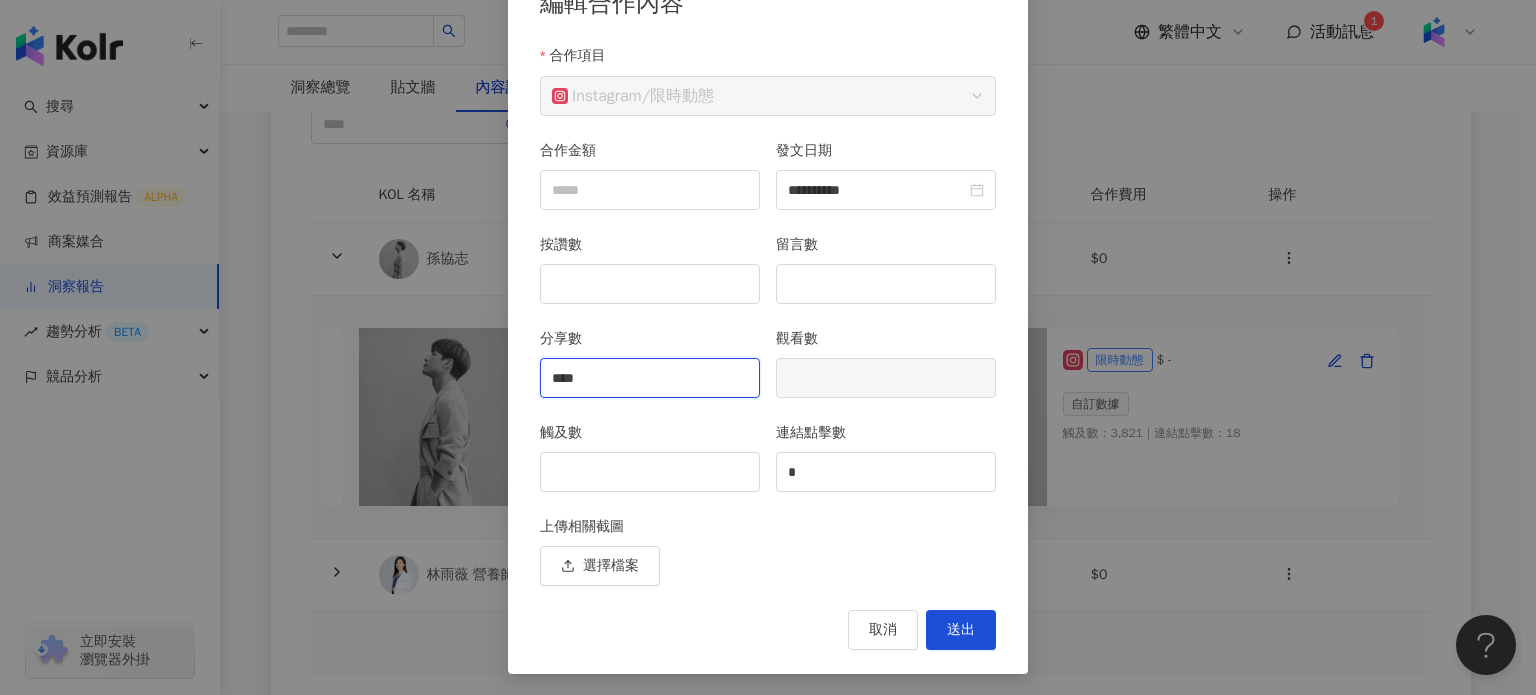 drag, startPoint x: 643, startPoint y: 379, endPoint x: 303, endPoint y: 379, distance: 340 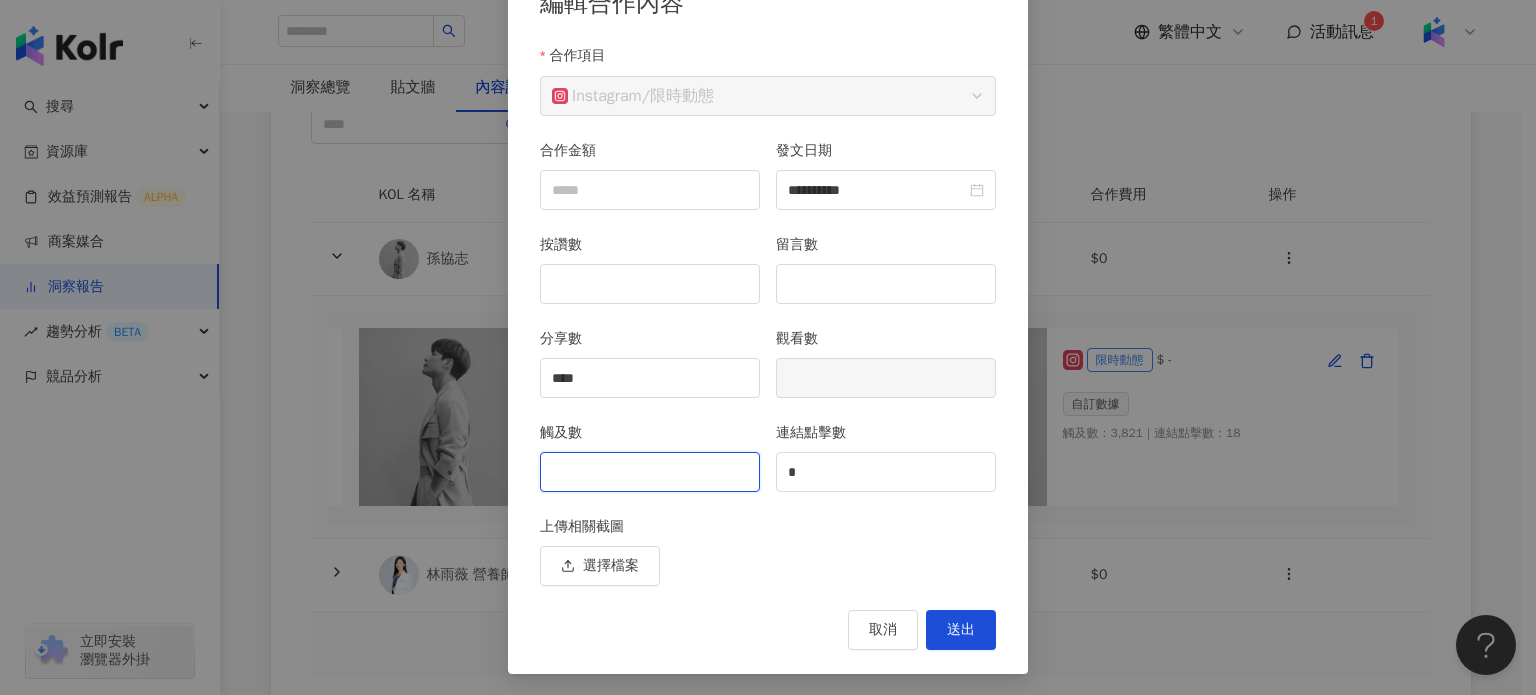 click on "觸及數" at bounding box center [650, 472] 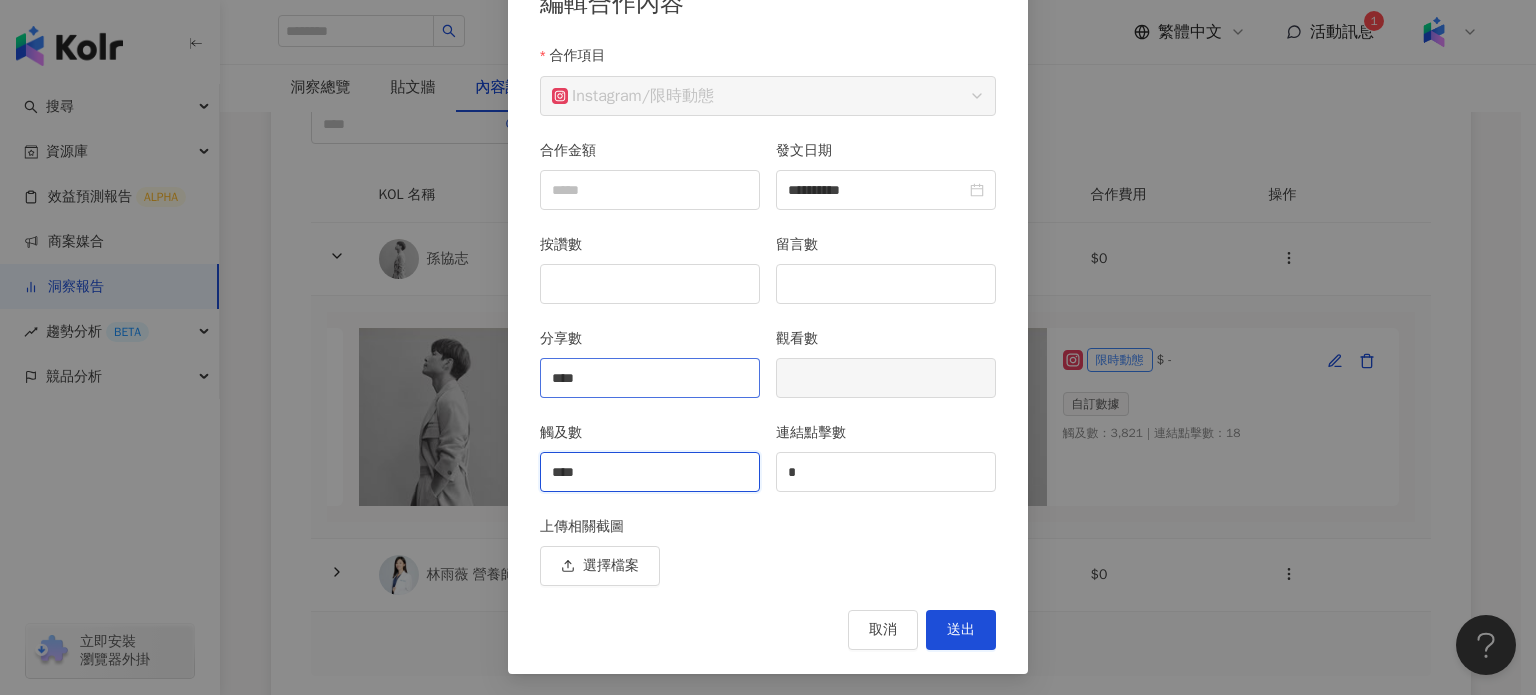 type on "****" 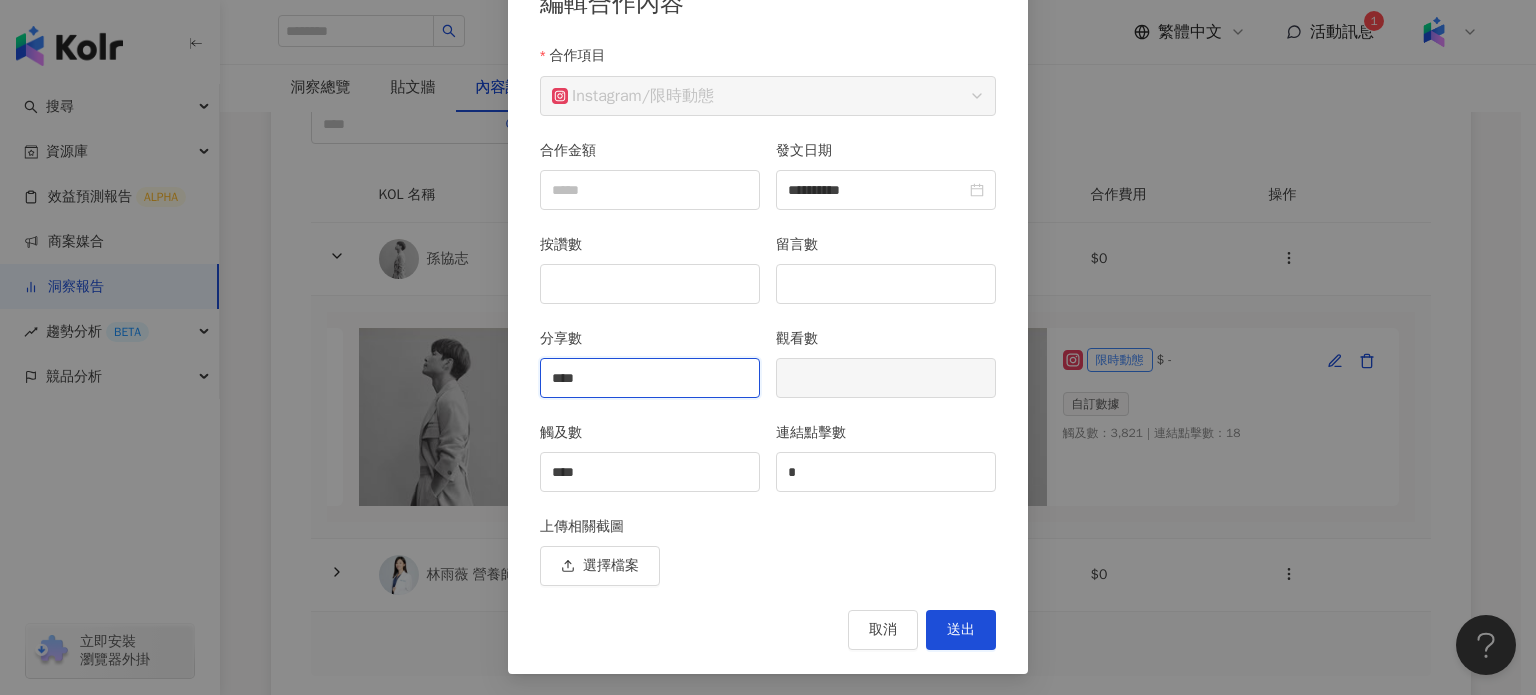 drag, startPoint x: 617, startPoint y: 367, endPoint x: 385, endPoint y: 359, distance: 232.1379 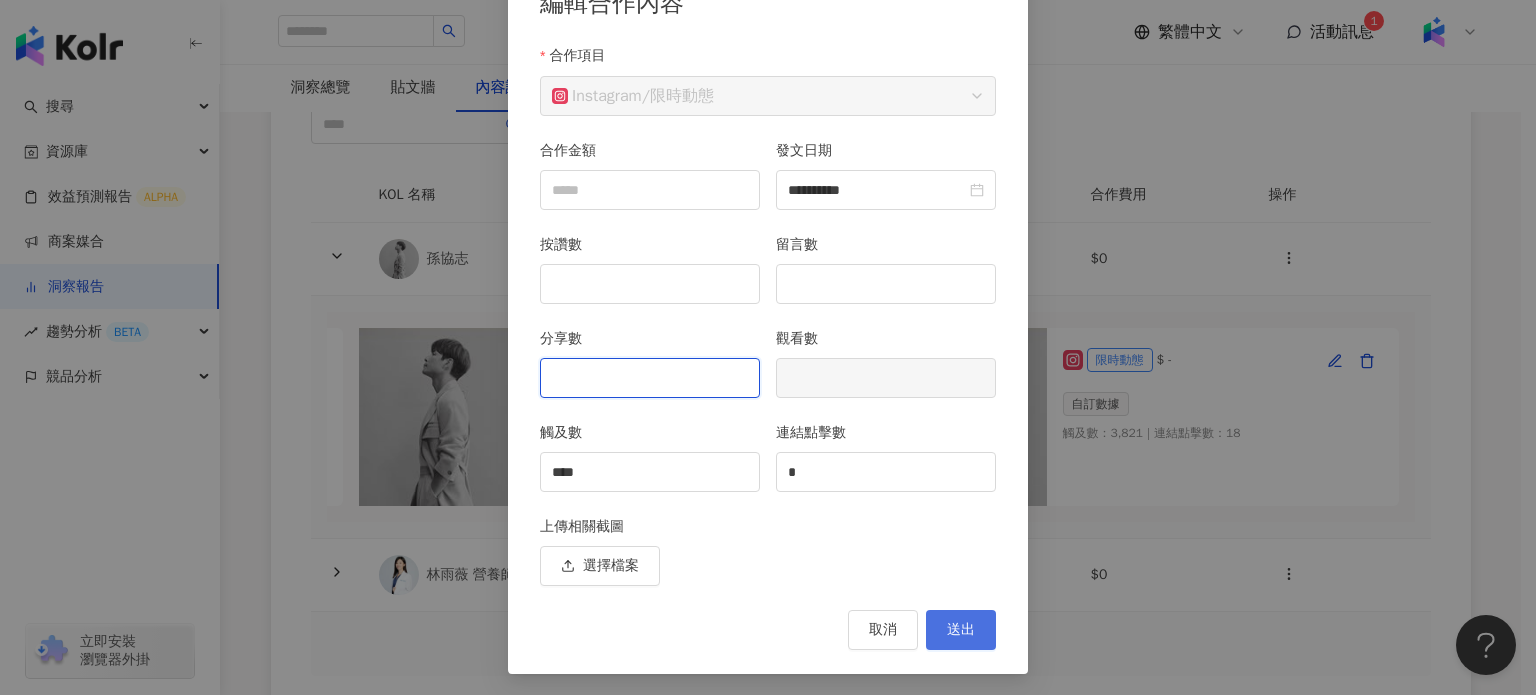 type 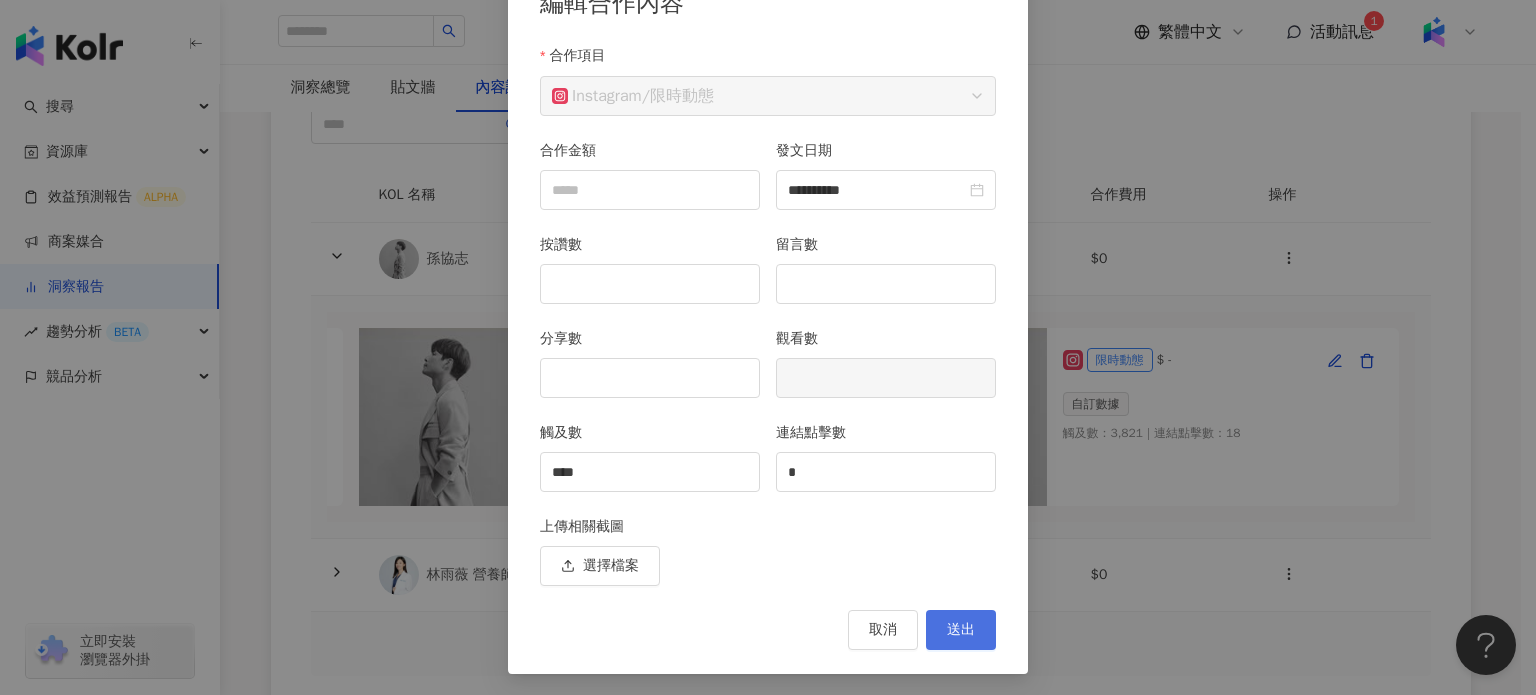 click on "送出" at bounding box center [961, 630] 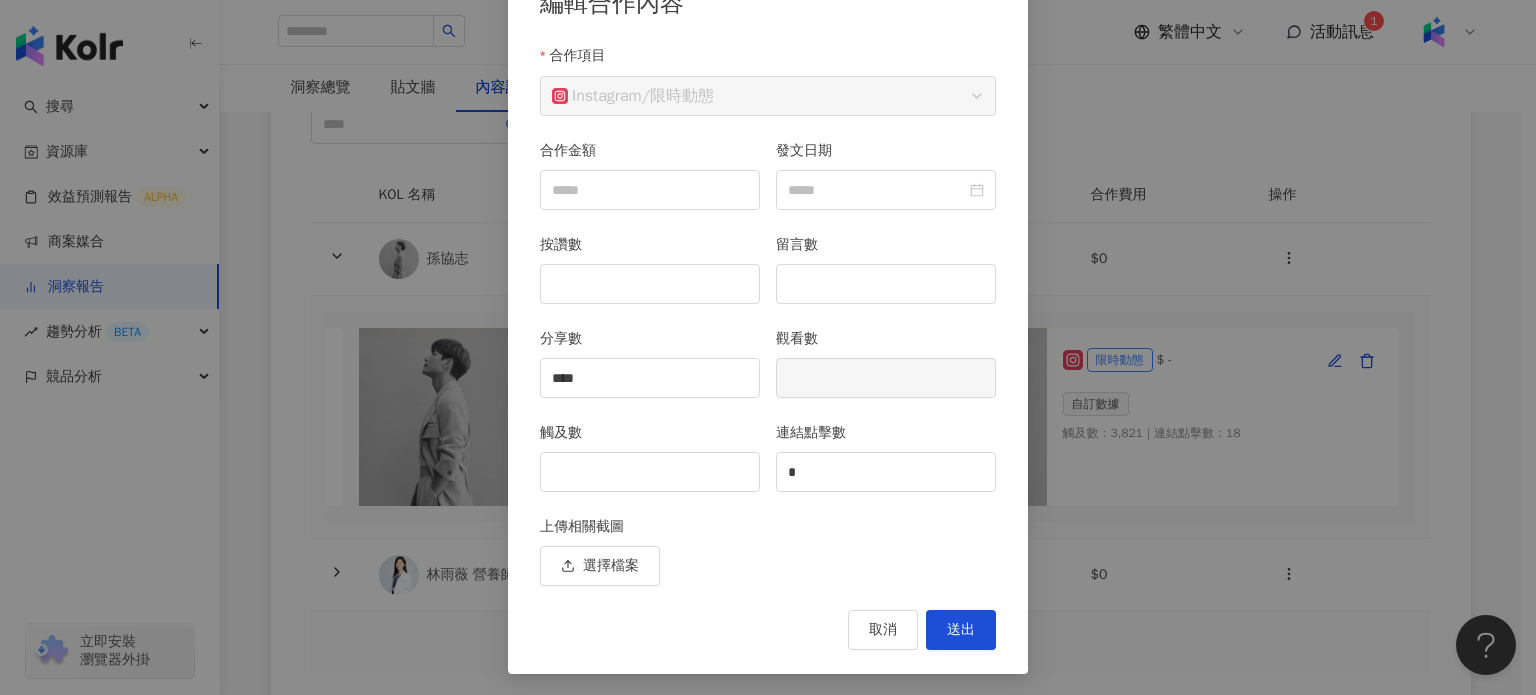 type on "**********" 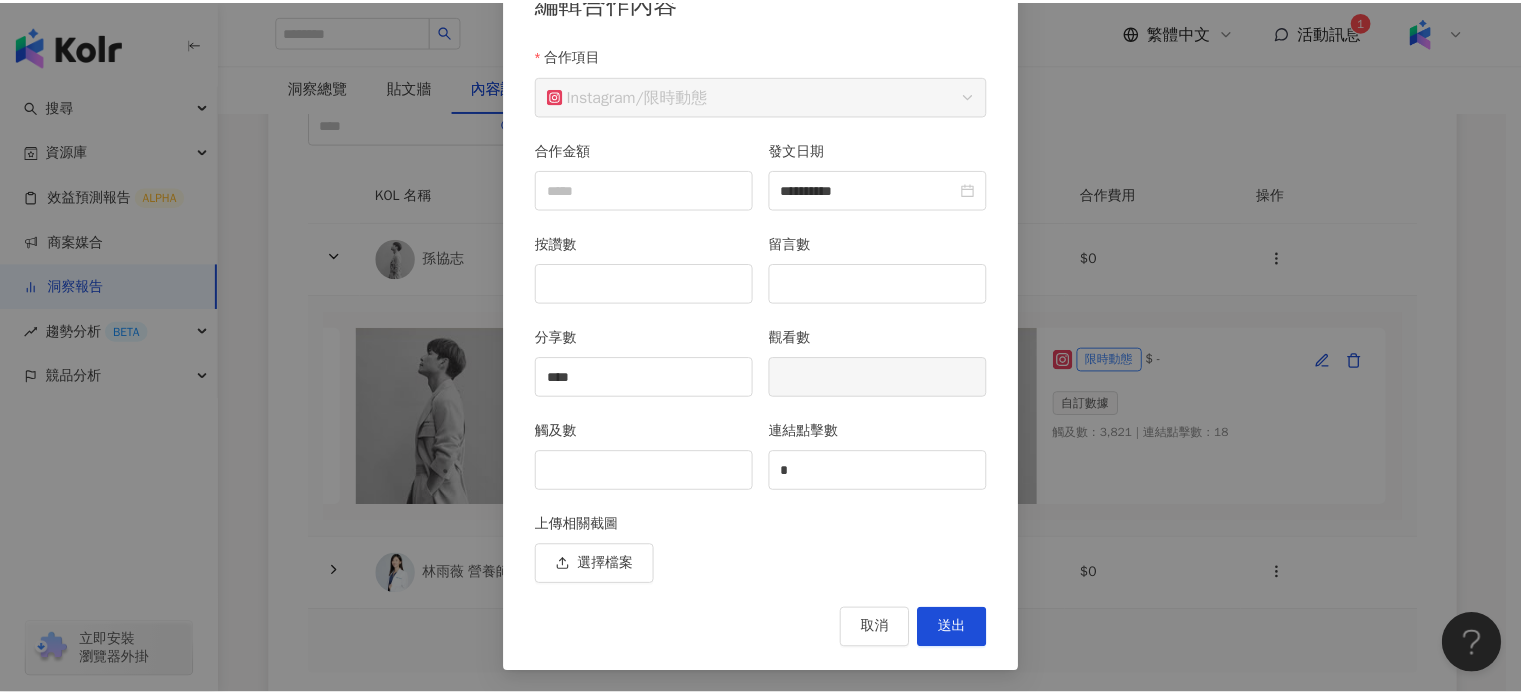 scroll, scrollTop: 45, scrollLeft: 0, axis: vertical 